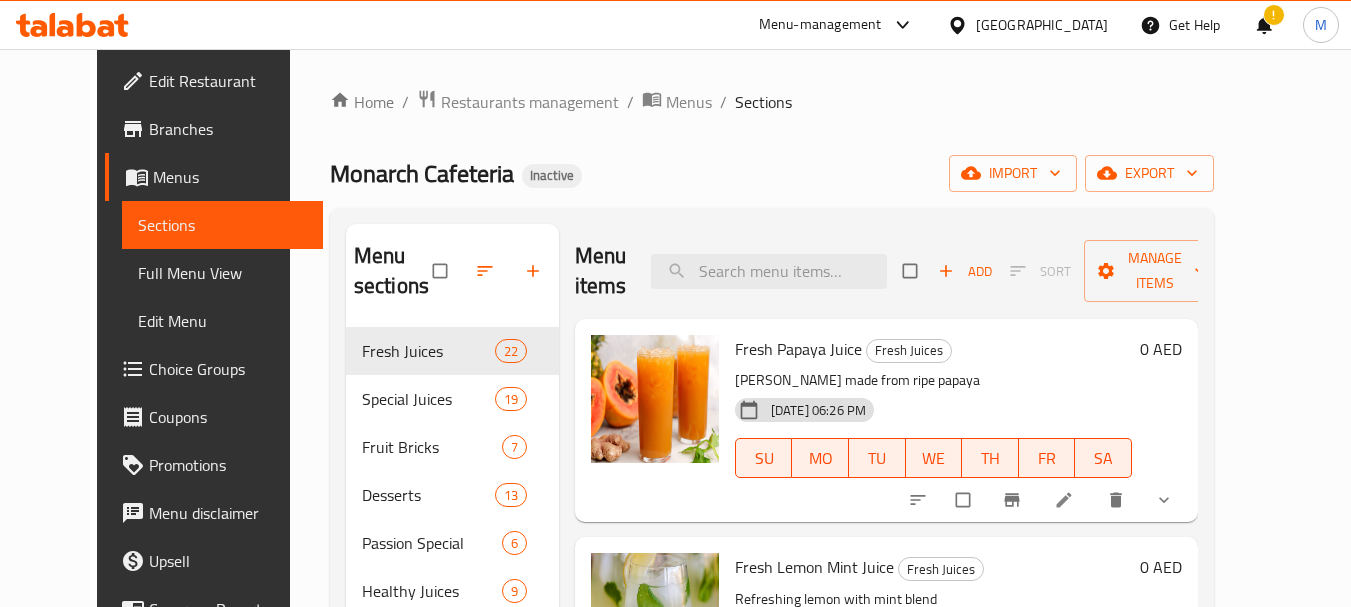 scroll, scrollTop: 0, scrollLeft: 0, axis: both 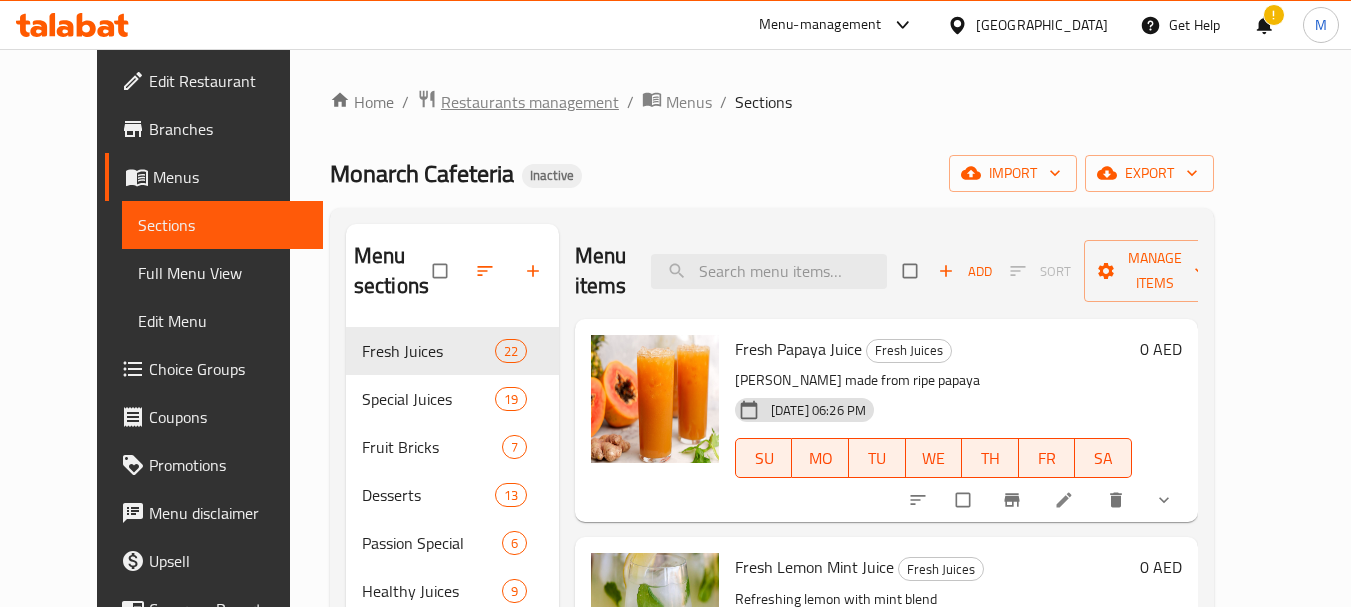 click on "Restaurants management" at bounding box center (530, 102) 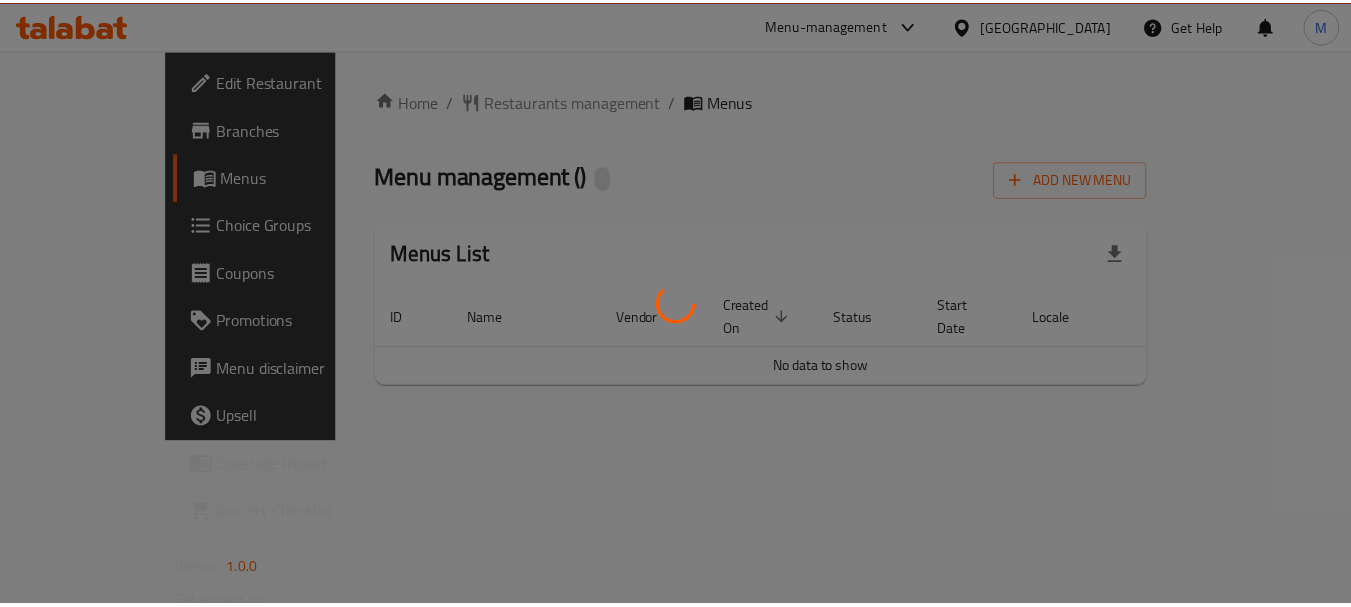 scroll, scrollTop: 0, scrollLeft: 0, axis: both 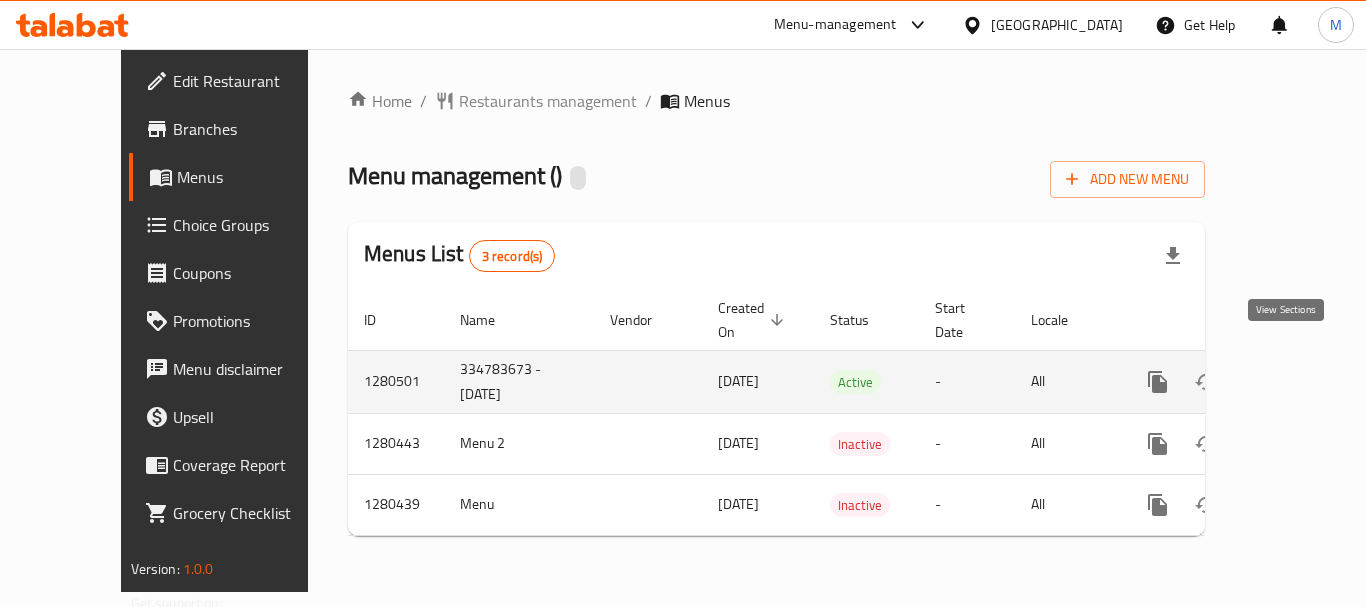 click 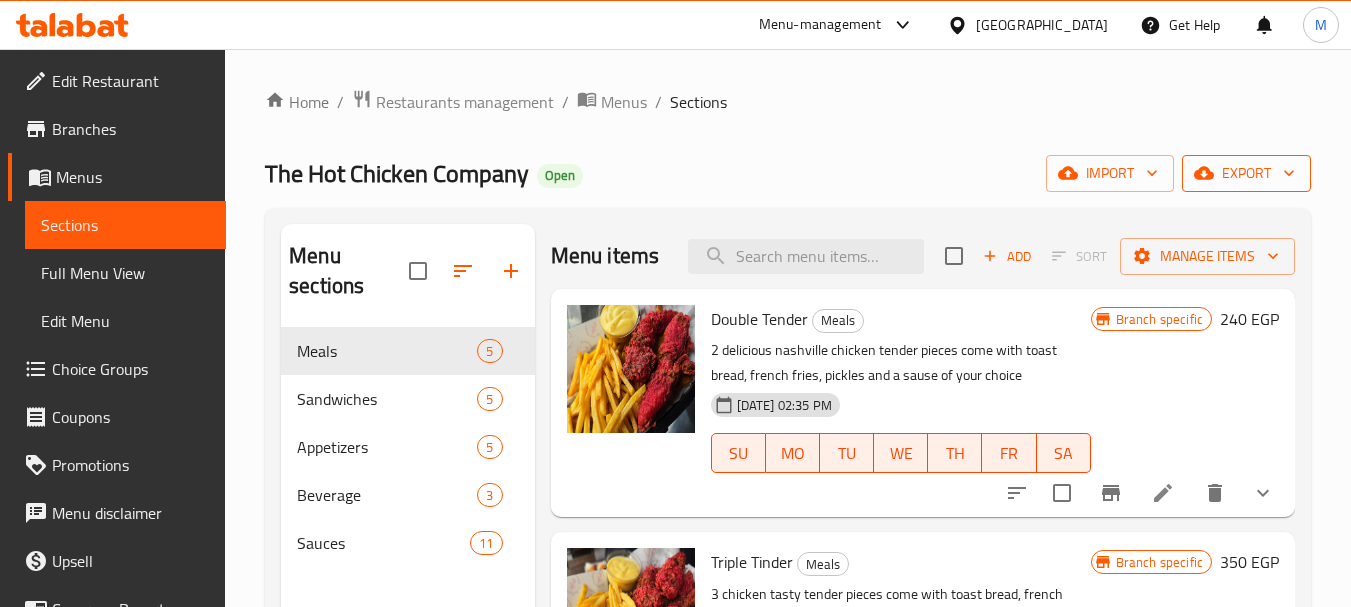 click 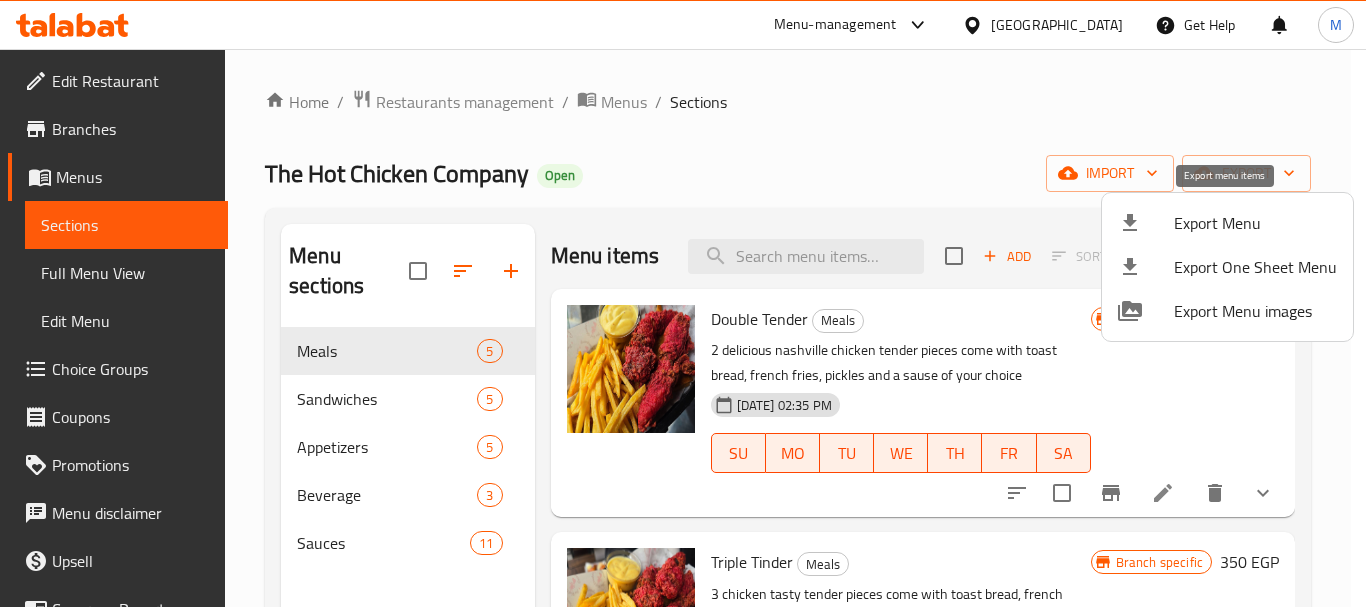 click on "Export Menu" at bounding box center [1255, 223] 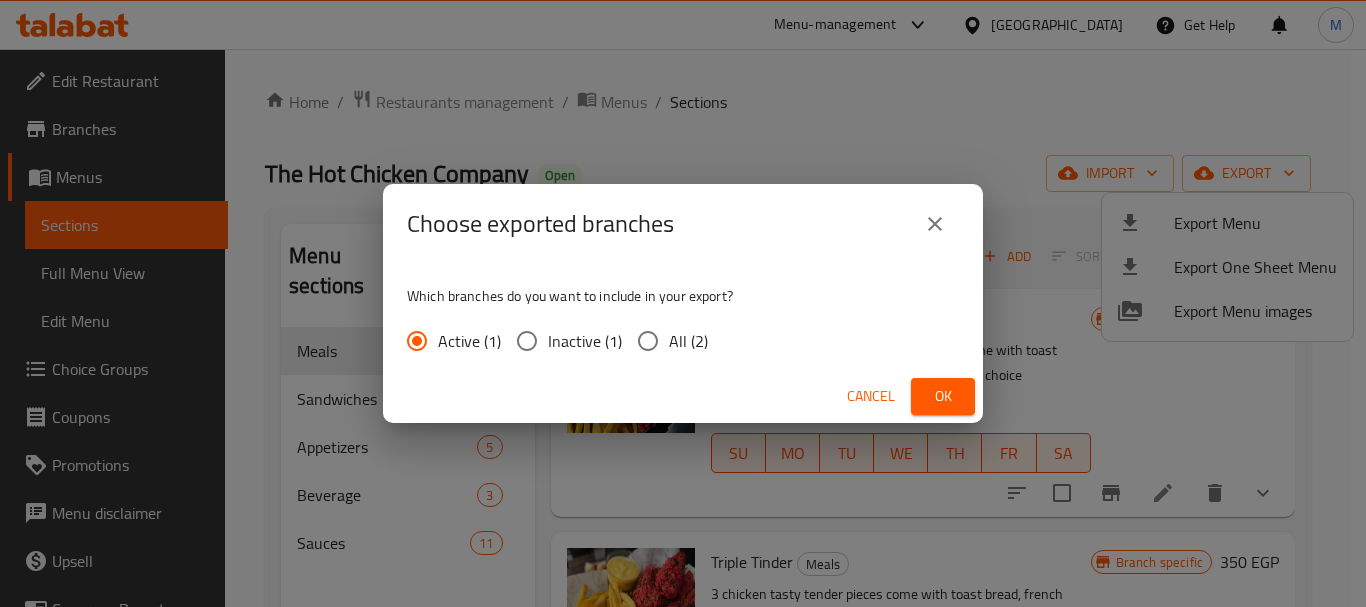 click on "All (2)" at bounding box center [688, 341] 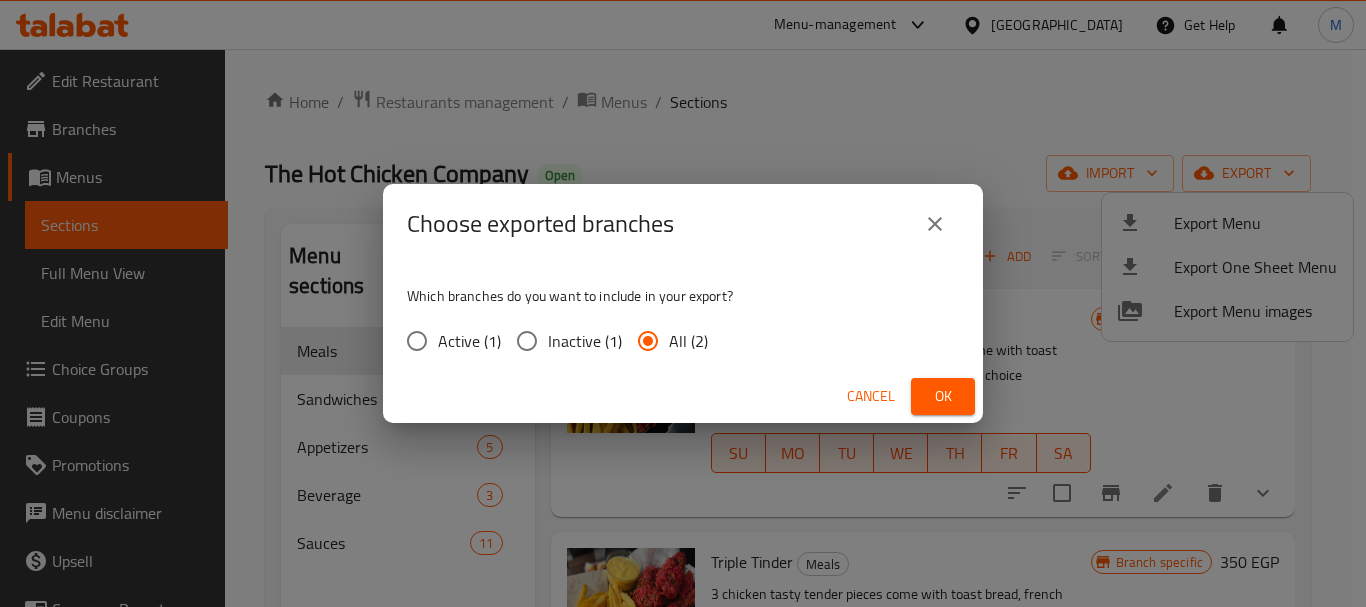 drag, startPoint x: 950, startPoint y: 393, endPoint x: 816, endPoint y: 309, distance: 158.15182 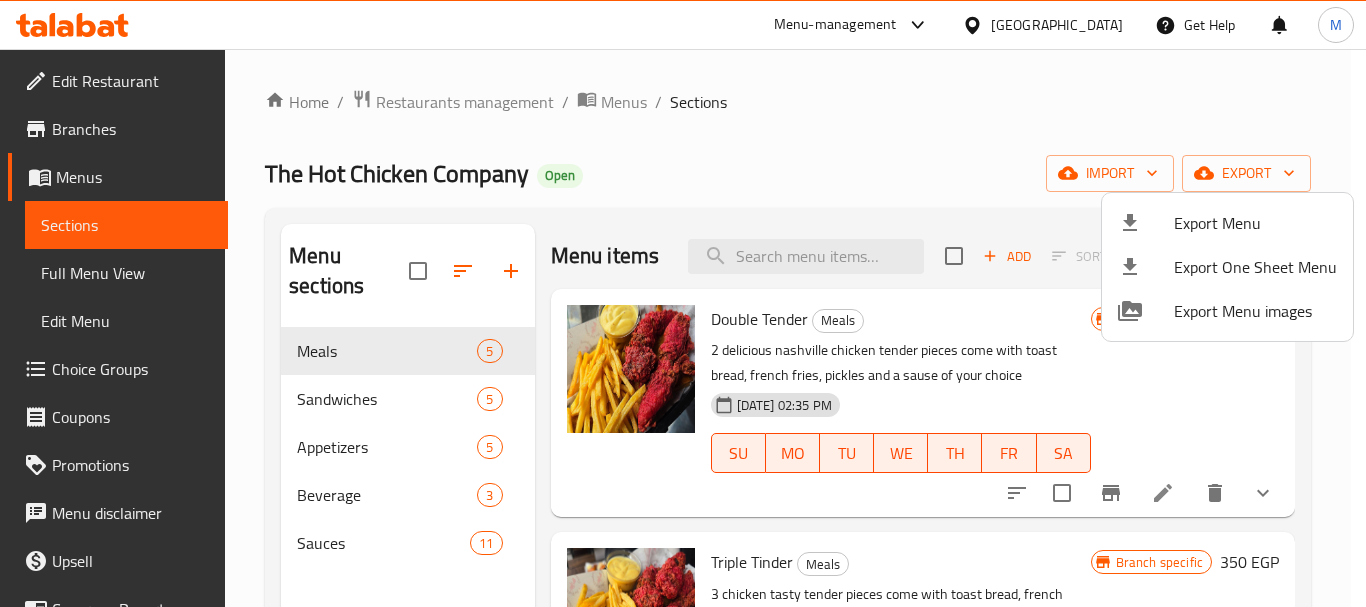click at bounding box center (683, 303) 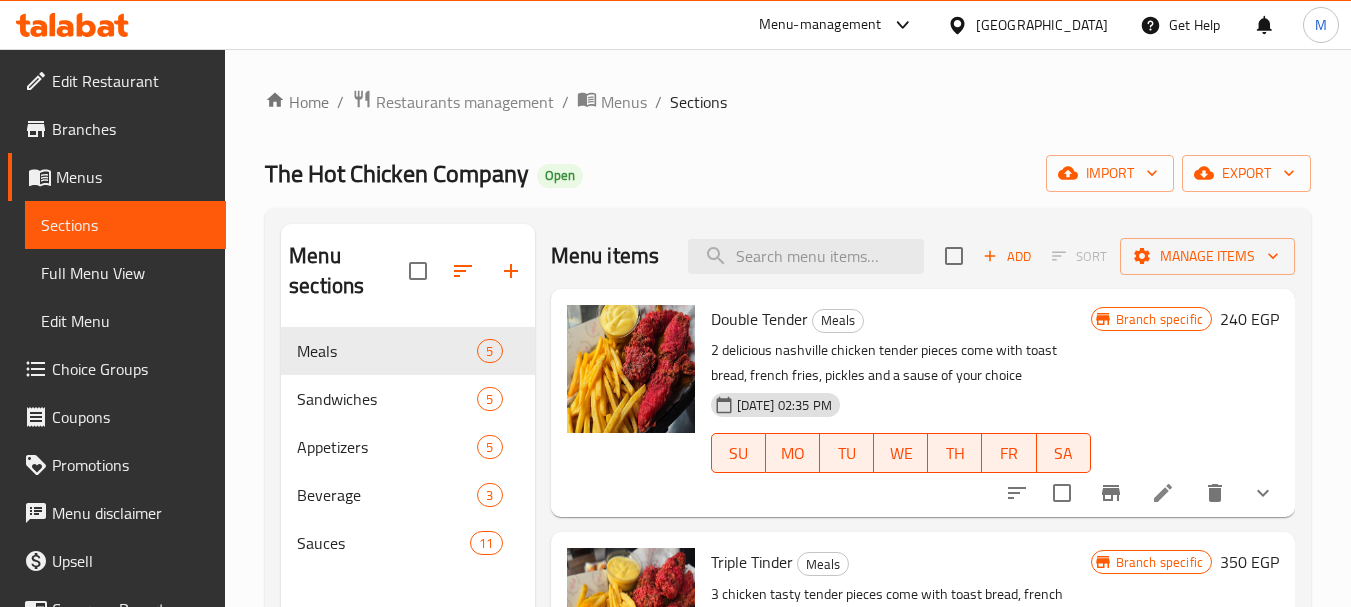 click on "Branches" at bounding box center [131, 129] 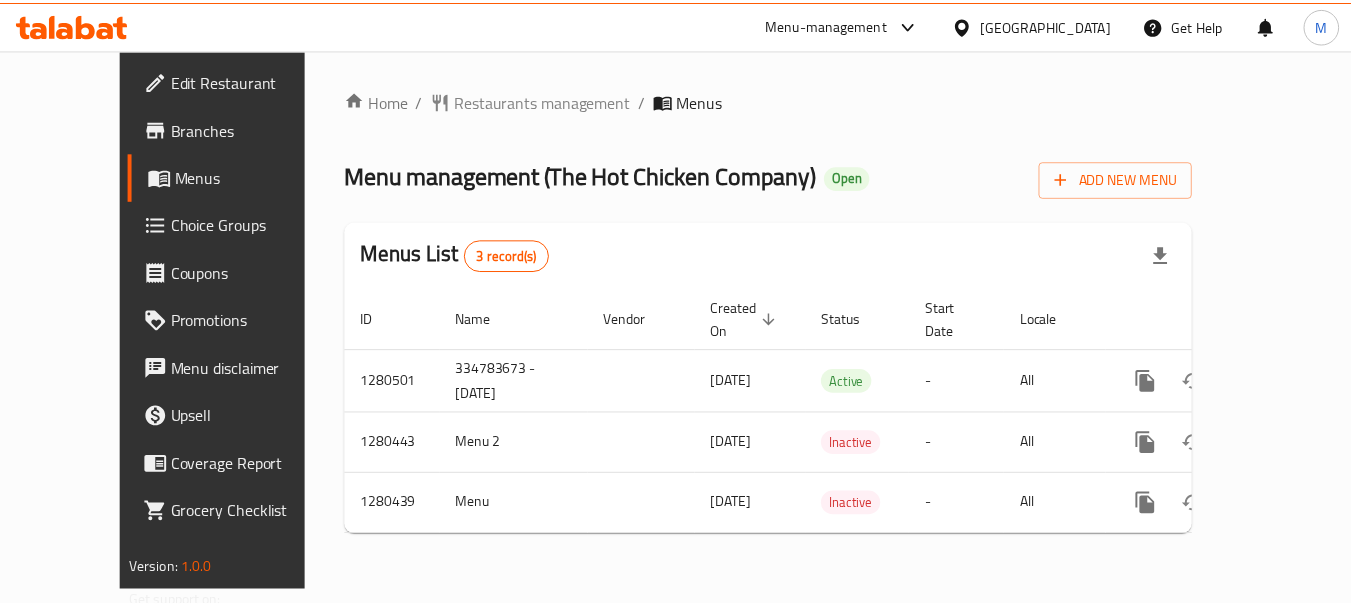scroll, scrollTop: 0, scrollLeft: 0, axis: both 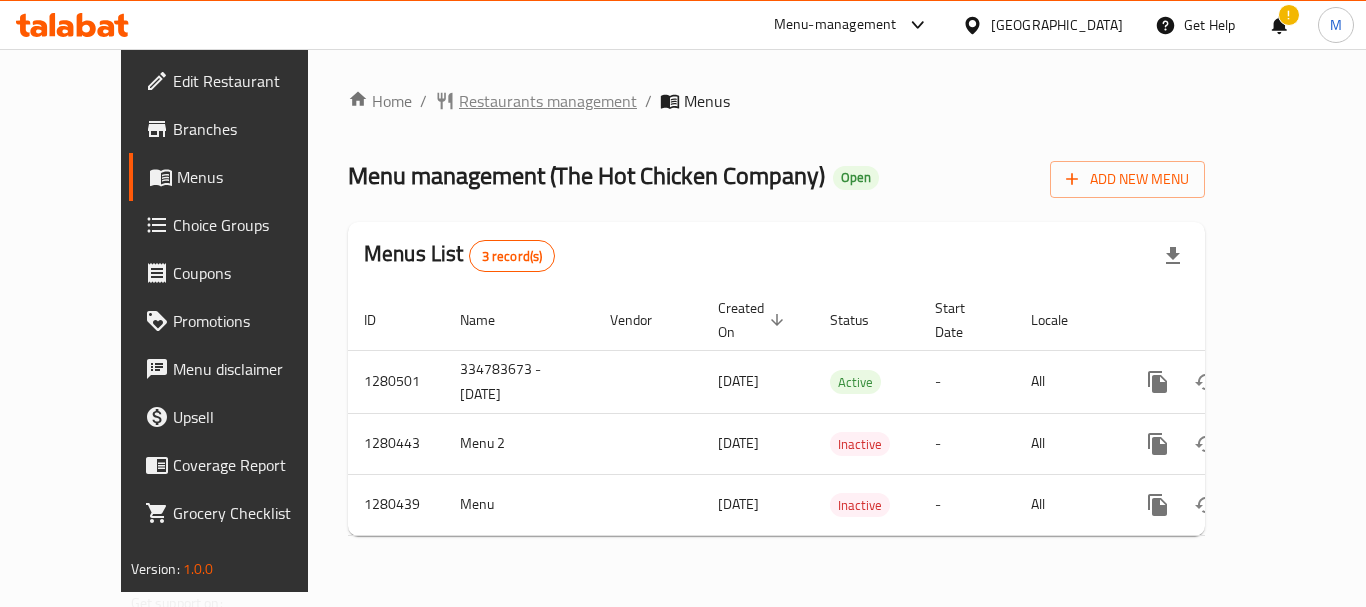 click on "Restaurants management" at bounding box center [548, 101] 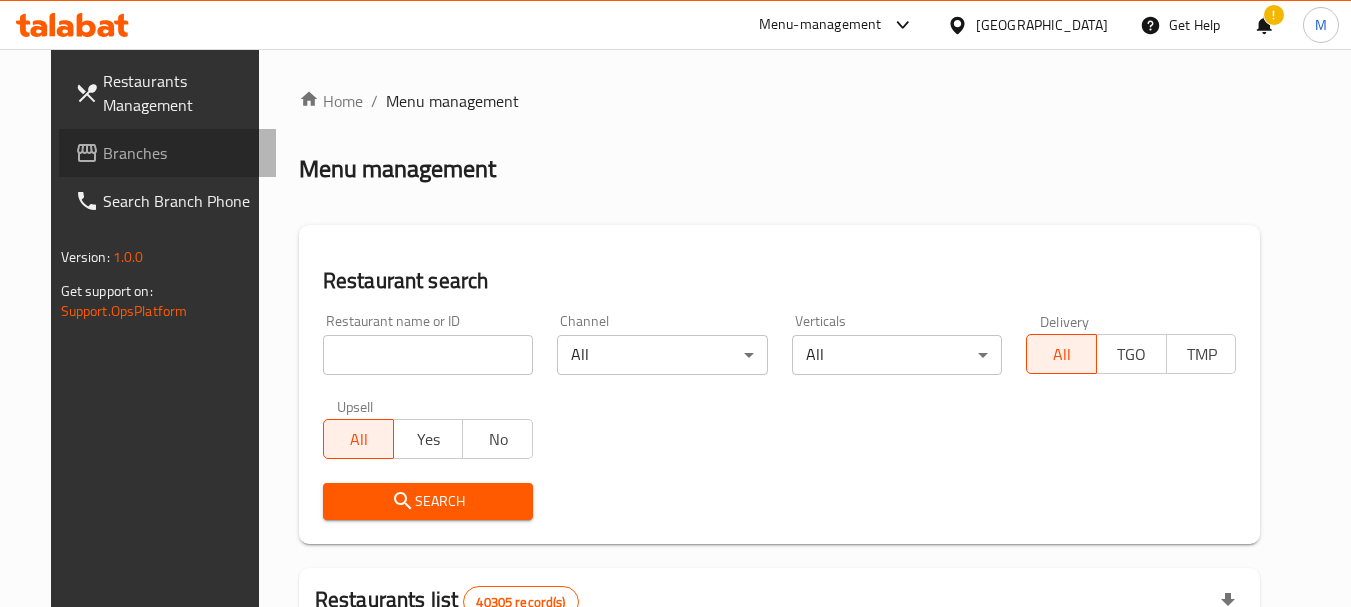 click on "Branches" at bounding box center [168, 153] 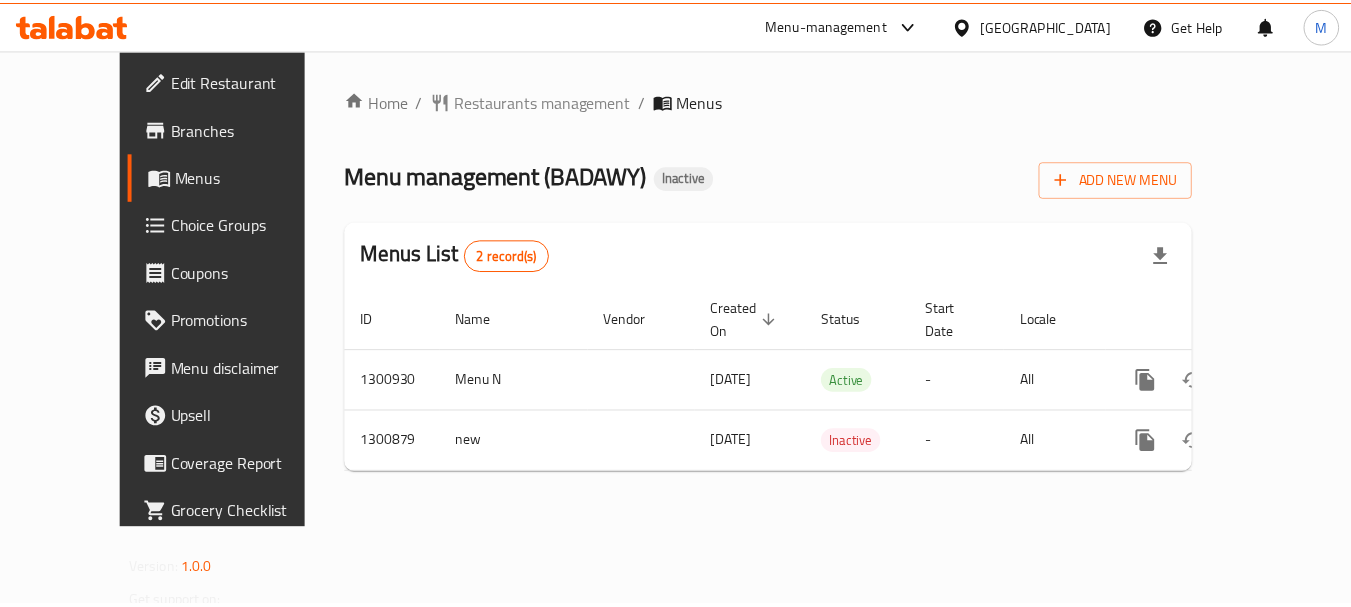 scroll, scrollTop: 0, scrollLeft: 0, axis: both 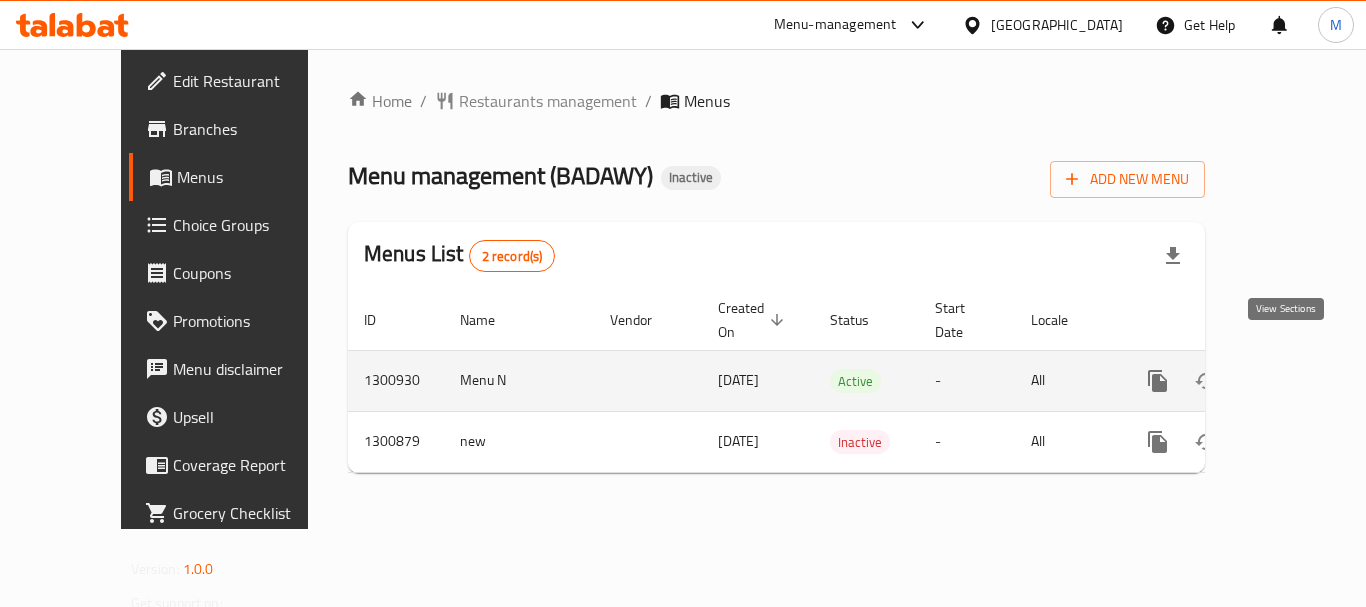 click 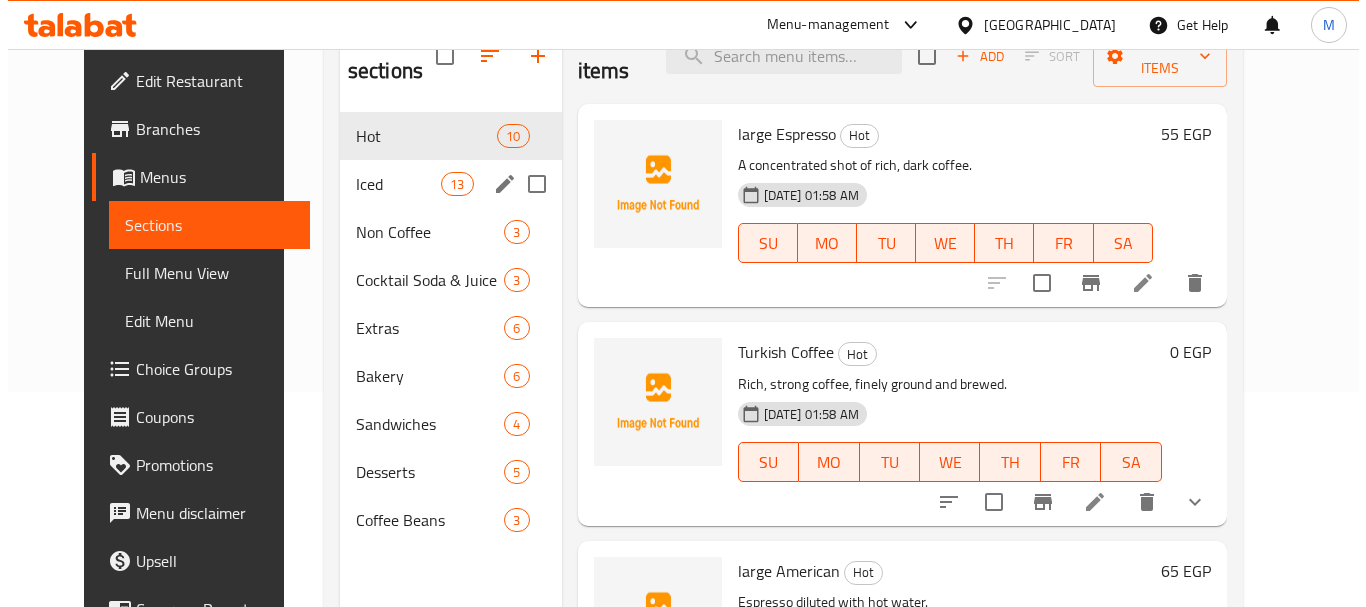 scroll, scrollTop: 180, scrollLeft: 0, axis: vertical 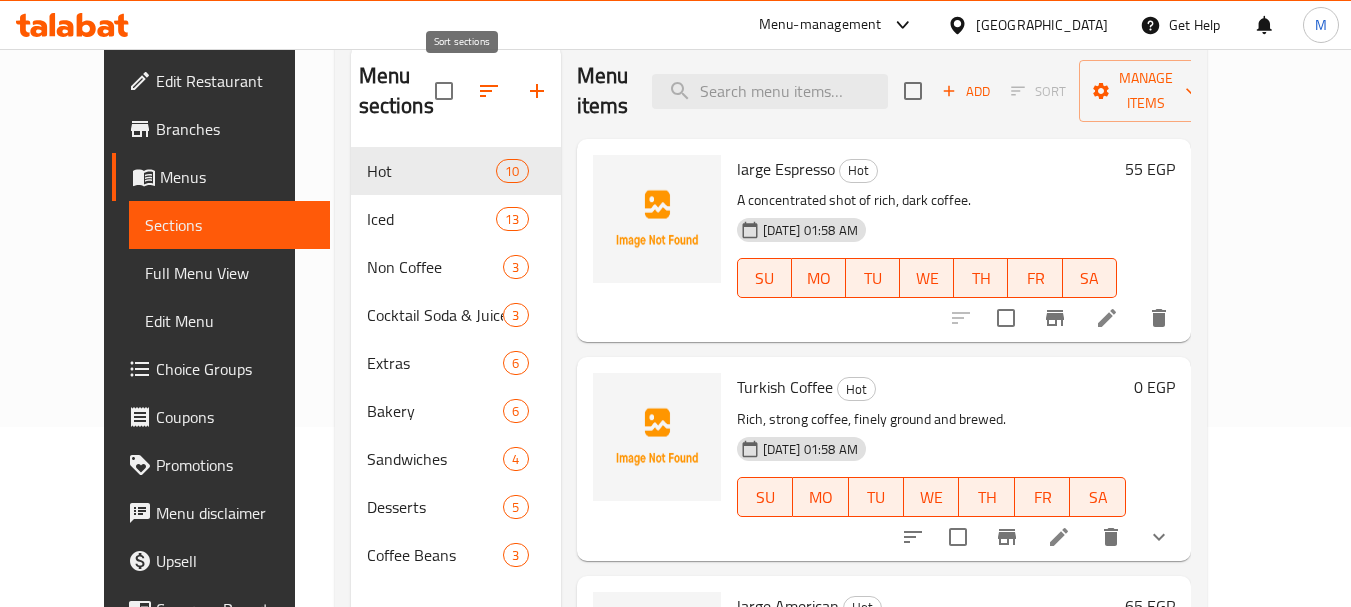 click 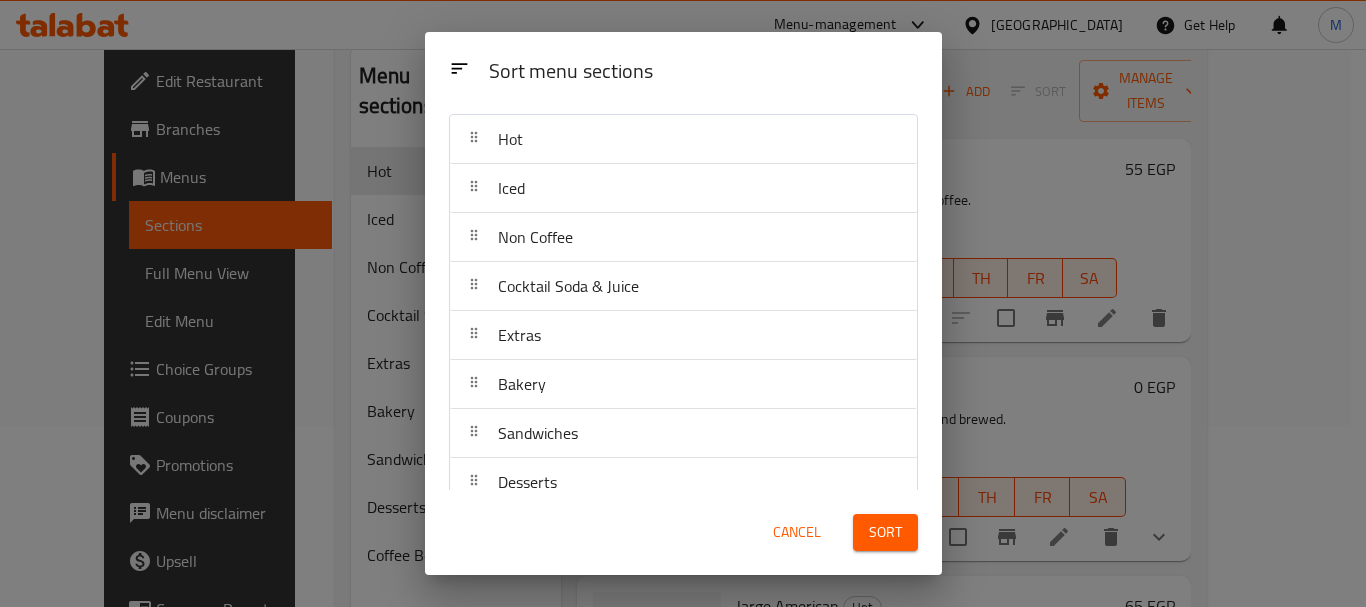 scroll, scrollTop: 122, scrollLeft: 0, axis: vertical 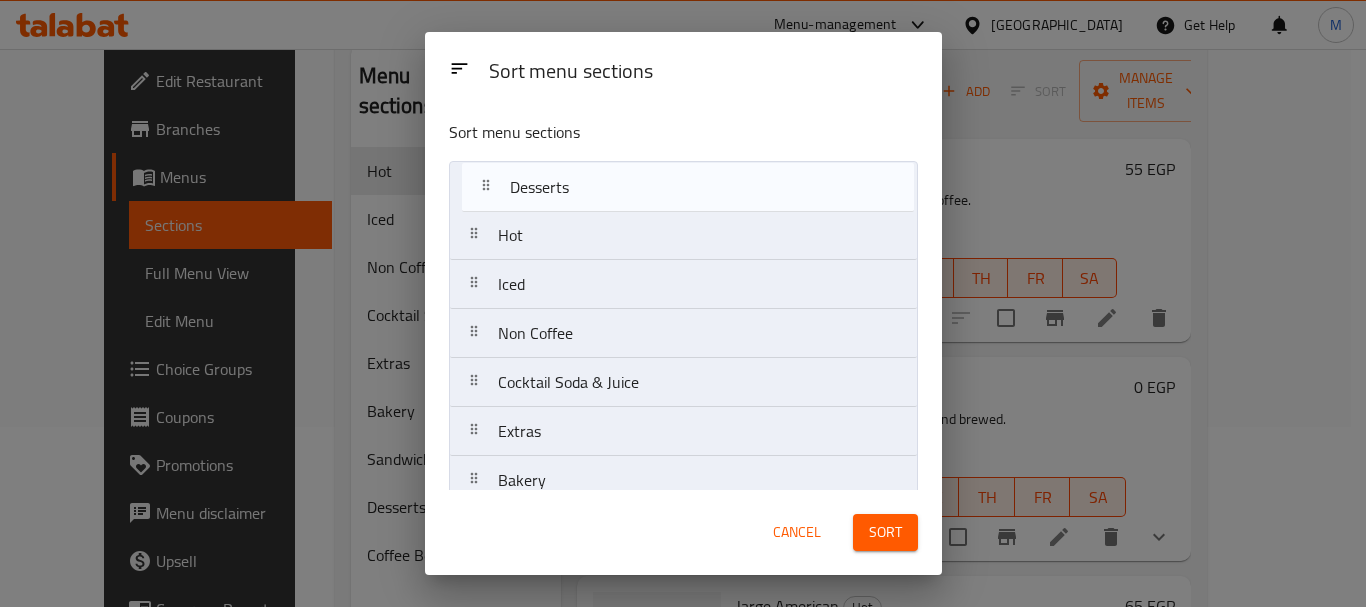 drag, startPoint x: 572, startPoint y: 407, endPoint x: 579, endPoint y: 207, distance: 200.12247 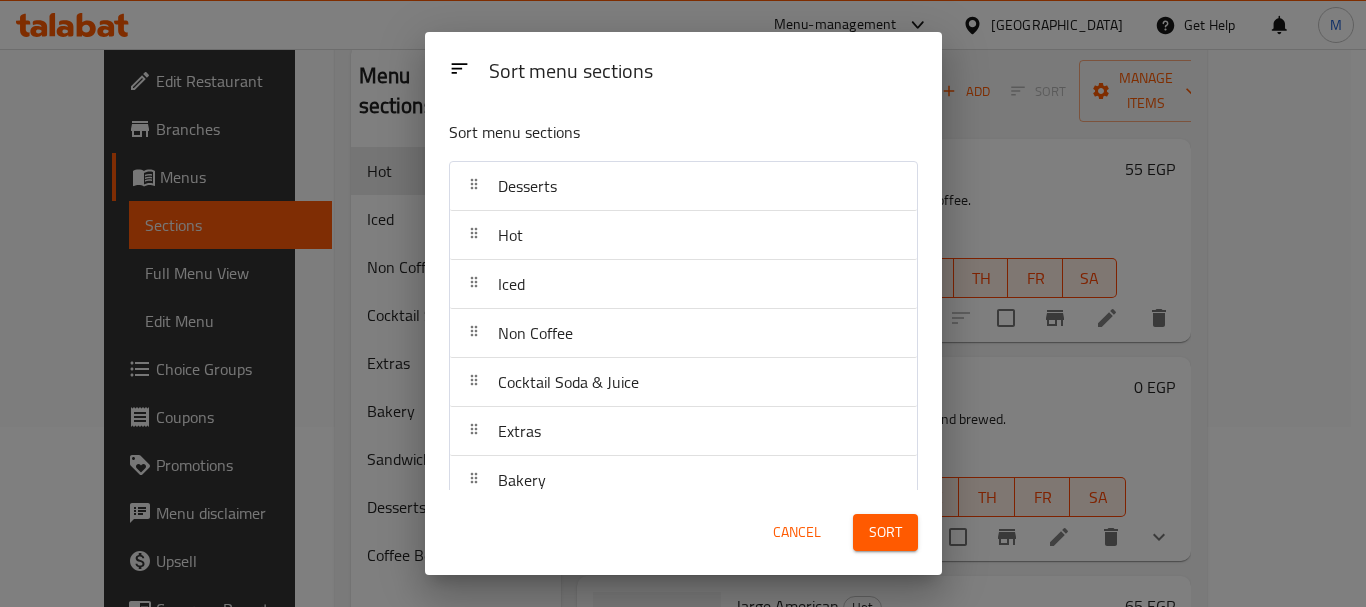 scroll, scrollTop: 100, scrollLeft: 0, axis: vertical 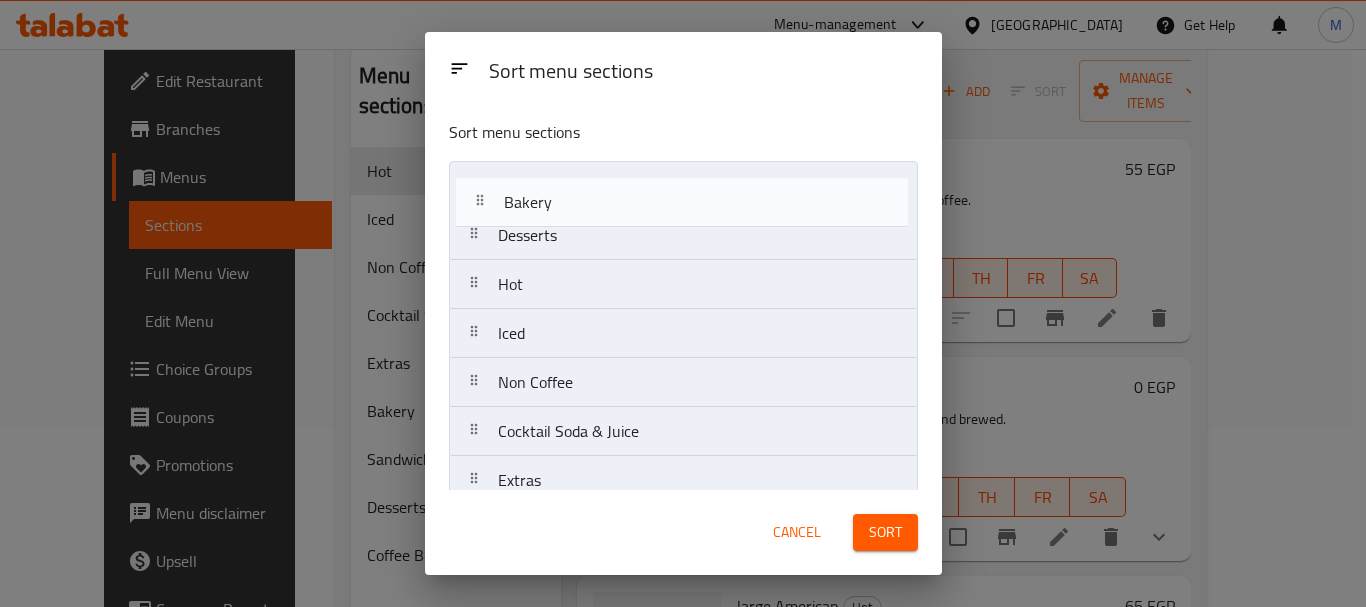drag, startPoint x: 562, startPoint y: 391, endPoint x: 570, endPoint y: 208, distance: 183.17477 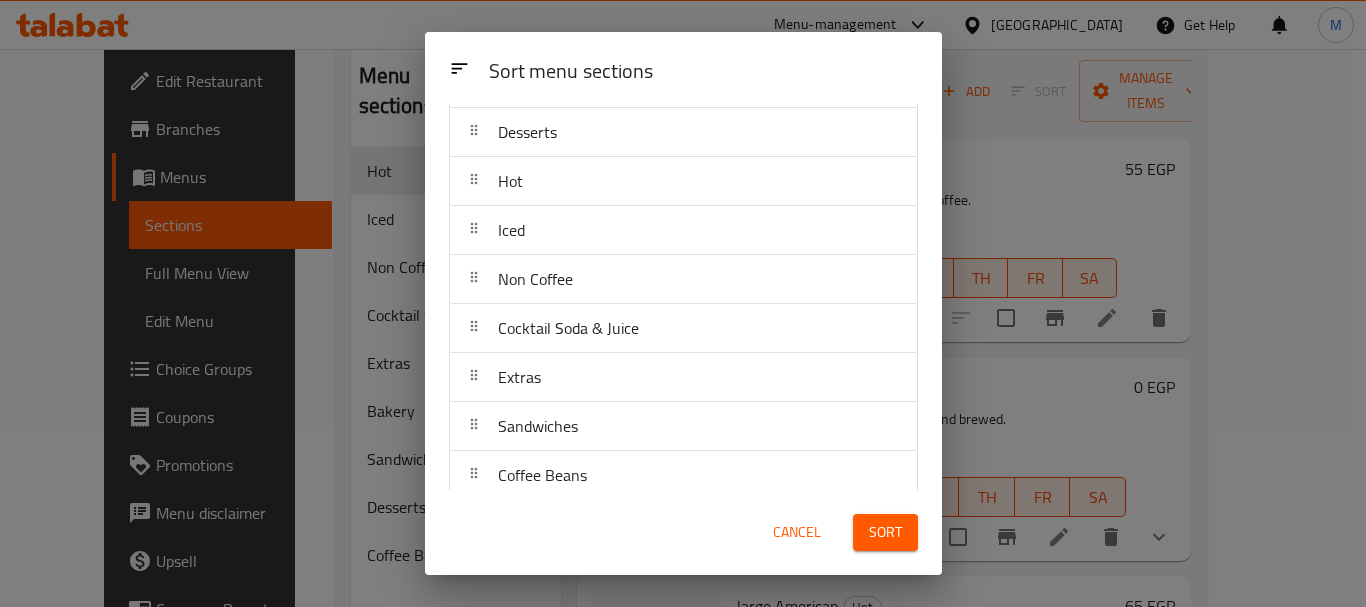 scroll, scrollTop: 122, scrollLeft: 0, axis: vertical 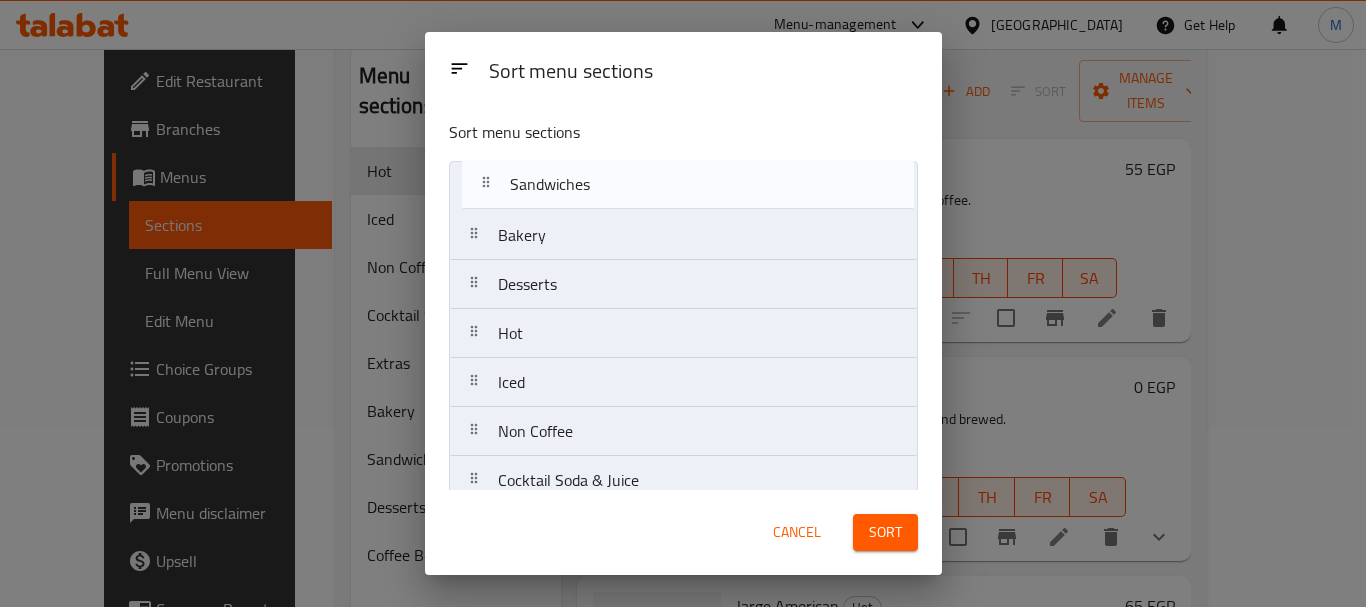 drag, startPoint x: 586, startPoint y: 409, endPoint x: 600, endPoint y: 173, distance: 236.41489 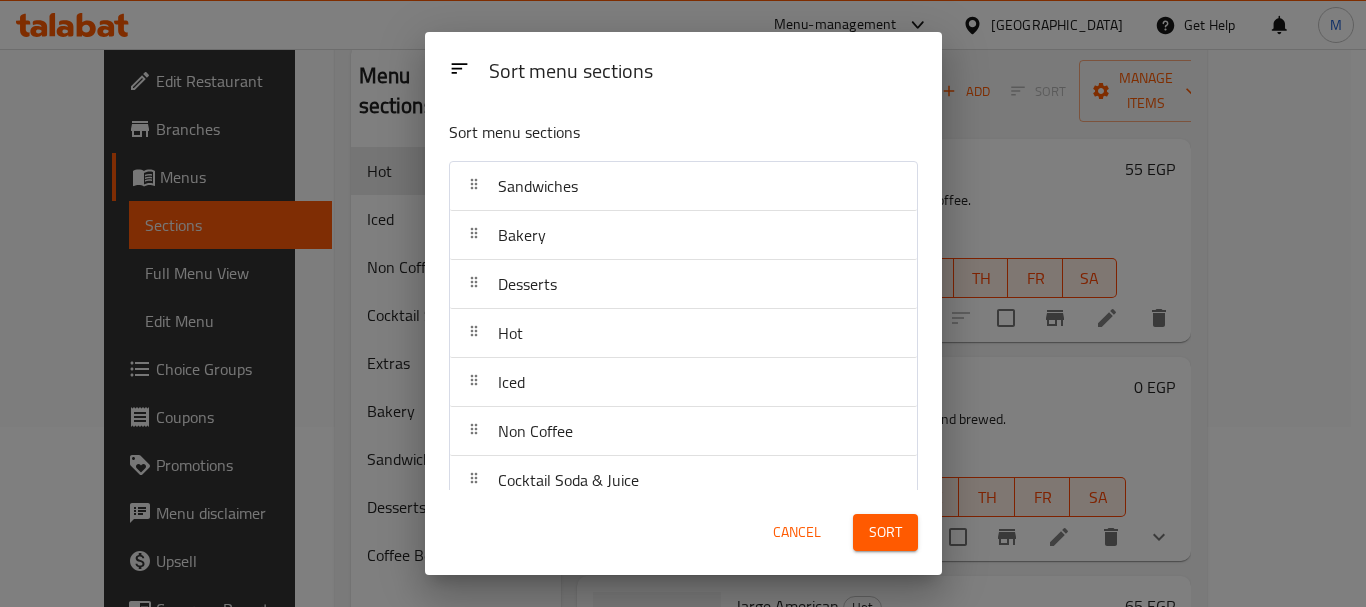 click on "Sort" at bounding box center [885, 532] 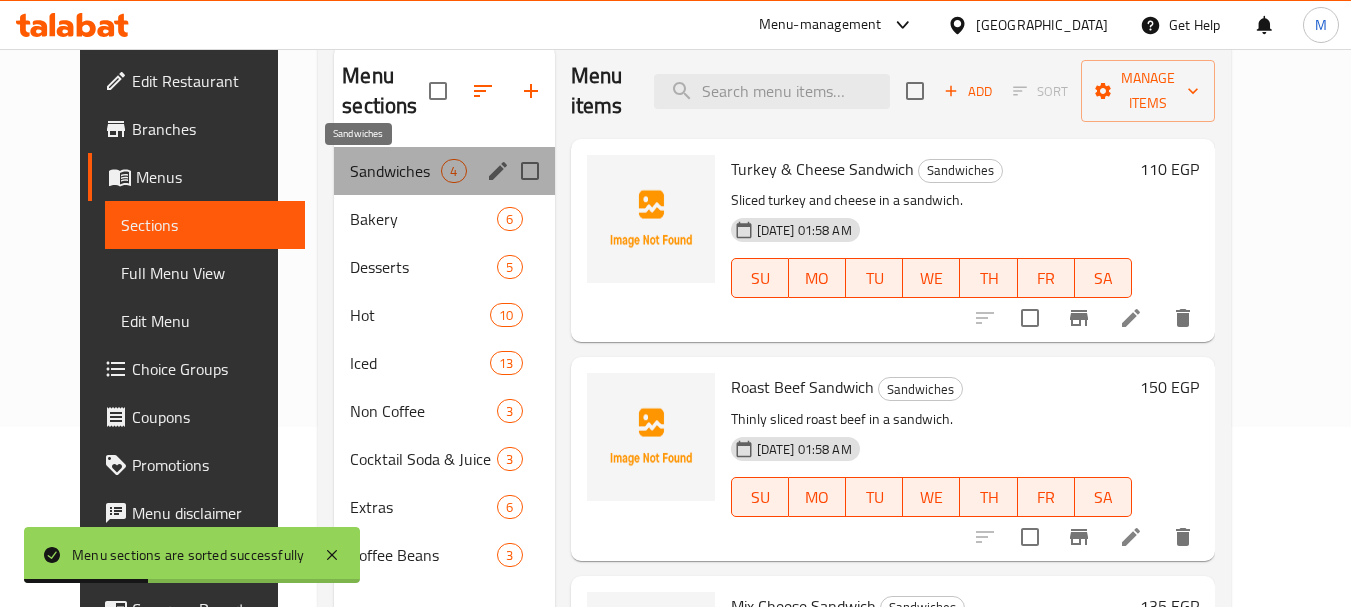 click on "Sandwiches" at bounding box center (395, 171) 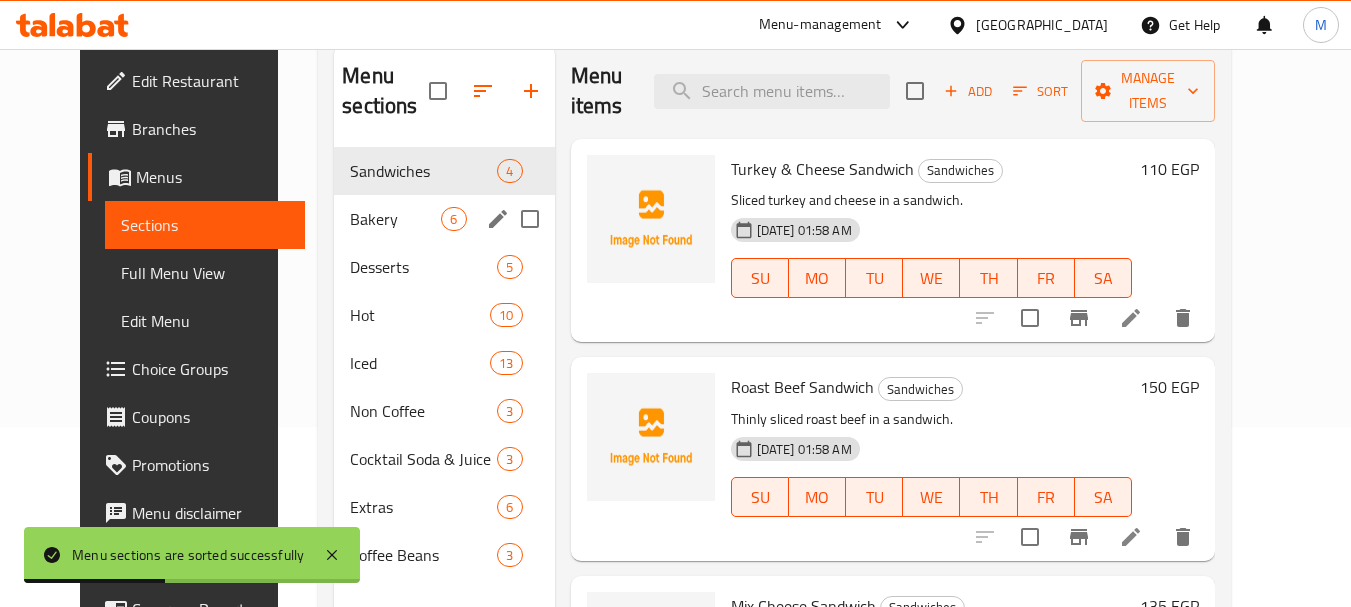 click on "Bakery 6" at bounding box center [444, 219] 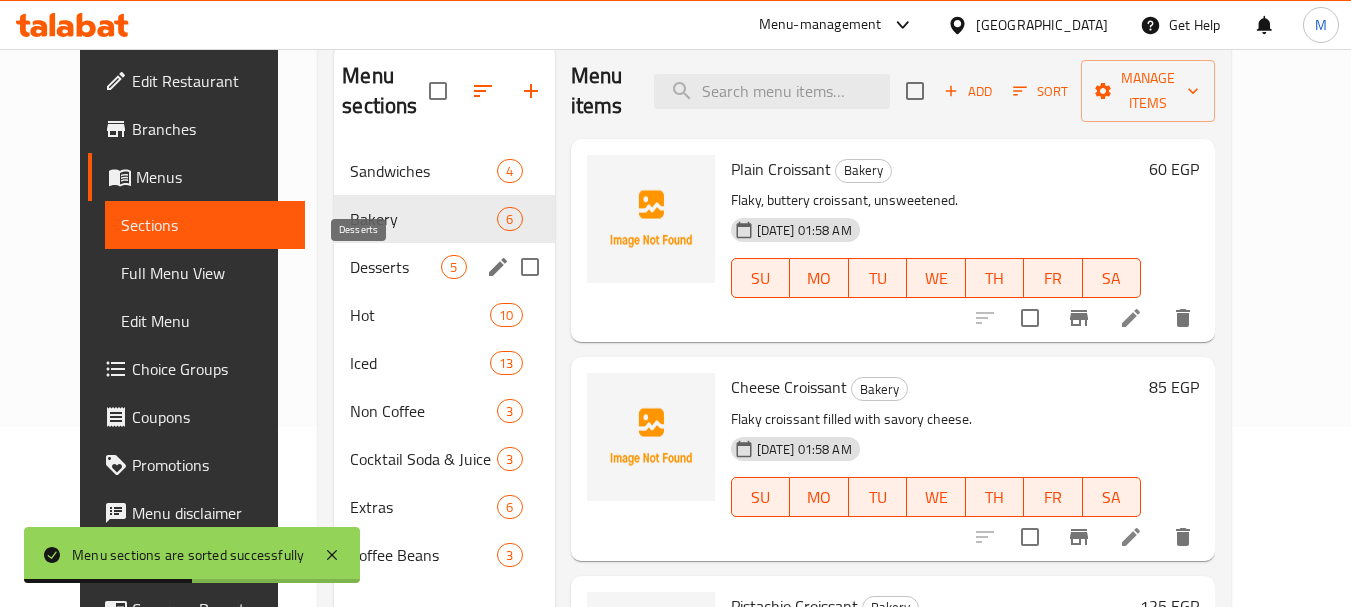 click on "Desserts" at bounding box center [395, 267] 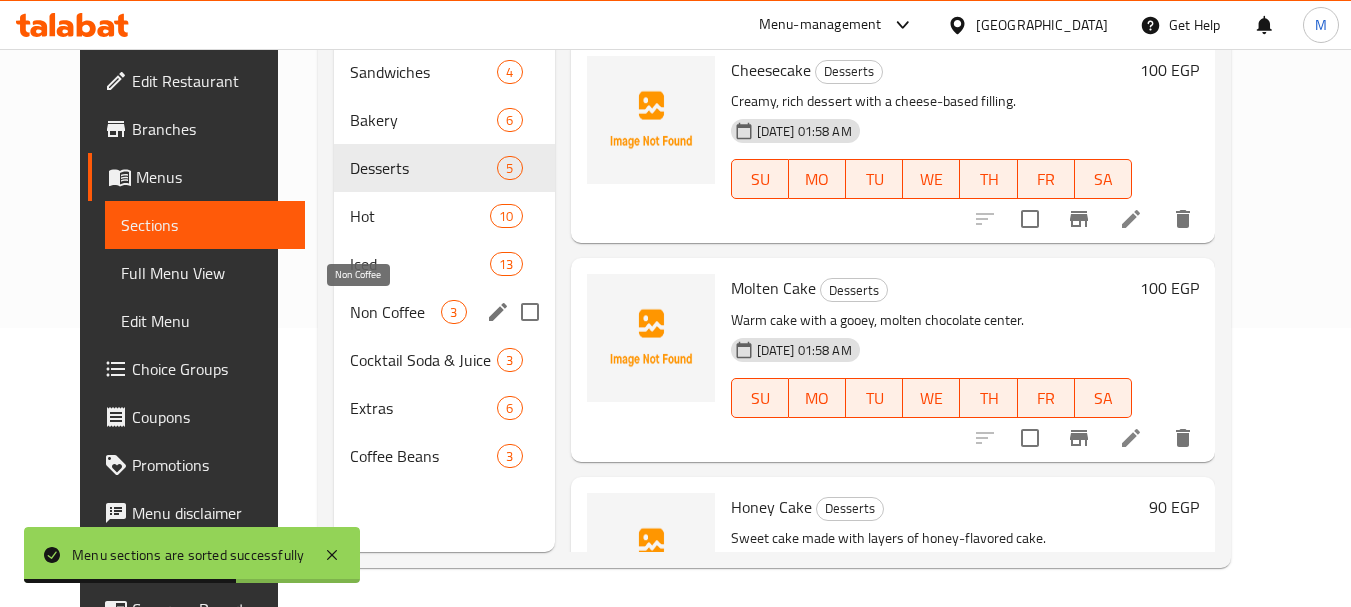 scroll, scrollTop: 280, scrollLeft: 0, axis: vertical 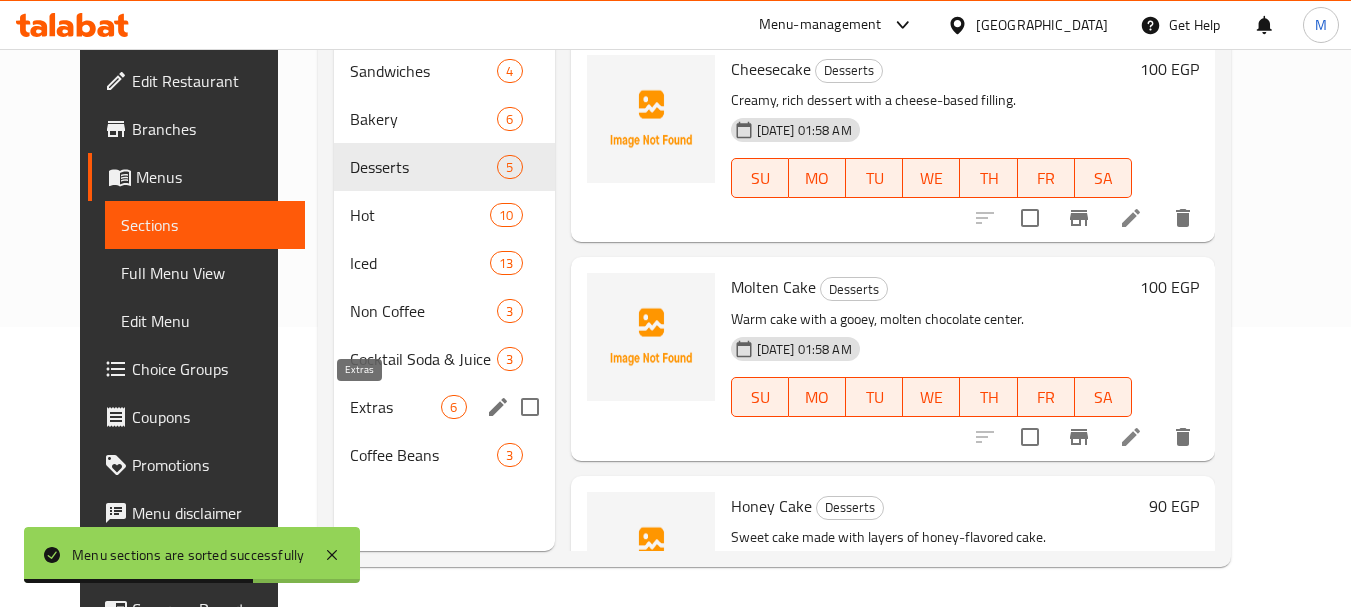 click on "Extras" at bounding box center (395, 407) 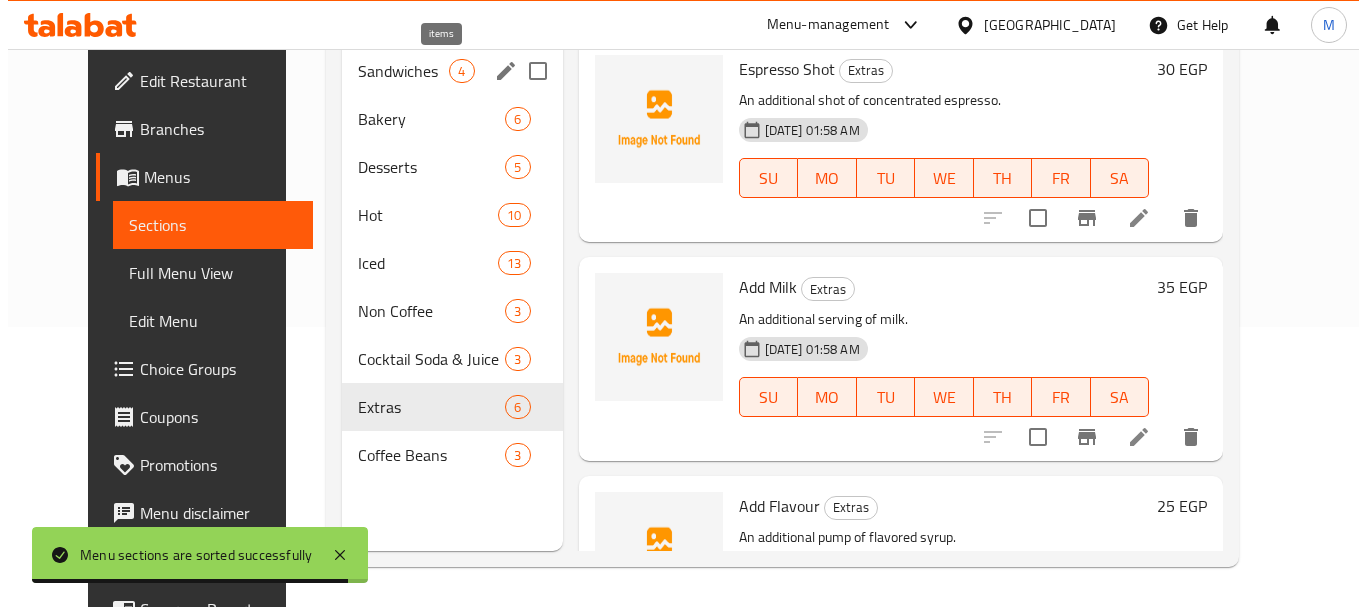 scroll, scrollTop: 180, scrollLeft: 0, axis: vertical 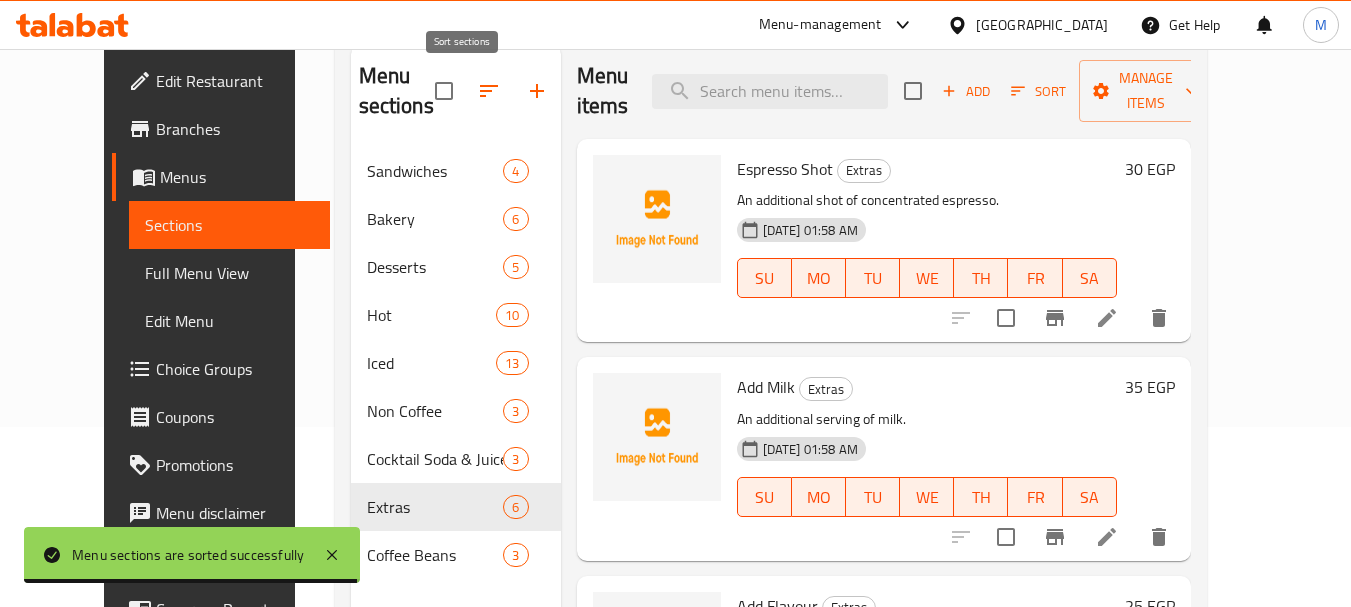 click 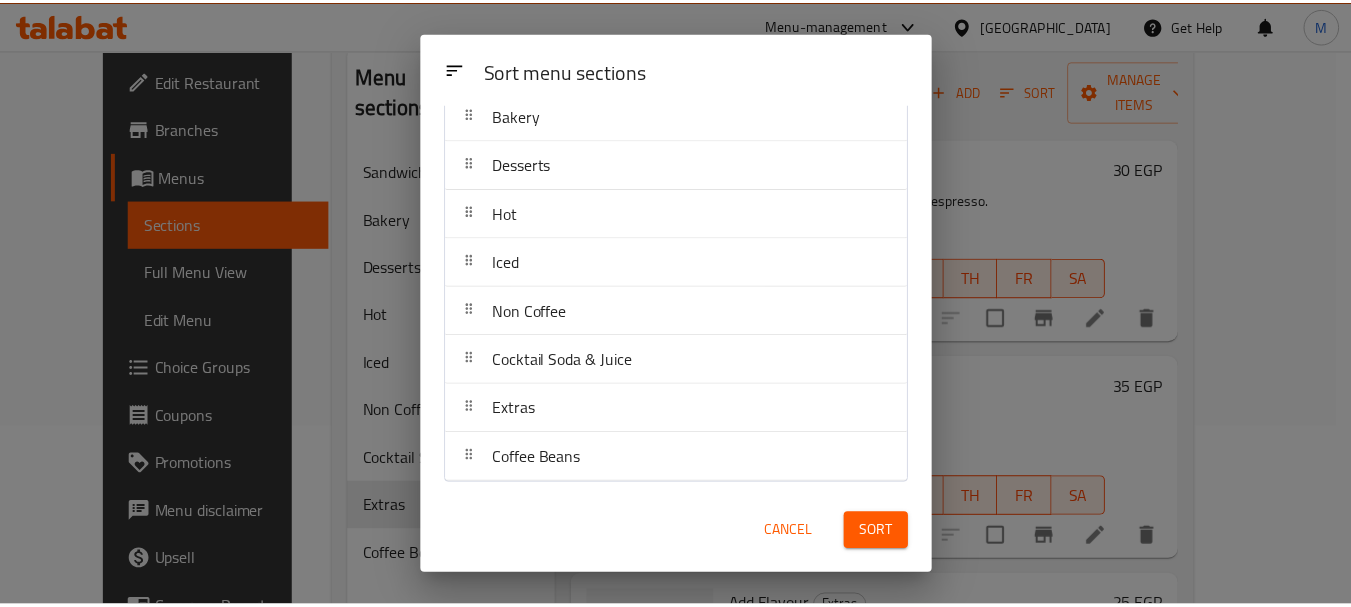scroll, scrollTop: 122, scrollLeft: 0, axis: vertical 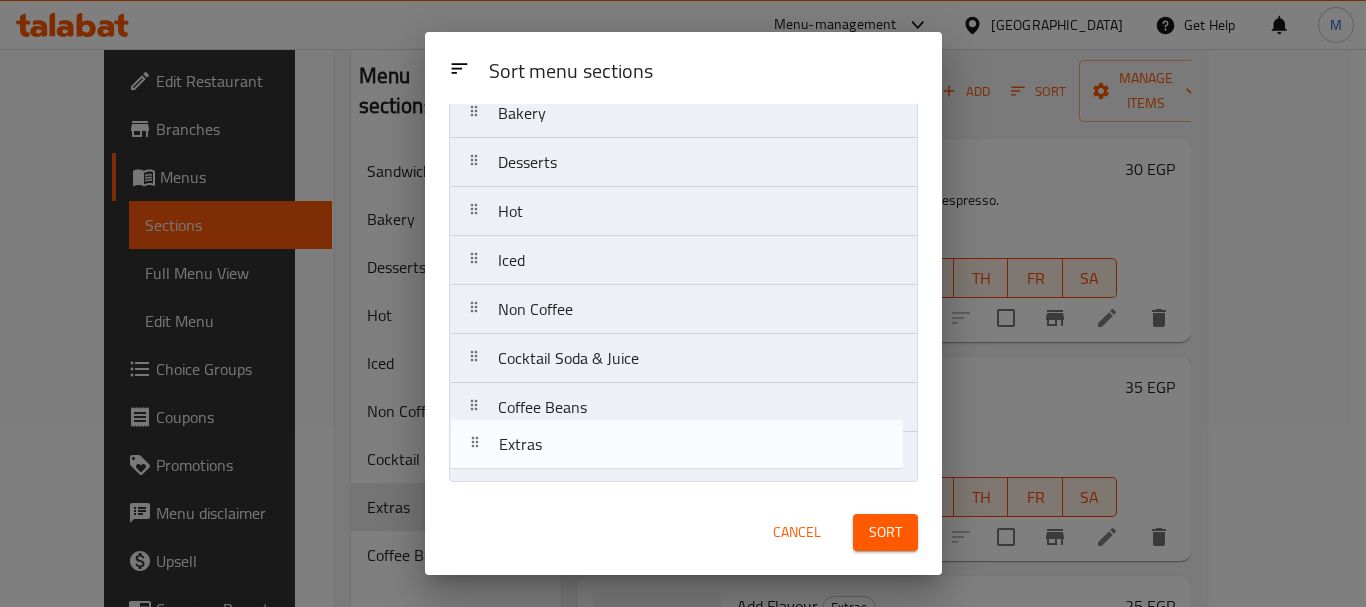 drag, startPoint x: 571, startPoint y: 415, endPoint x: 587, endPoint y: 461, distance: 48.703182 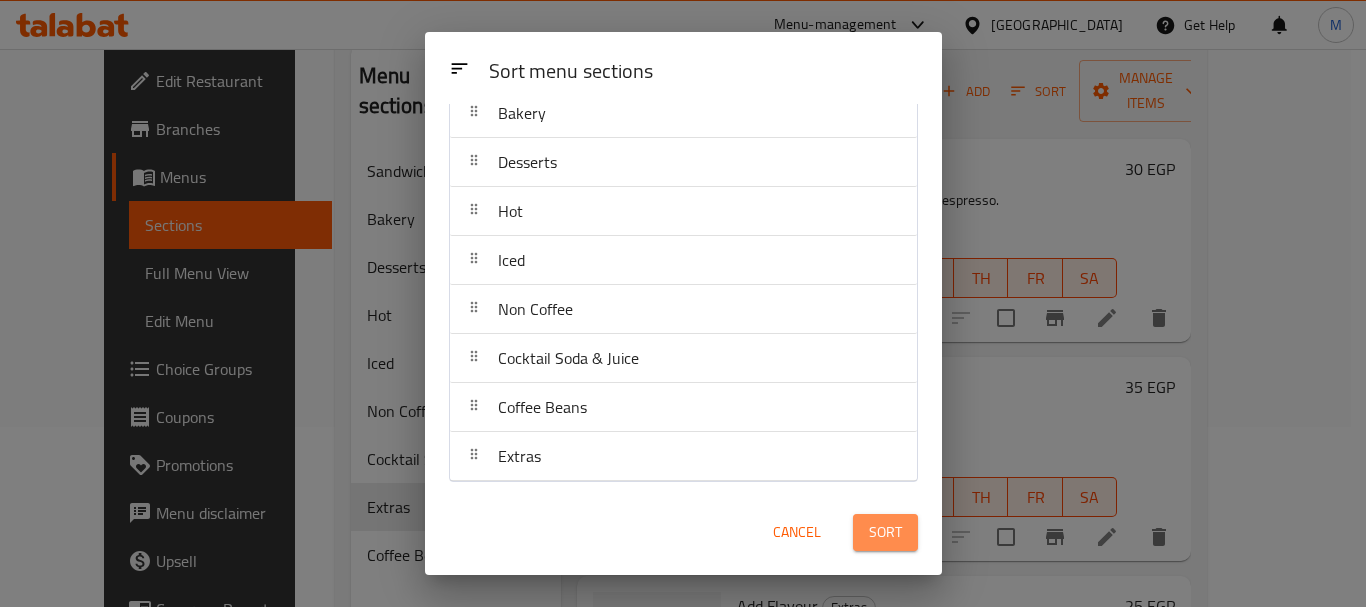 click on "Sort" at bounding box center (885, 532) 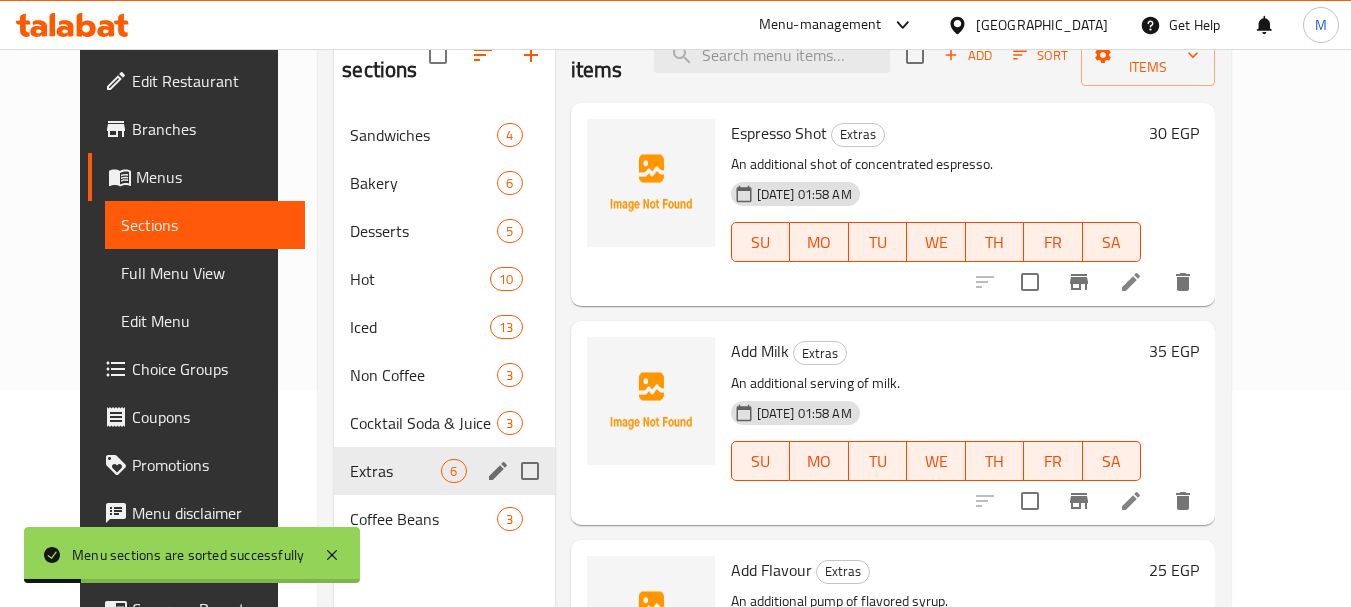 scroll, scrollTop: 280, scrollLeft: 0, axis: vertical 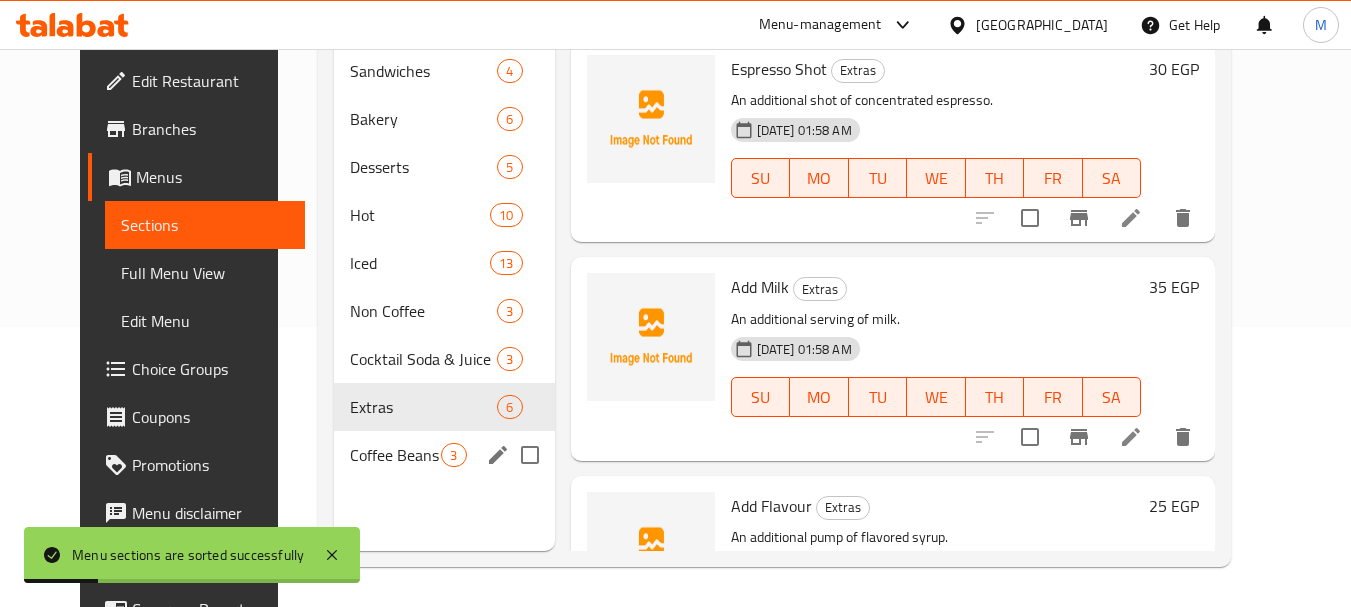 click on "Coffee Beans 3" at bounding box center (444, 455) 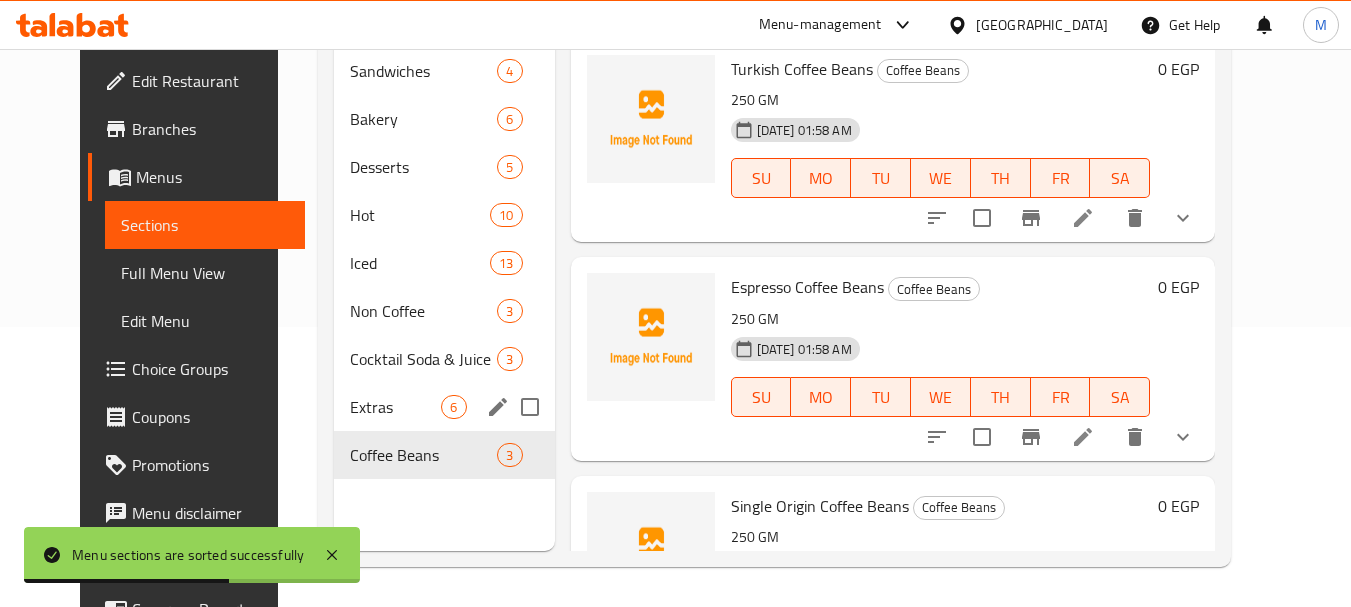 scroll, scrollTop: 0, scrollLeft: 0, axis: both 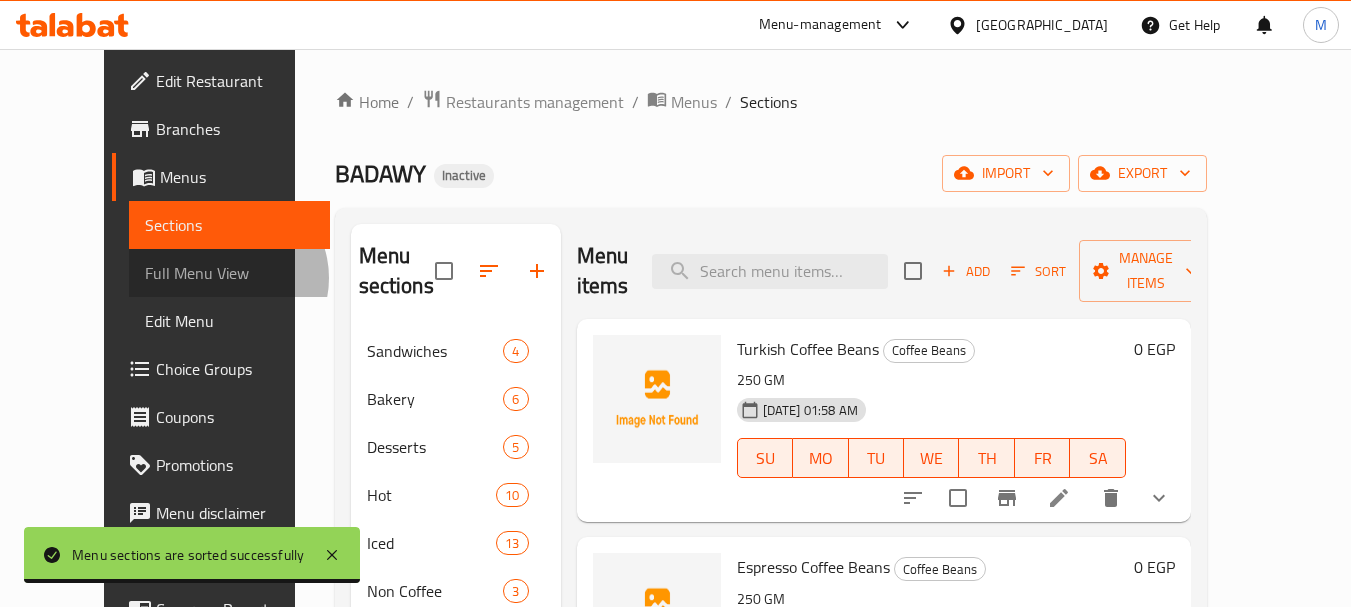 click on "Full Menu View" at bounding box center (229, 273) 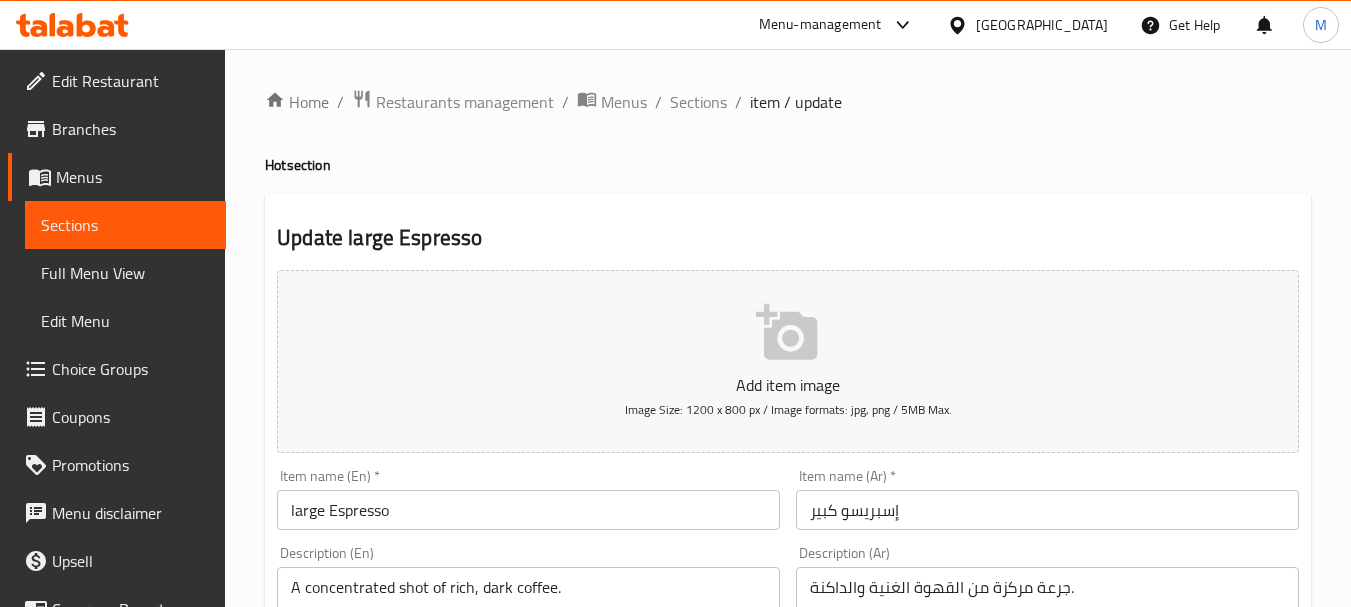 scroll, scrollTop: 0, scrollLeft: 0, axis: both 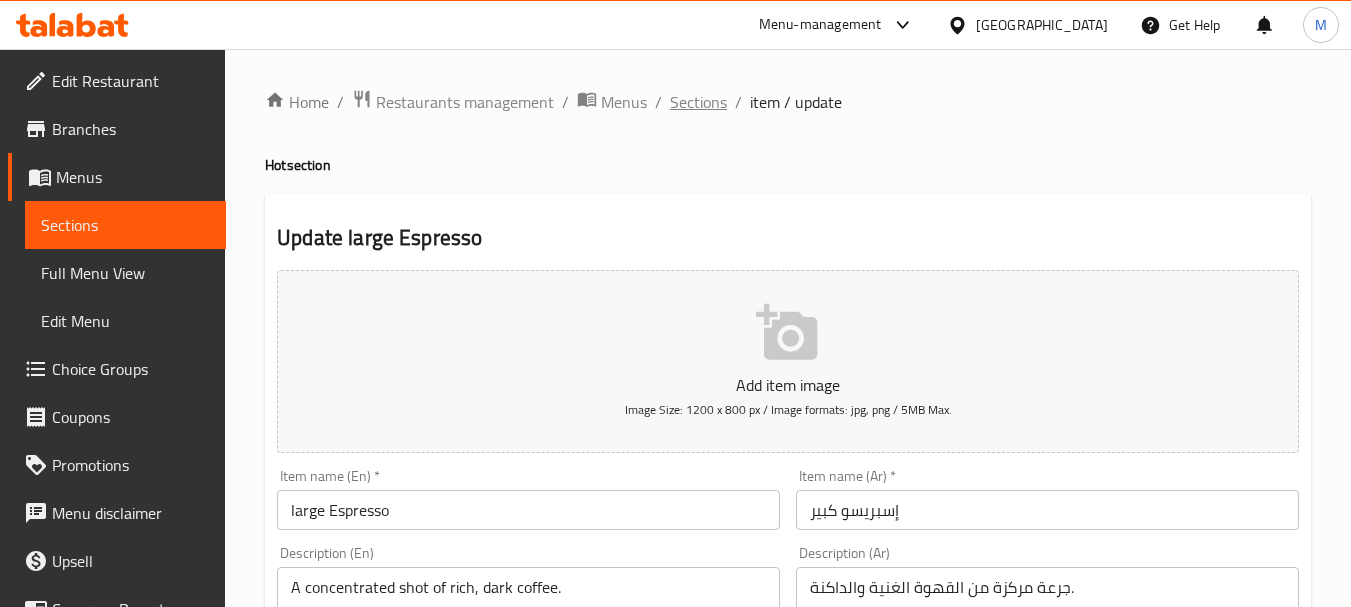 click on "Sections" at bounding box center (698, 102) 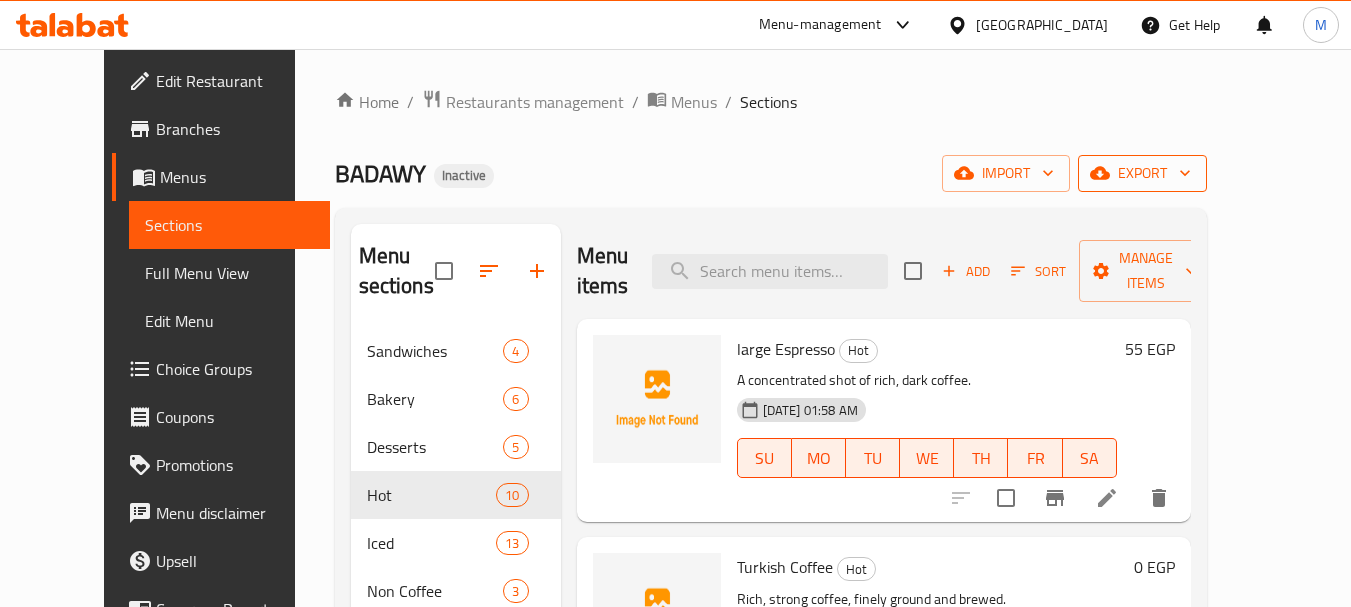 click on "export" at bounding box center [1142, 173] 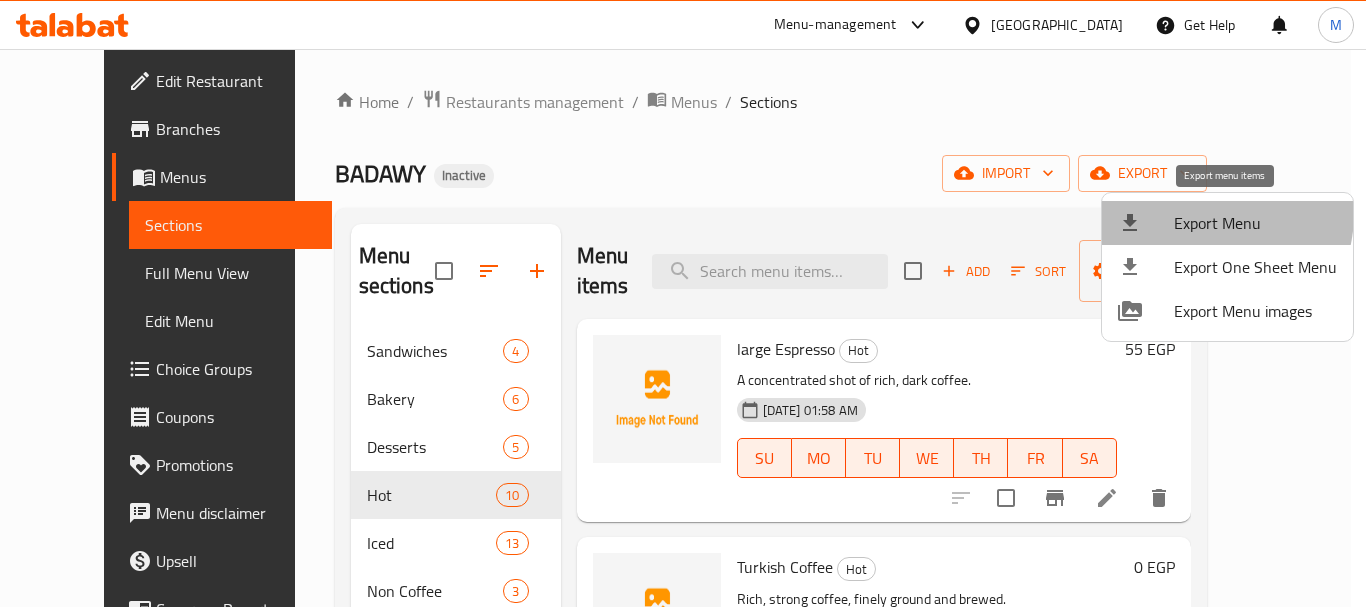 click on "Export Menu" at bounding box center (1255, 223) 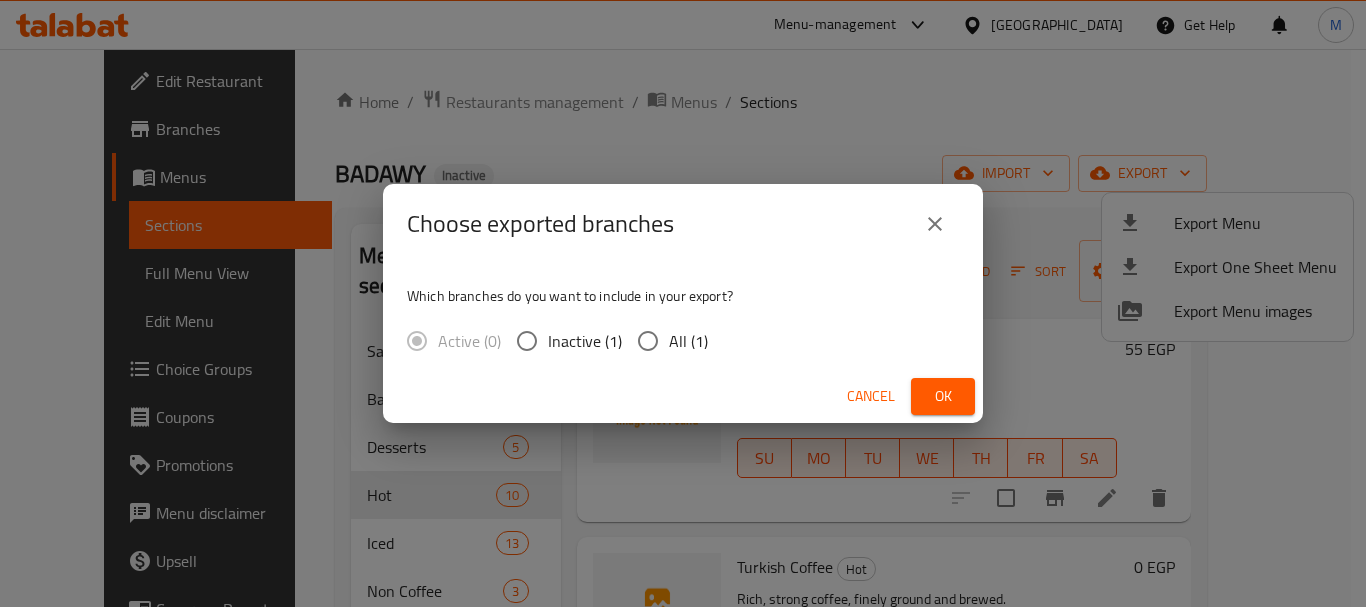 click on "All (1)" at bounding box center (648, 341) 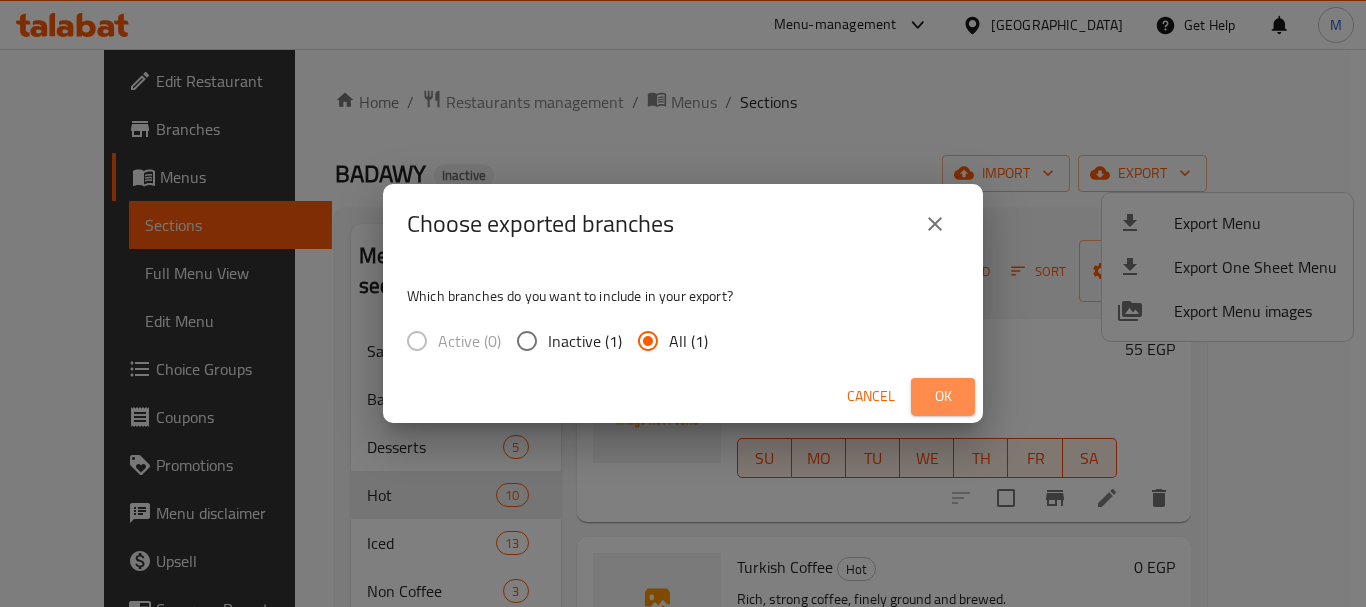 drag, startPoint x: 953, startPoint y: 405, endPoint x: 815, endPoint y: 595, distance: 234.82759 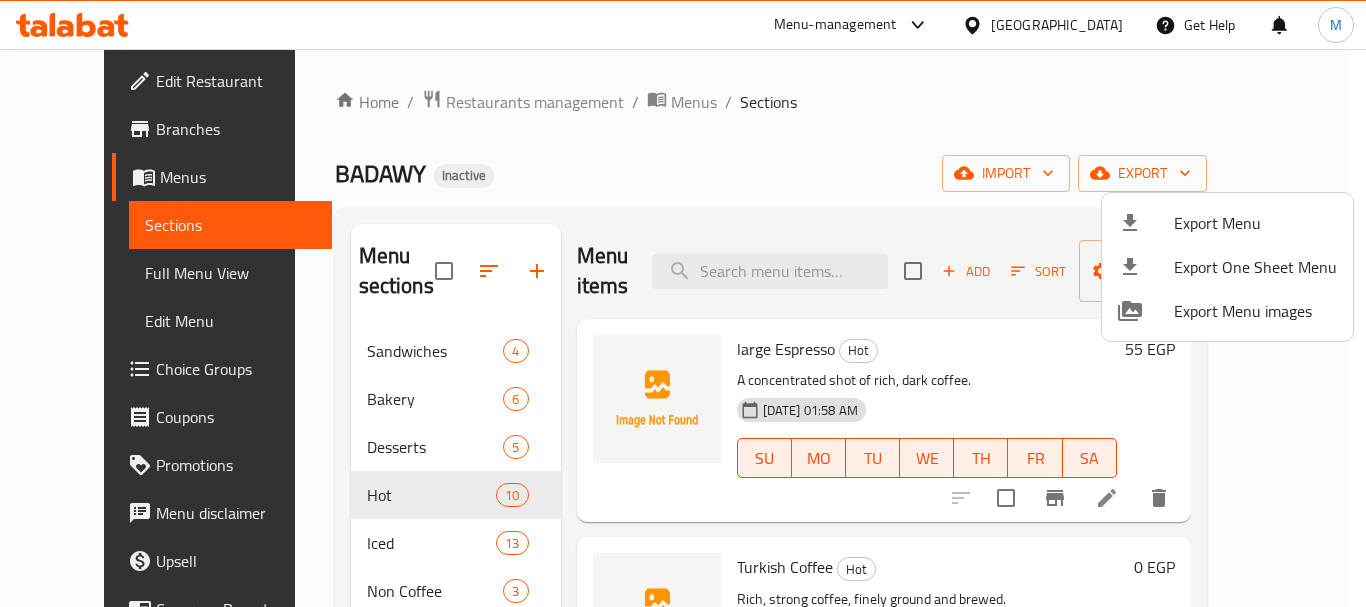 click at bounding box center [683, 303] 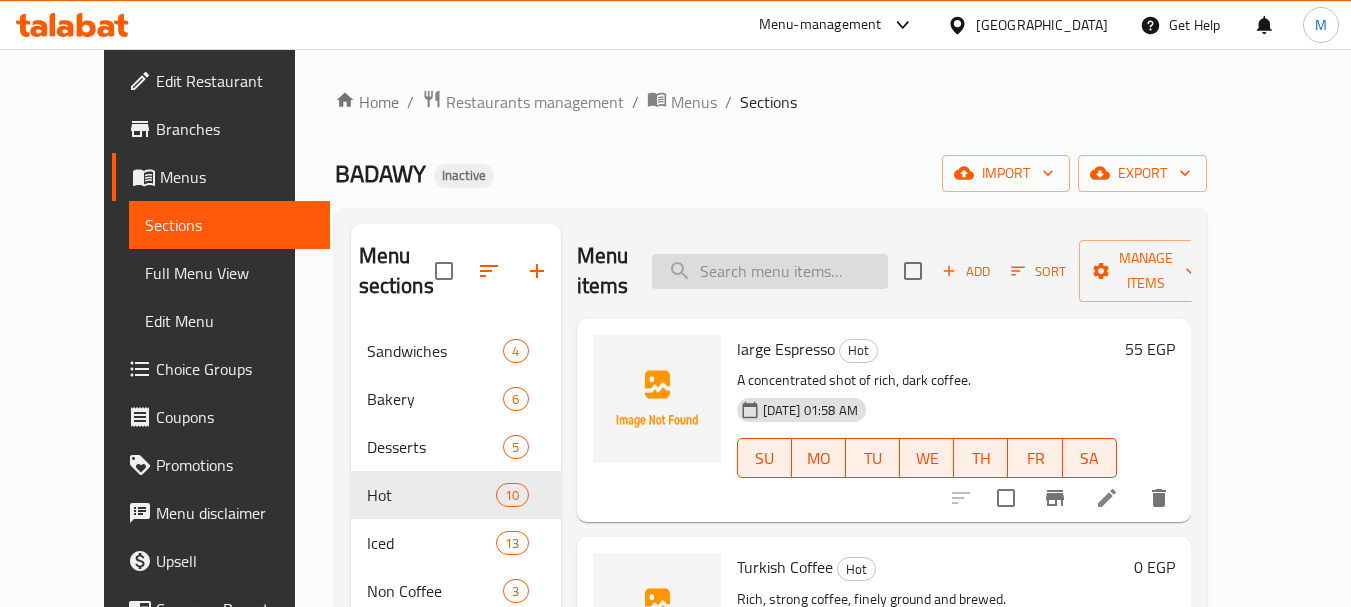 click at bounding box center (770, 271) 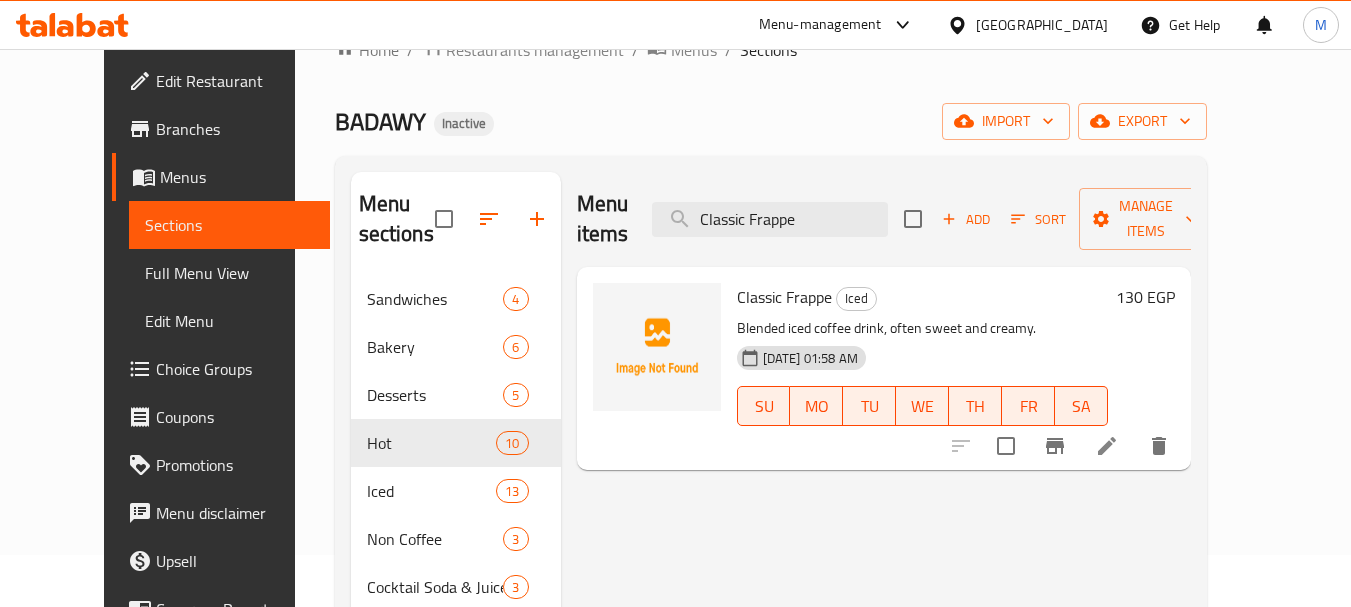scroll, scrollTop: 100, scrollLeft: 0, axis: vertical 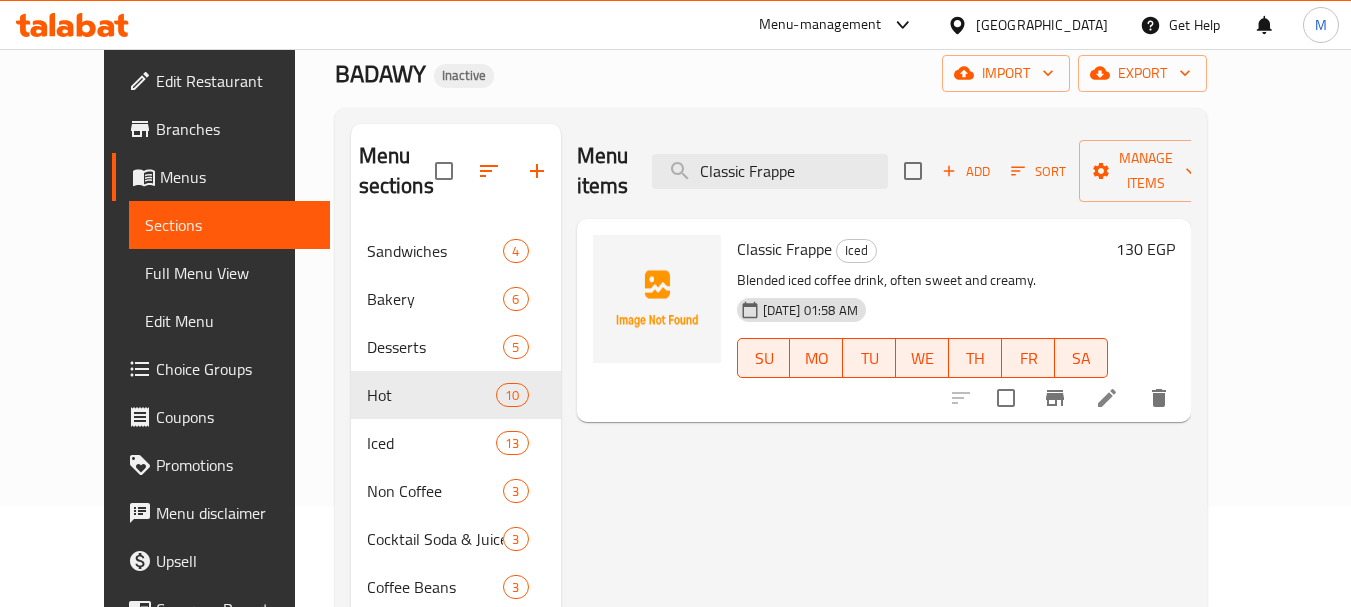 type on "Classic Frappe" 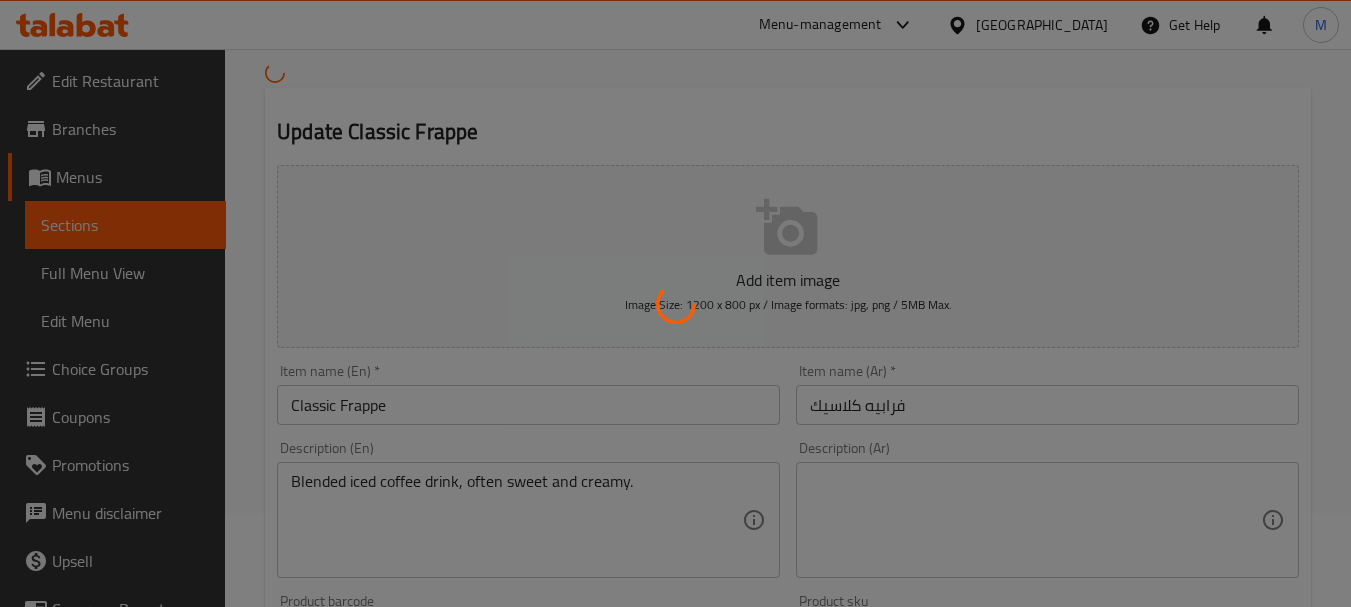 scroll, scrollTop: 300, scrollLeft: 0, axis: vertical 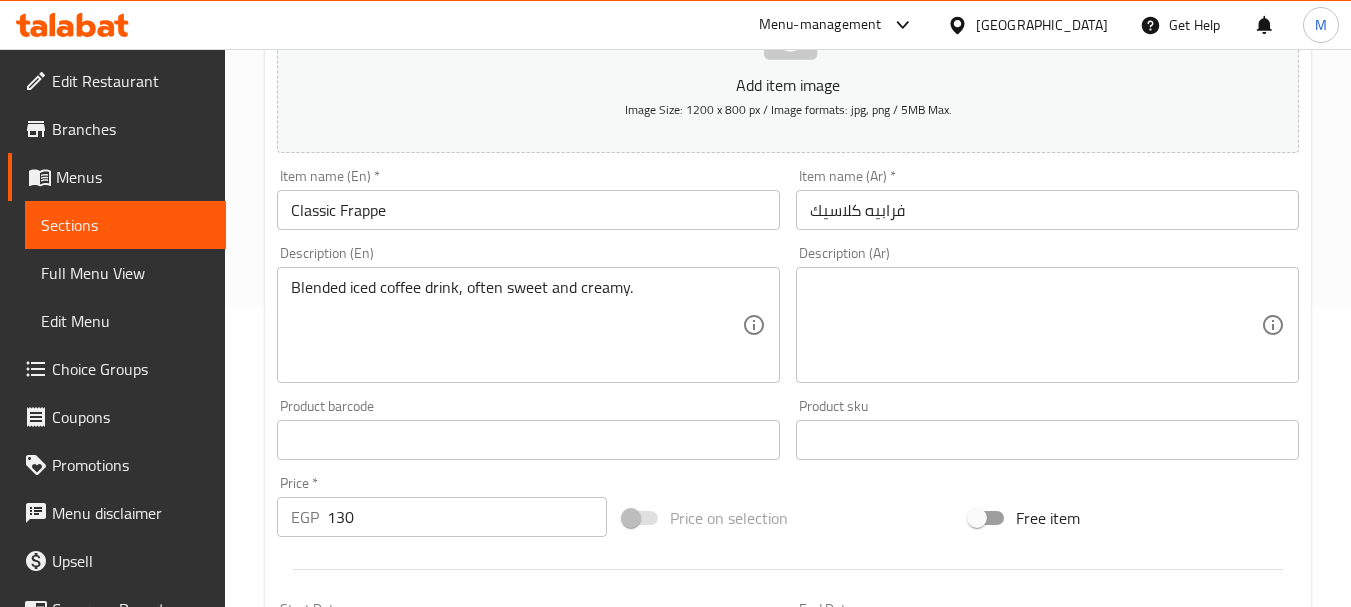 click at bounding box center (675, 303) 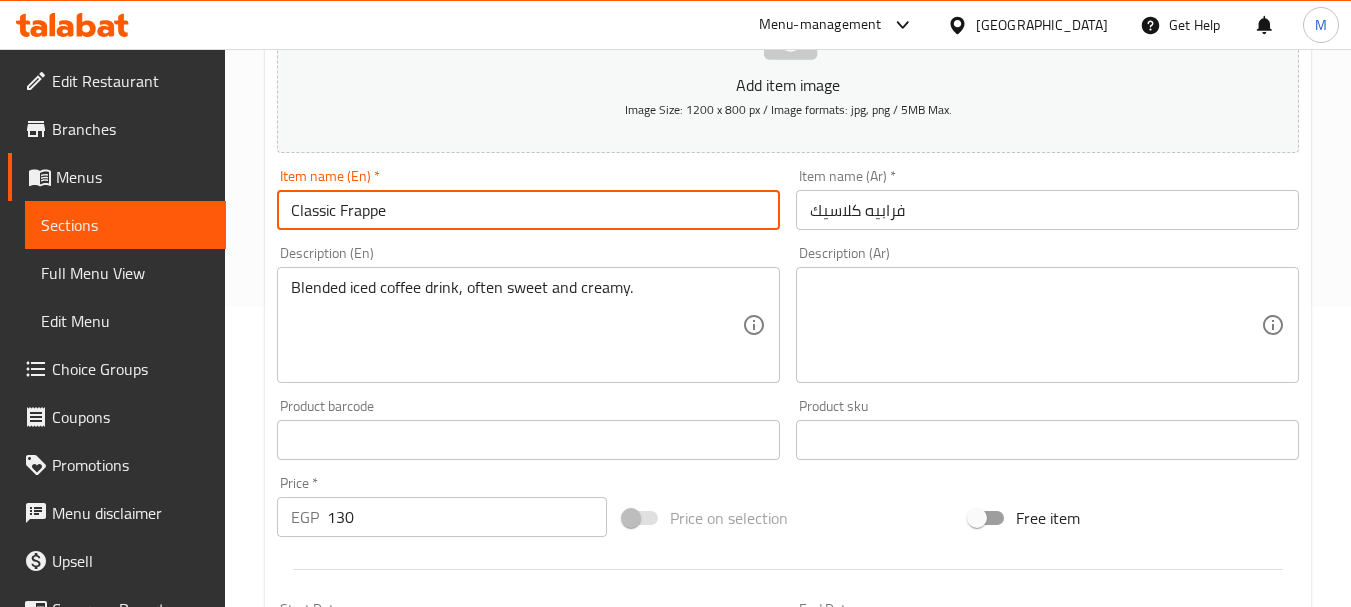 click on "Classic Frappe" at bounding box center [528, 210] 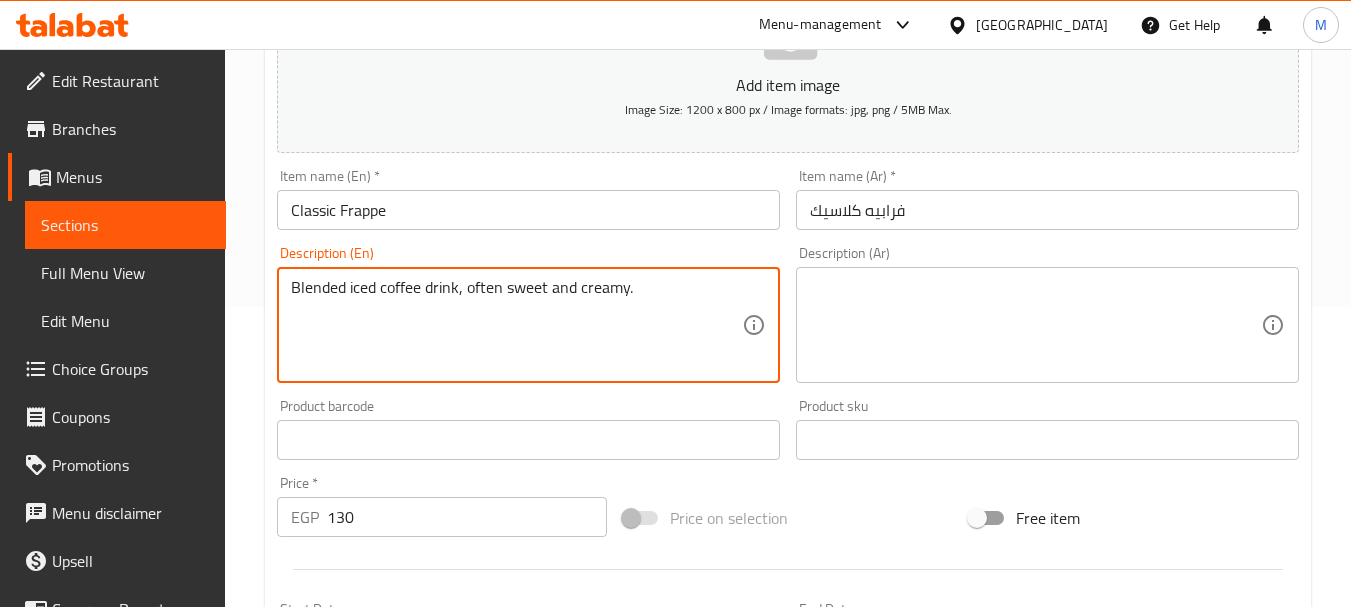 click on "Blended iced coffee drink, often sweet and creamy." at bounding box center [516, 325] 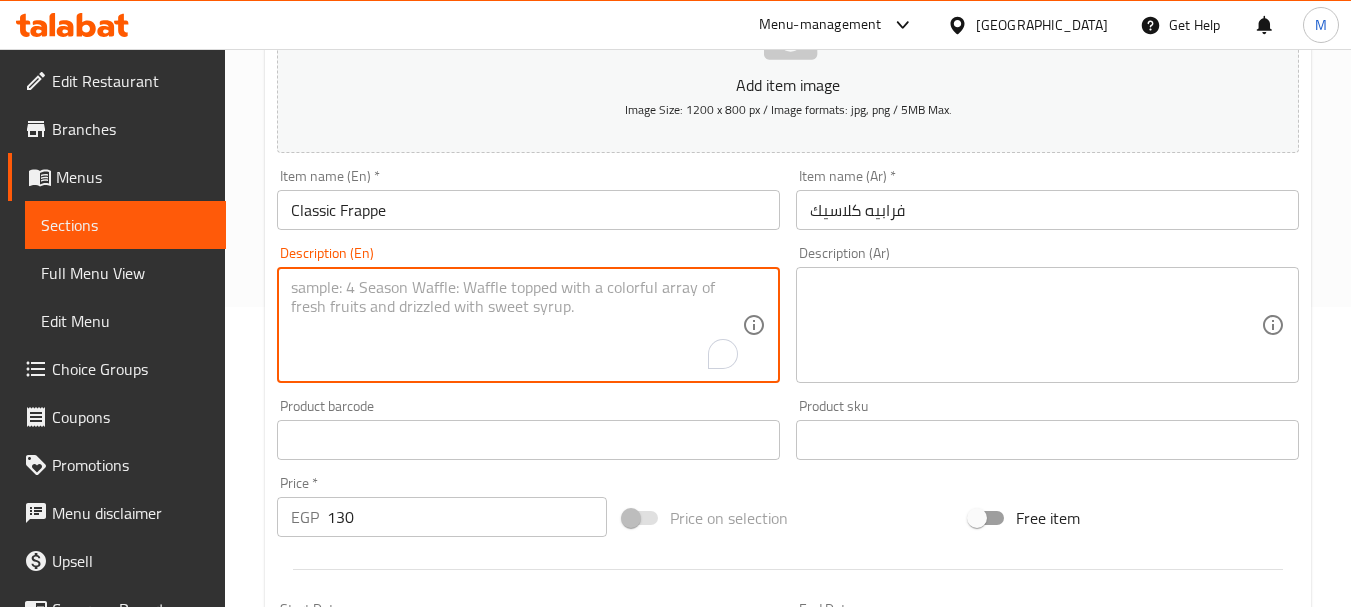 type 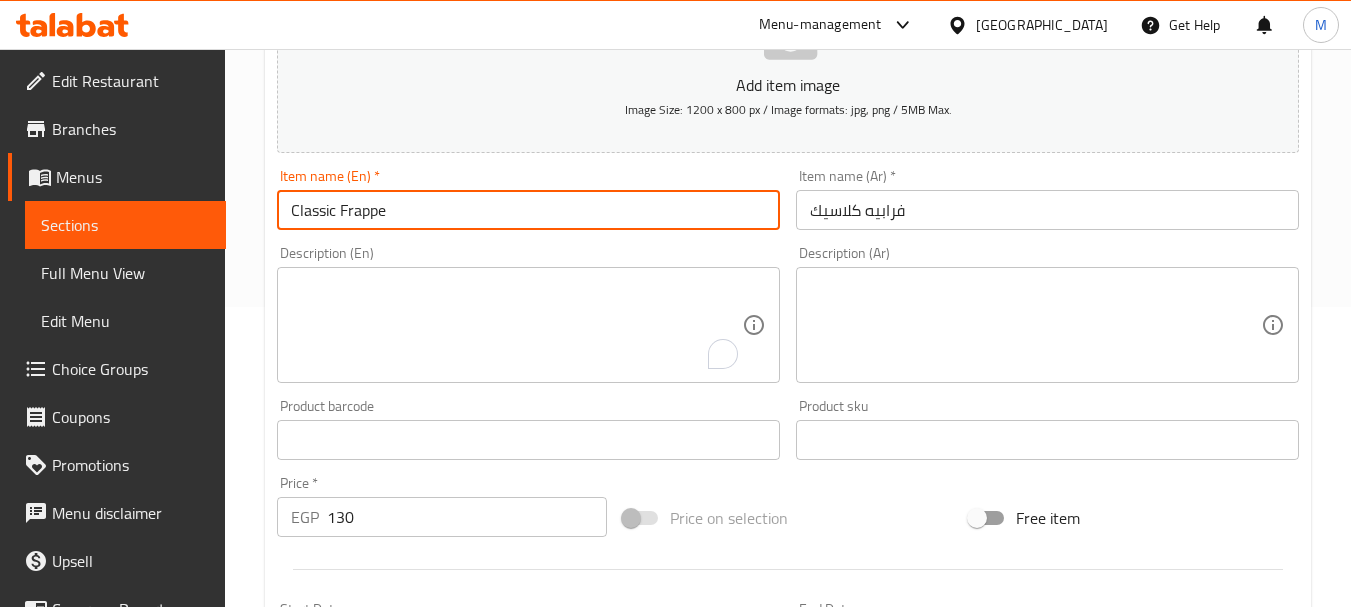 click on "Classic Frappe" at bounding box center [528, 210] 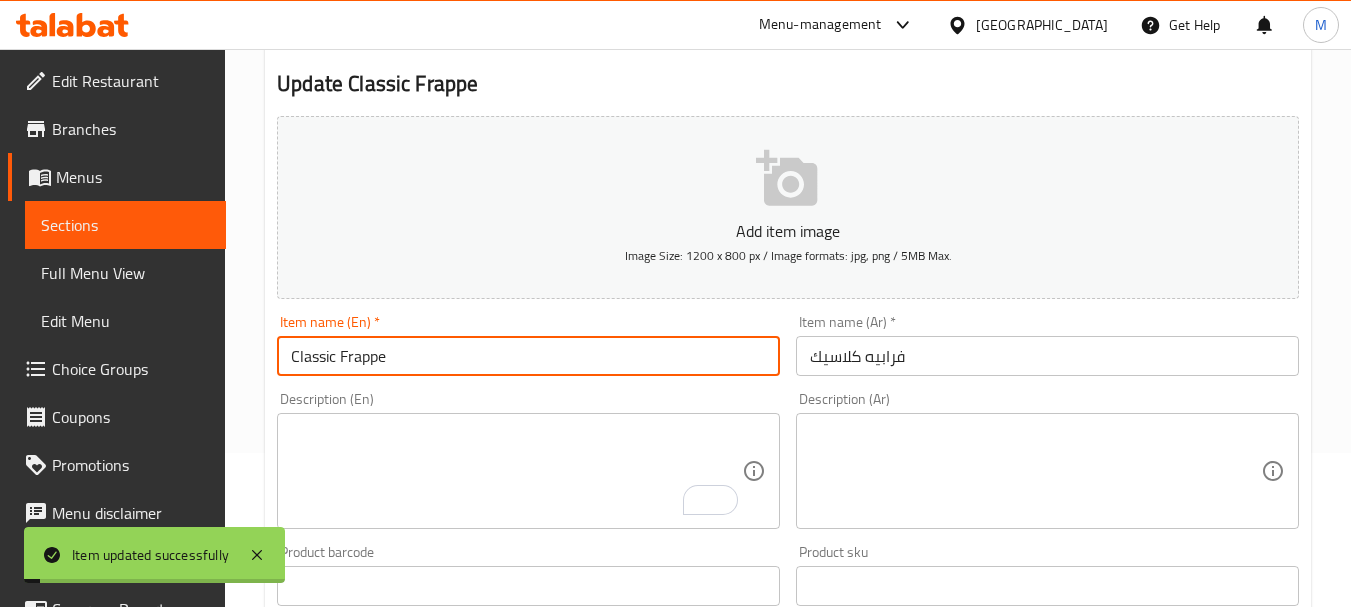 scroll, scrollTop: 0, scrollLeft: 0, axis: both 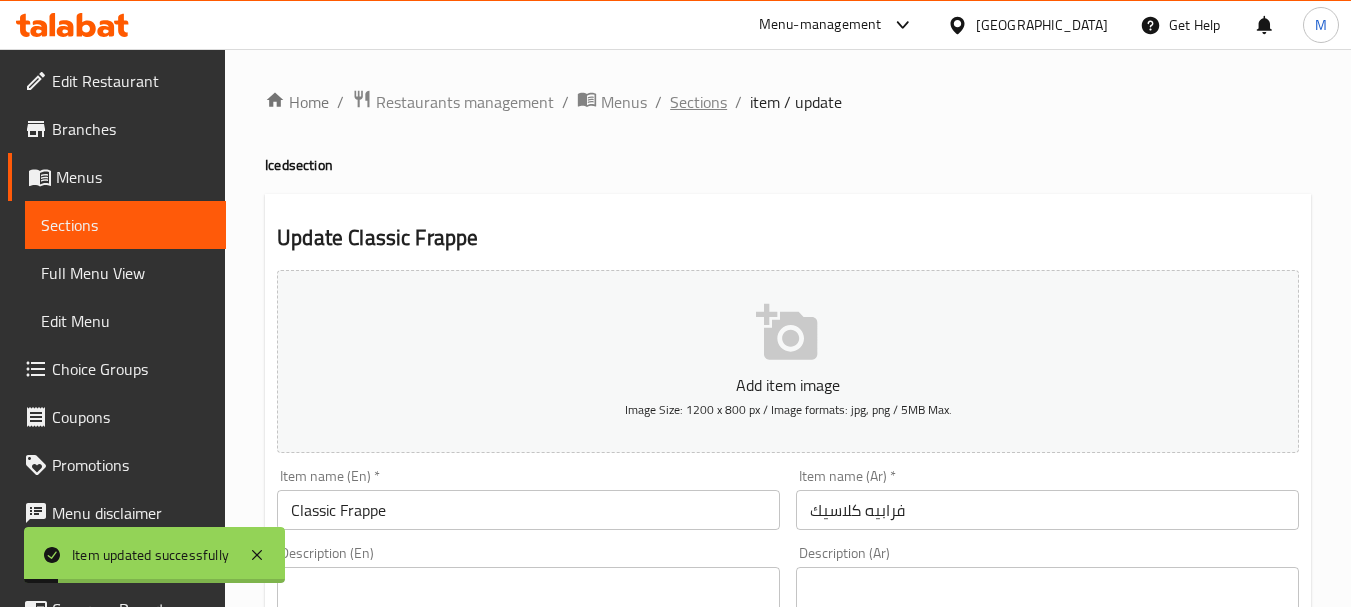 click on "Sections" at bounding box center [698, 102] 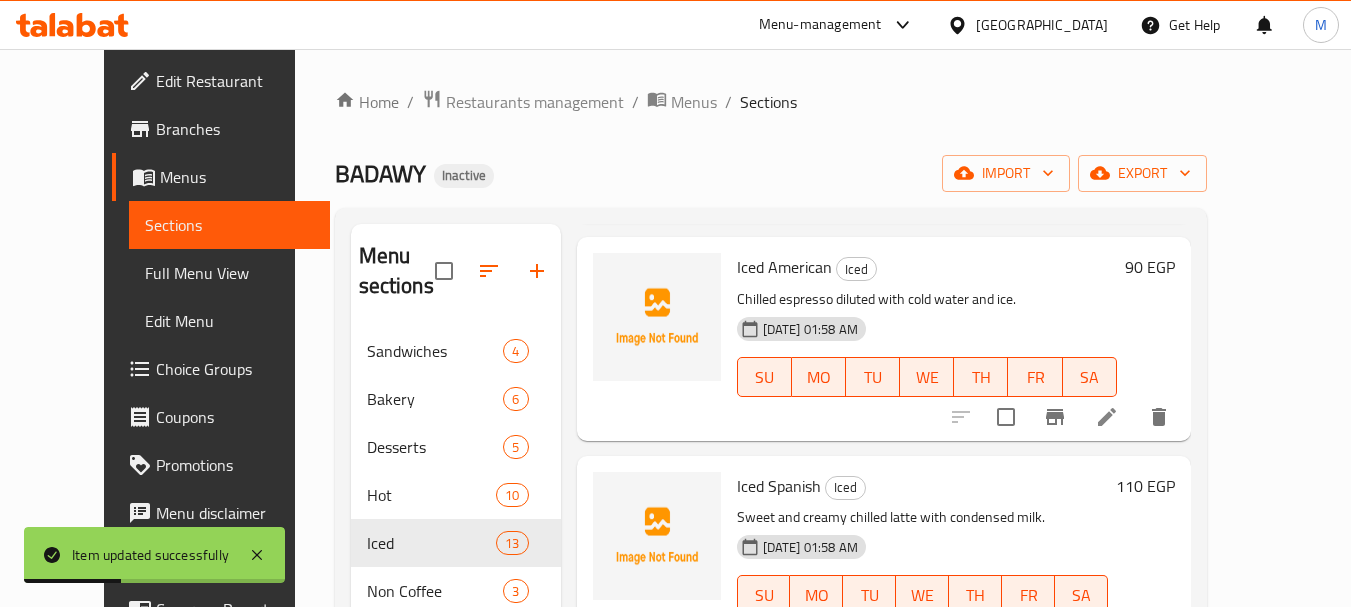 scroll, scrollTop: 0, scrollLeft: 0, axis: both 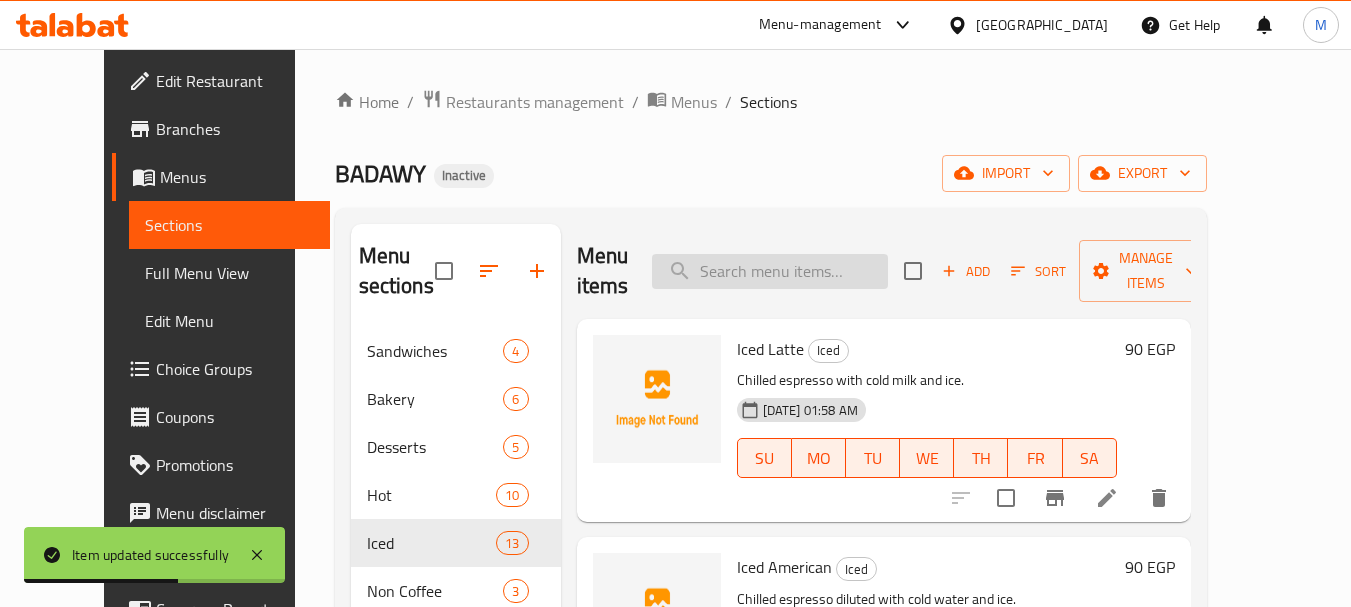 click at bounding box center (770, 271) 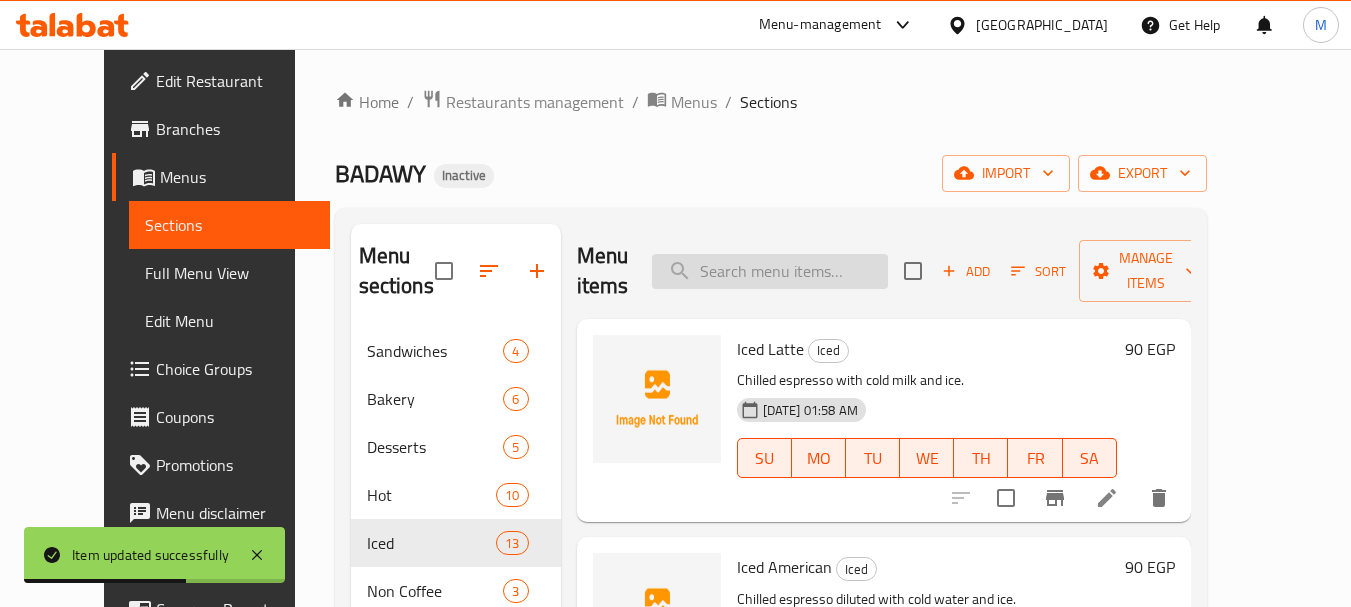 paste on "Ice Tea" 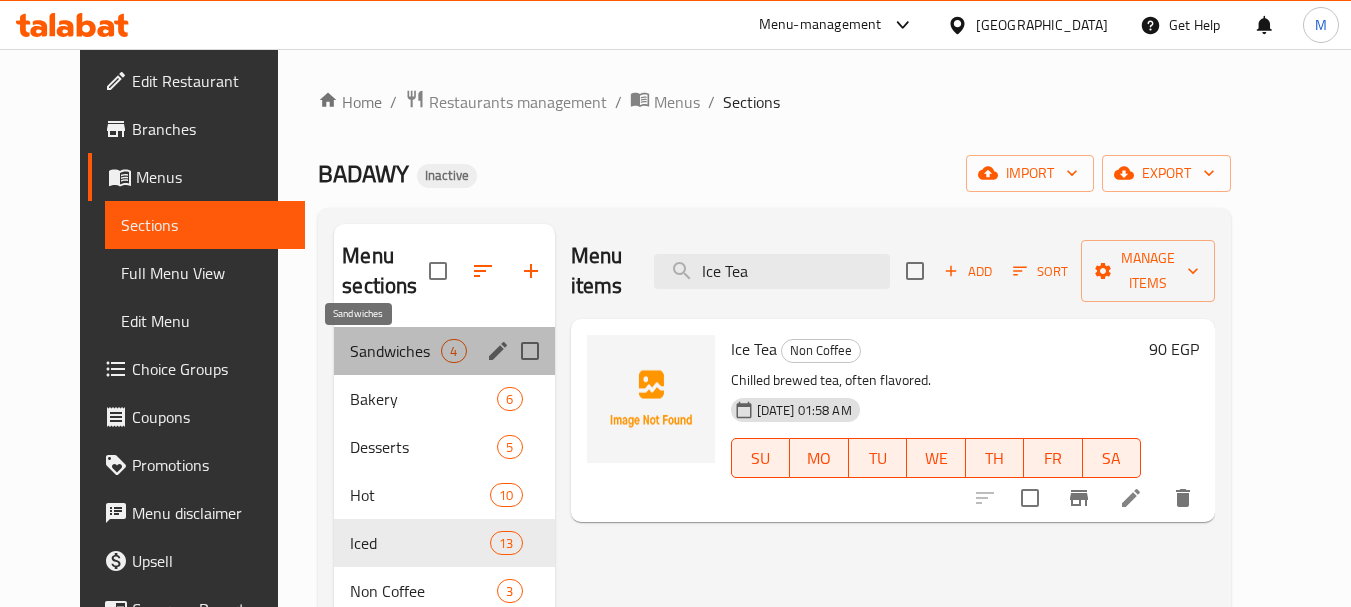 click on "Sandwiches" at bounding box center [395, 351] 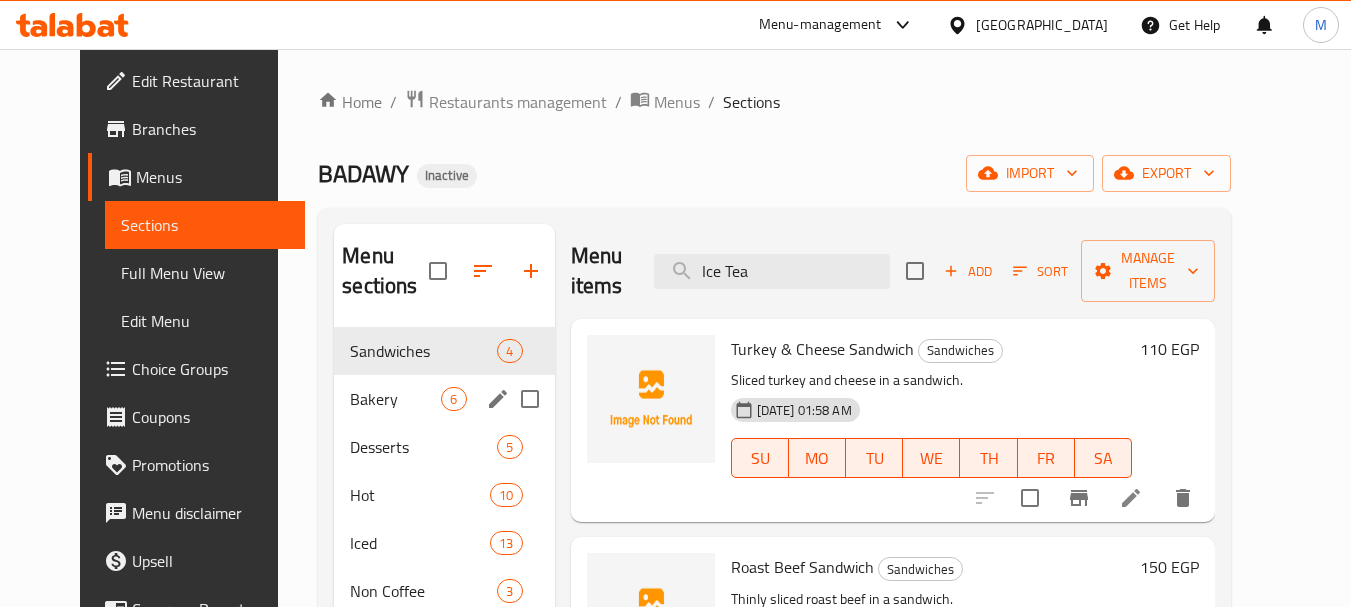 click on "Bakery 6" at bounding box center [444, 399] 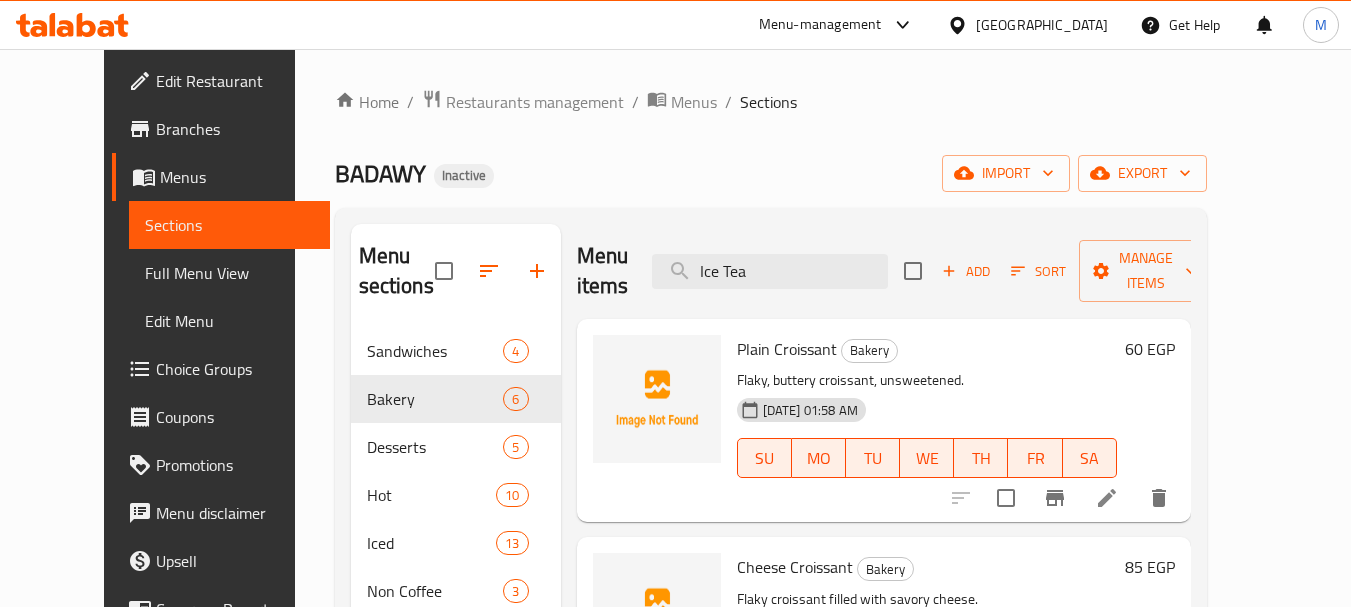 click on "Menu items Ice Tea Add Sort Manage items" at bounding box center [884, 271] 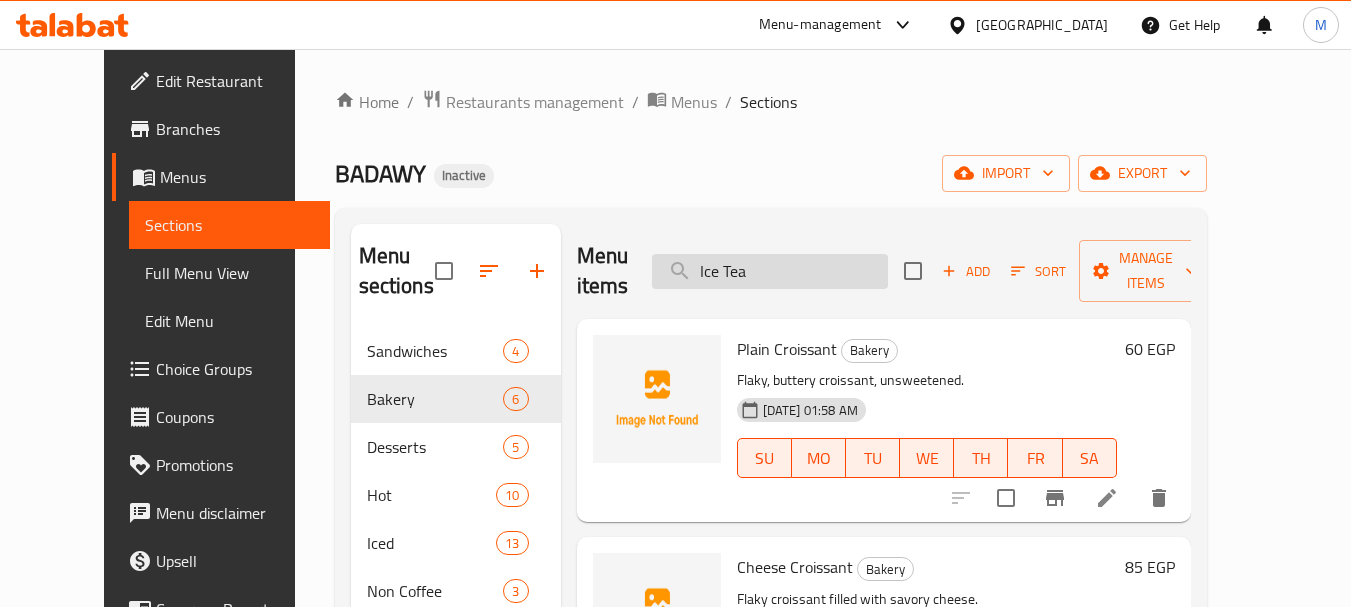 click on "Ice Tea" at bounding box center [770, 271] 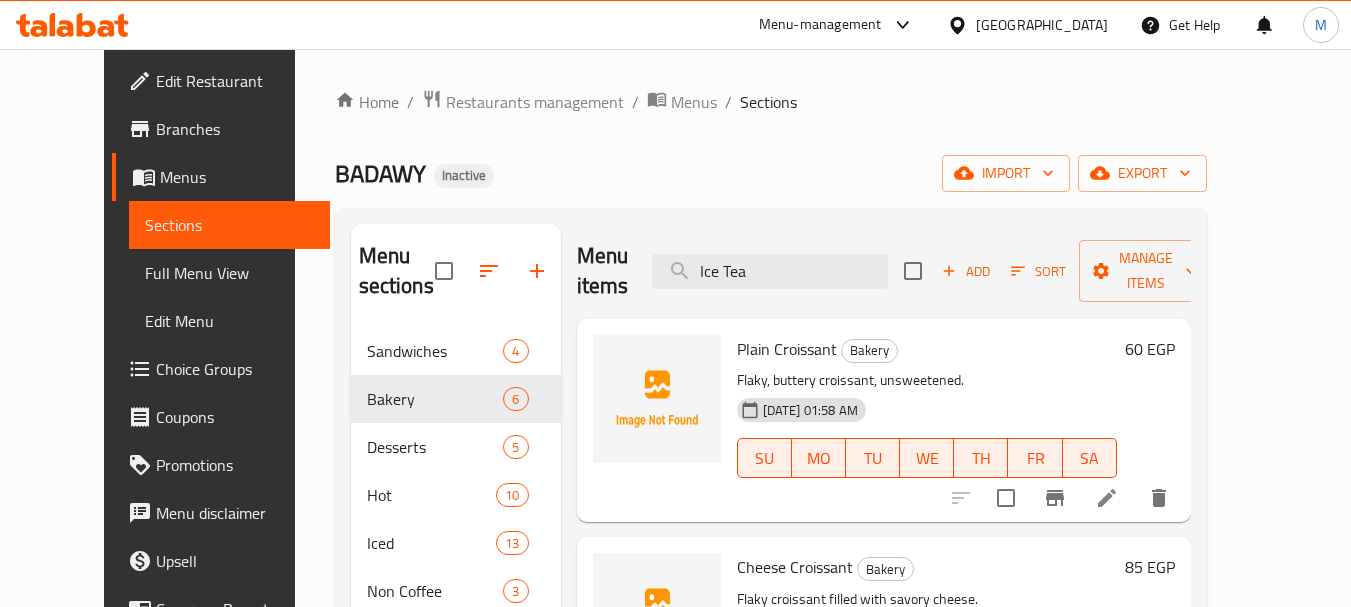 paste on "Warm cake with a gooey, molten chocolate center." 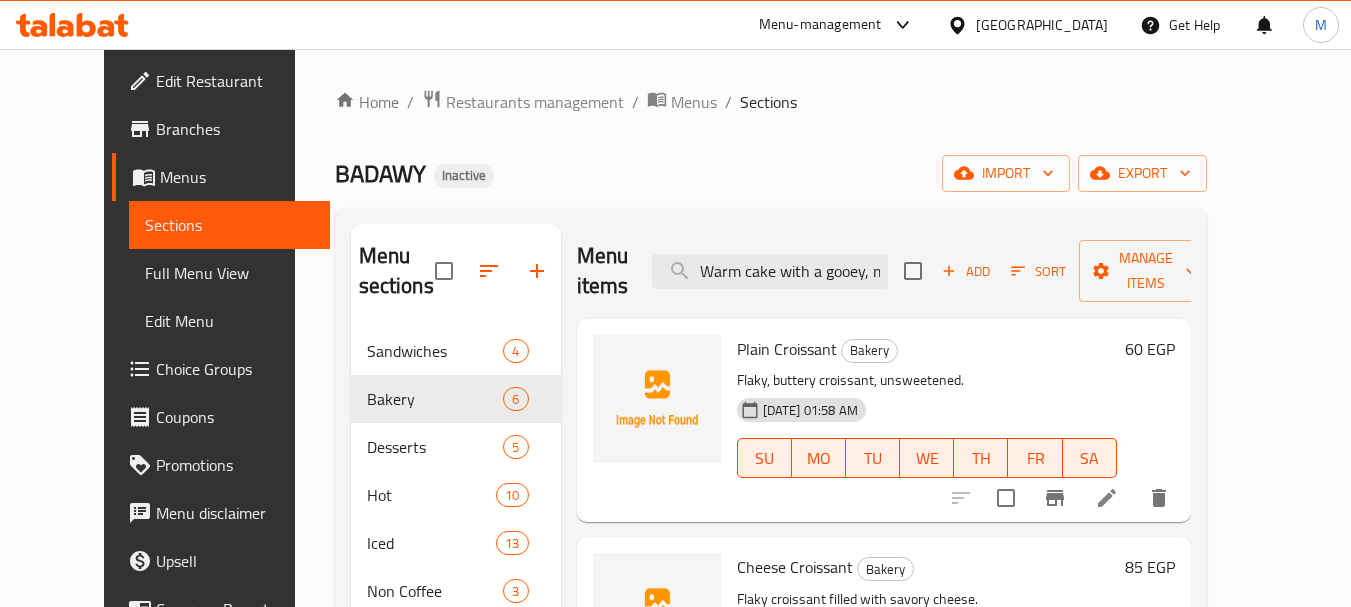 scroll, scrollTop: 0, scrollLeft: 156, axis: horizontal 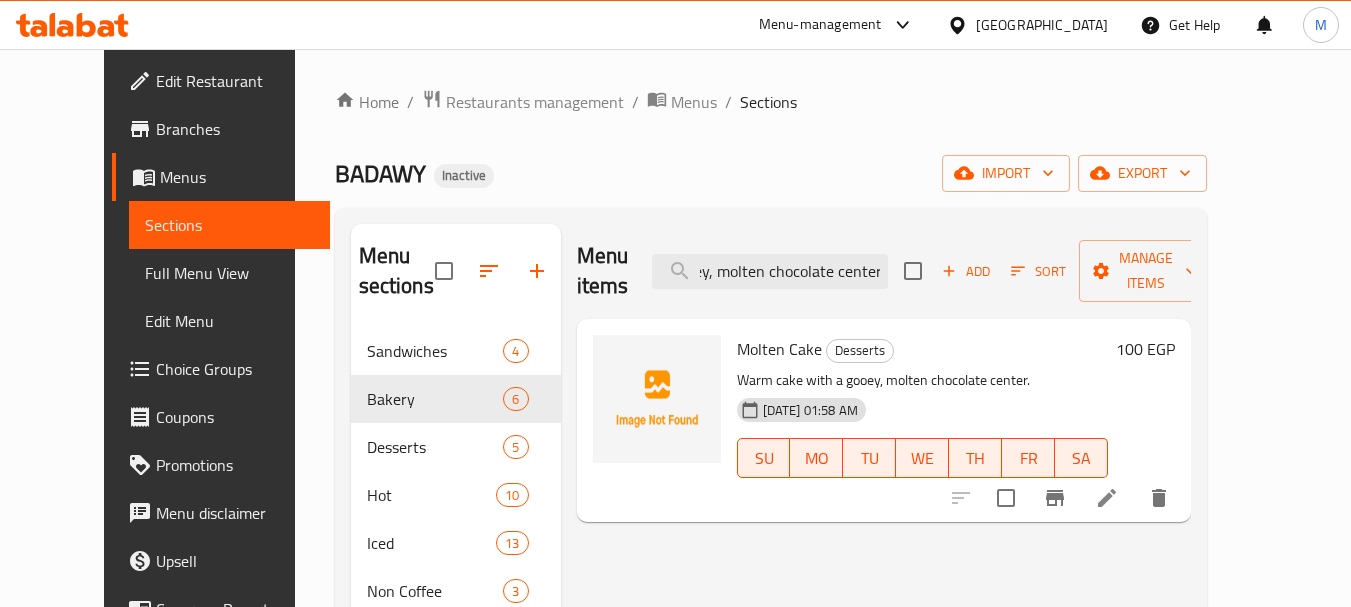 type on "Warm cake with a gooey, molten chocolate center." 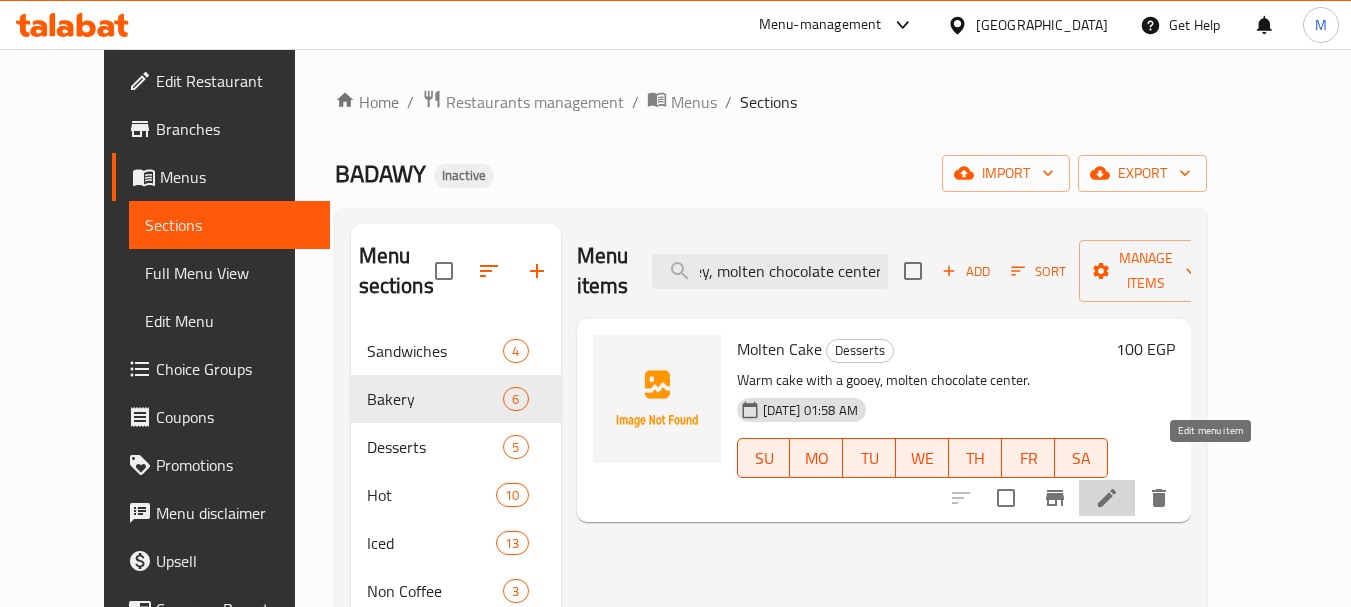 click 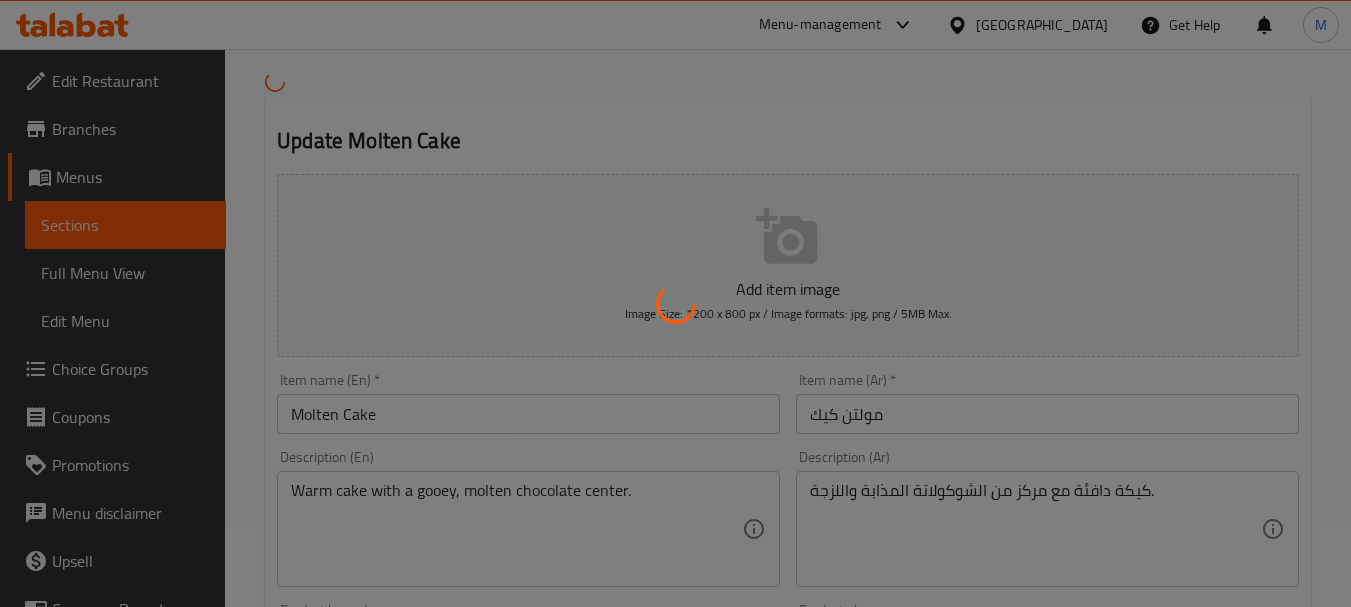 scroll, scrollTop: 100, scrollLeft: 0, axis: vertical 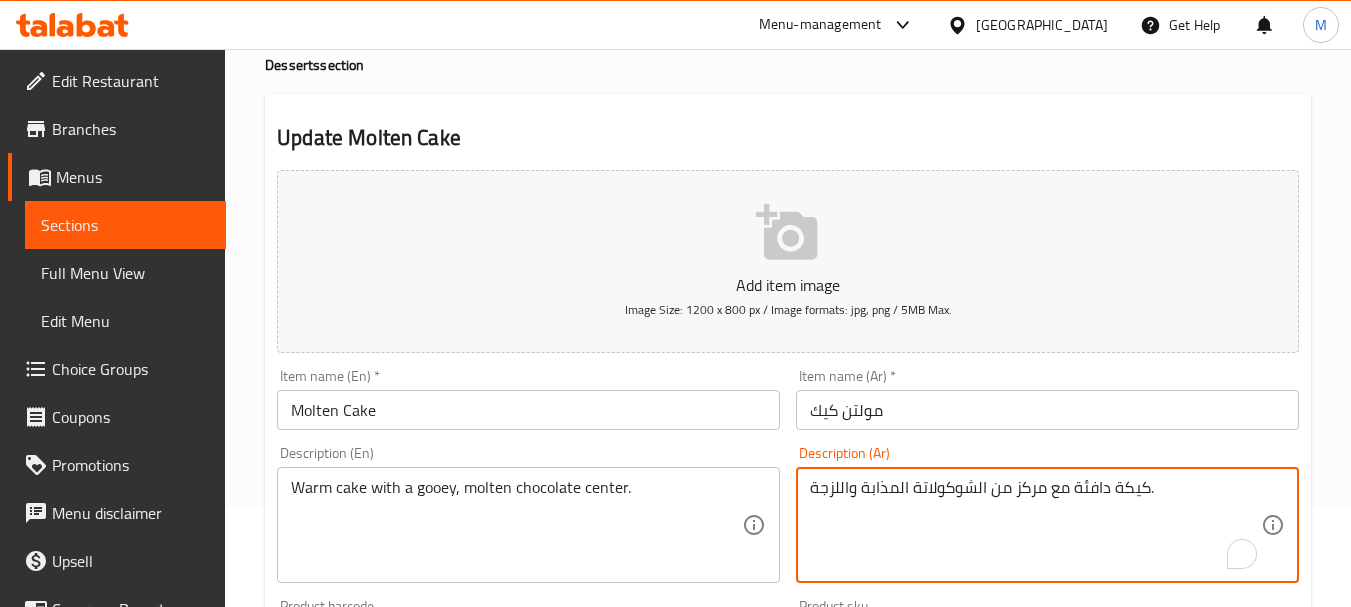 drag, startPoint x: 1084, startPoint y: 486, endPoint x: 1098, endPoint y: 486, distance: 14 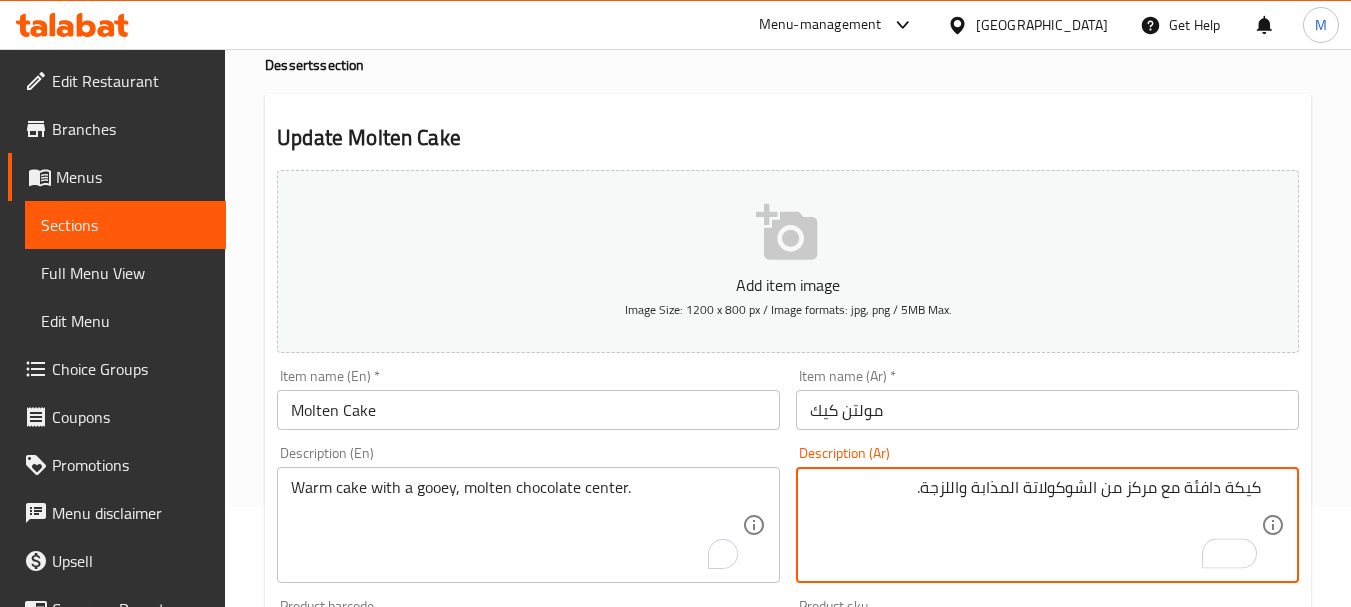 paste on "مع قطعة شوكولاتة لزجة وذائبة في الوسط." 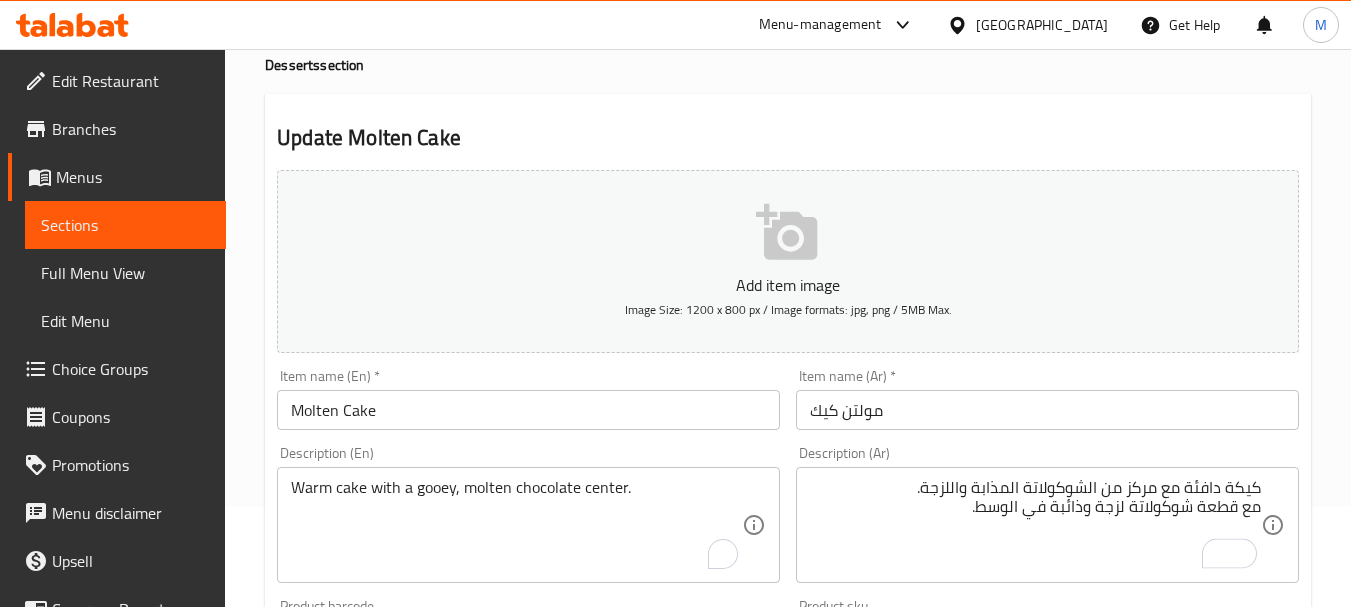 drag, startPoint x: 1263, startPoint y: 508, endPoint x: 1014, endPoint y: 507, distance: 249.00201 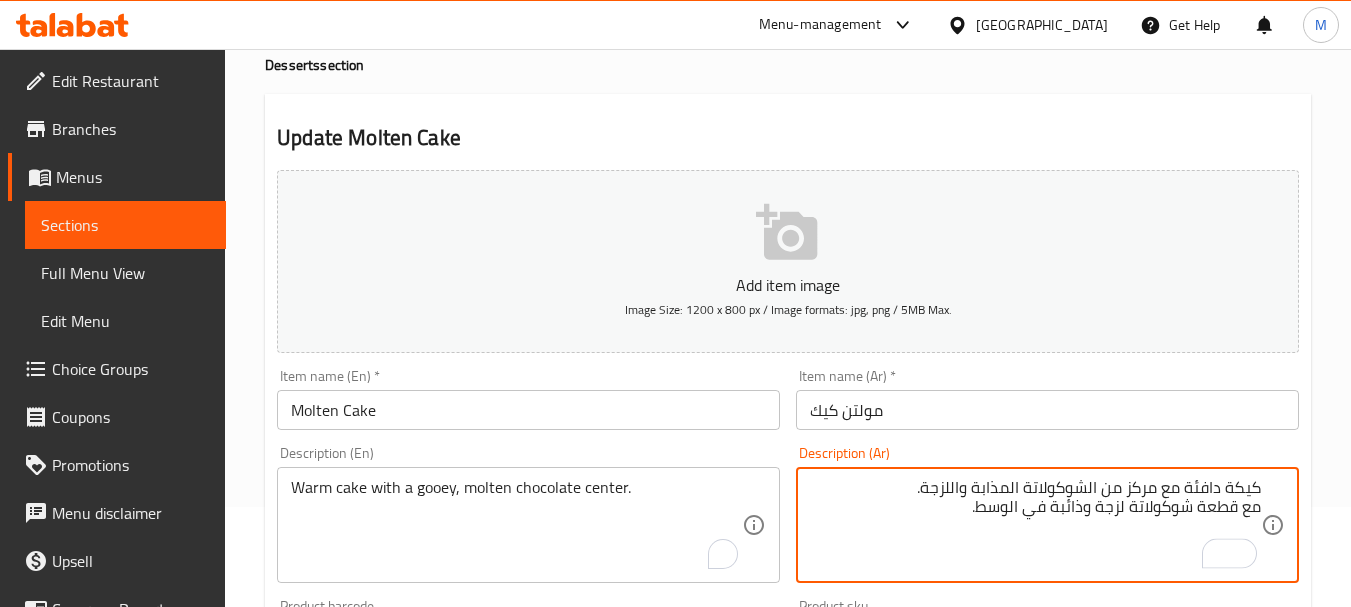 click on "كيكة دافئة مع مركز من الشوكولاتة المذابة واللزجة.
مع قطعة شوكولاتة لزجة وذائبة في الوسط." at bounding box center (1035, 525) 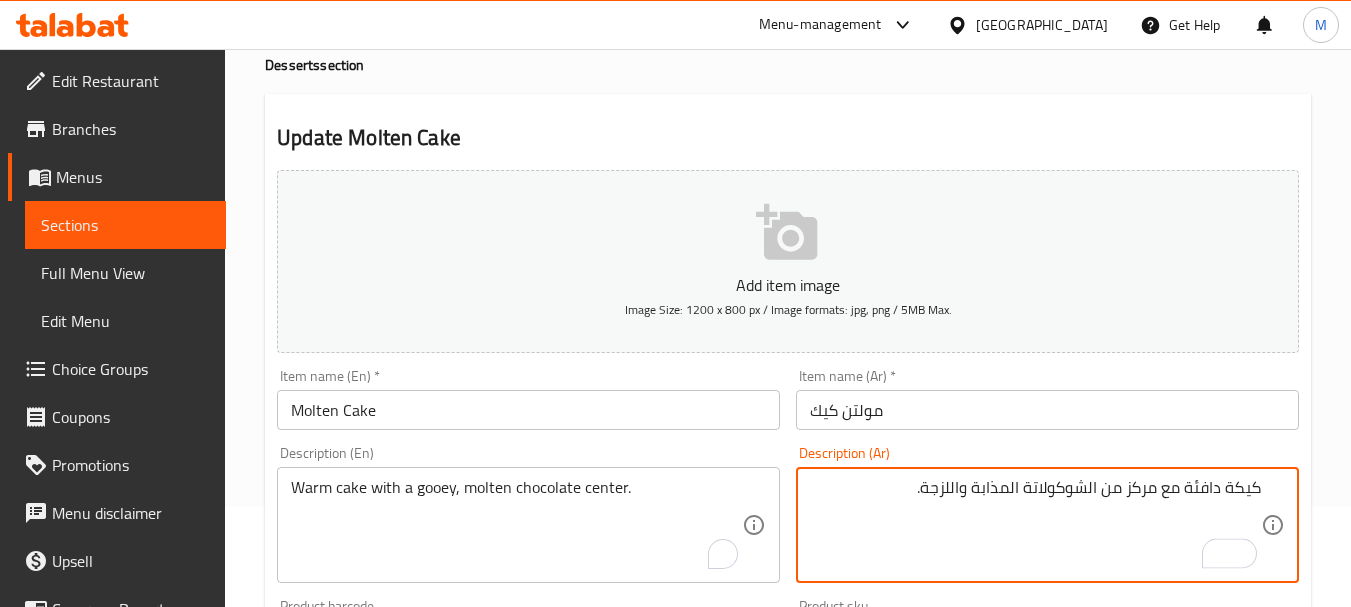 drag, startPoint x: 1152, startPoint y: 485, endPoint x: 889, endPoint y: 487, distance: 263.0076 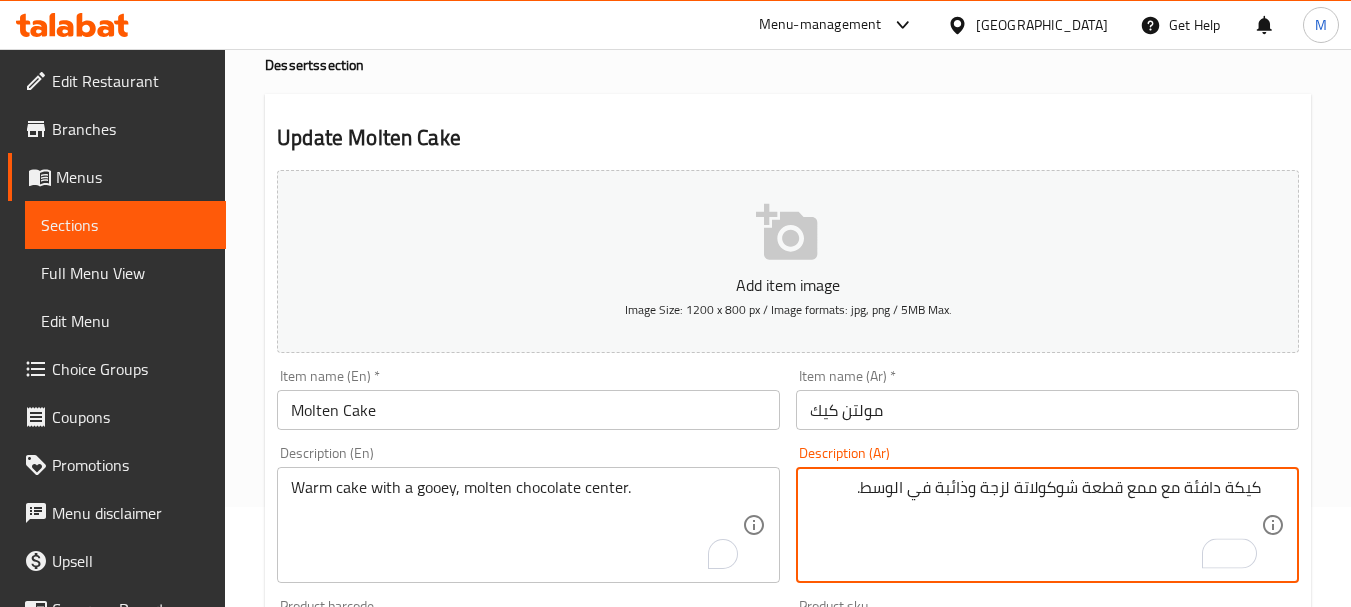click on "كيكة دافئة مع ممع قطعة شوكولاتة لزجة وذائبة في الوسط." at bounding box center [1035, 525] 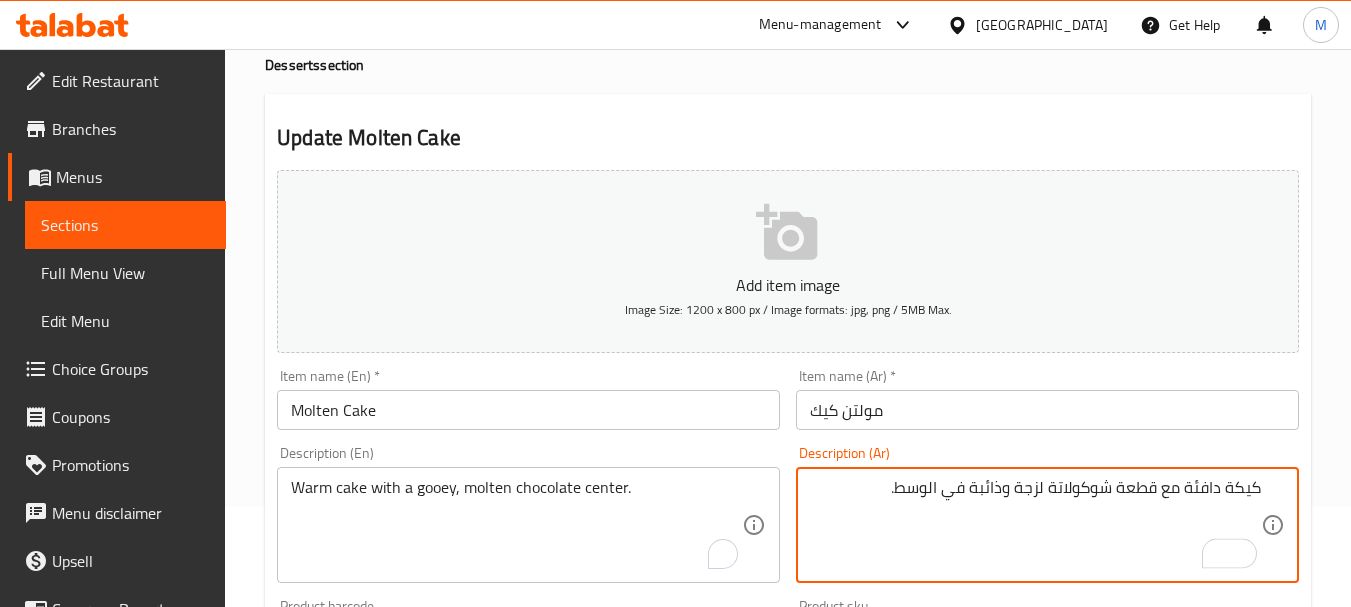 click on "كيكة دافئة مع قطعة شوكولاتة لزجة وذائبة في الوسط." at bounding box center [1035, 525] 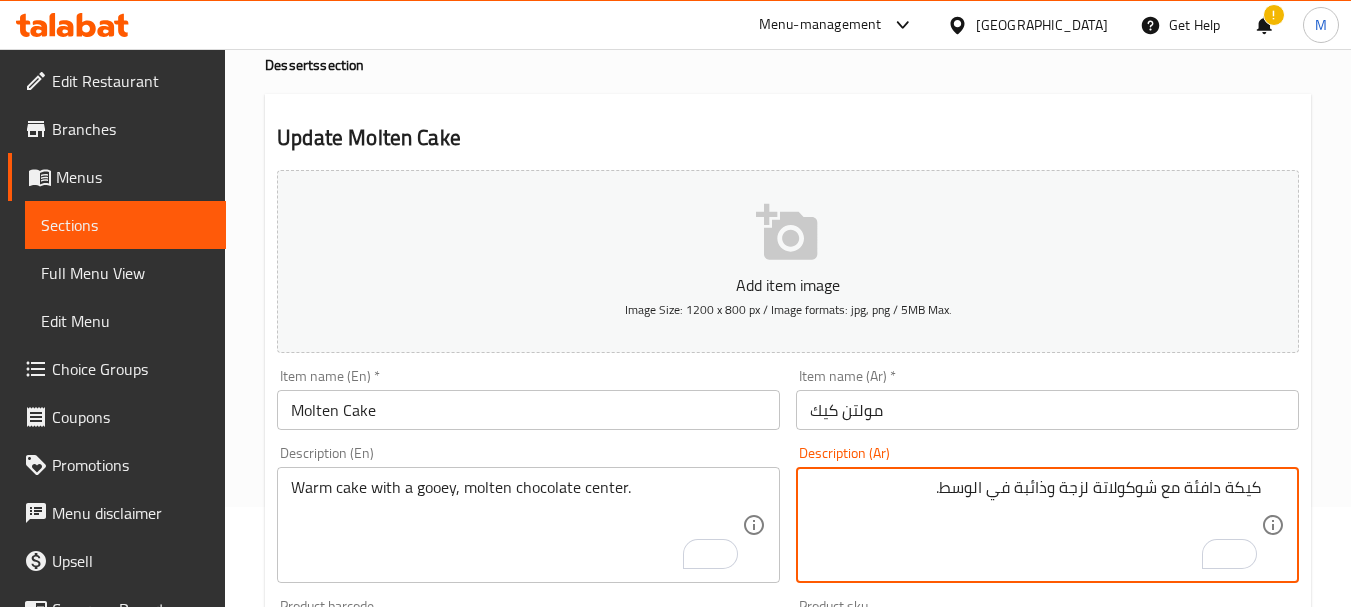 type on "كيكة دافئة مع شوكولاتة لزجة وذائبة في الوسط." 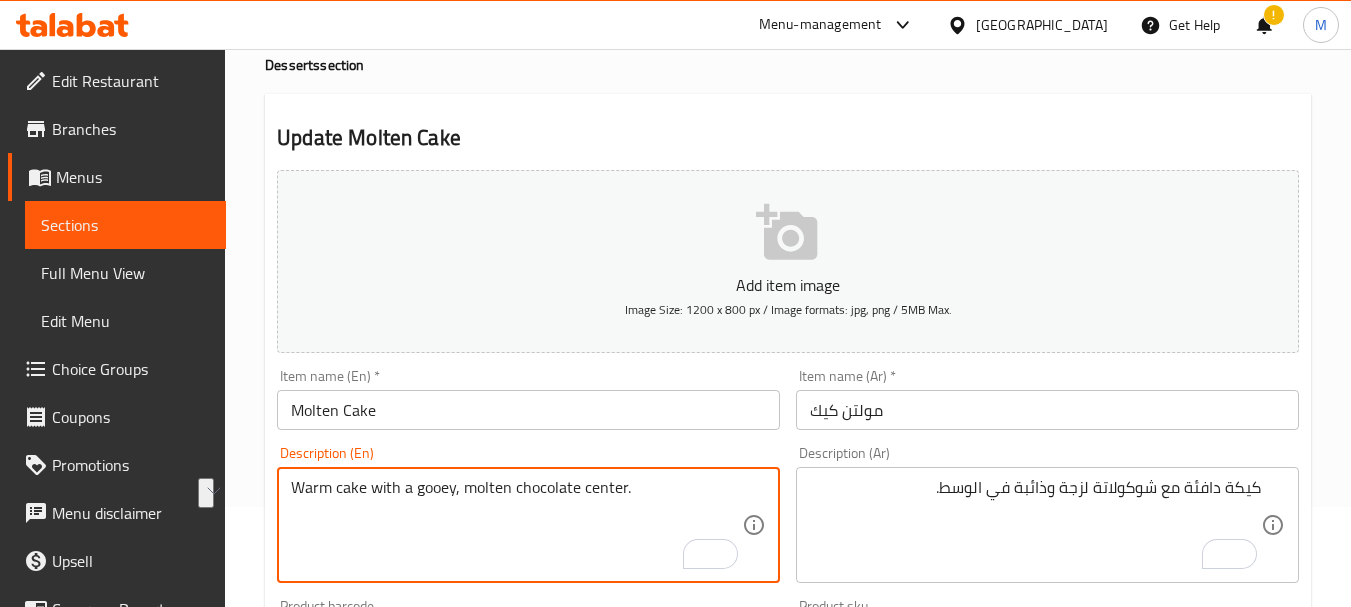 drag, startPoint x: 411, startPoint y: 491, endPoint x: 644, endPoint y: 479, distance: 233.3088 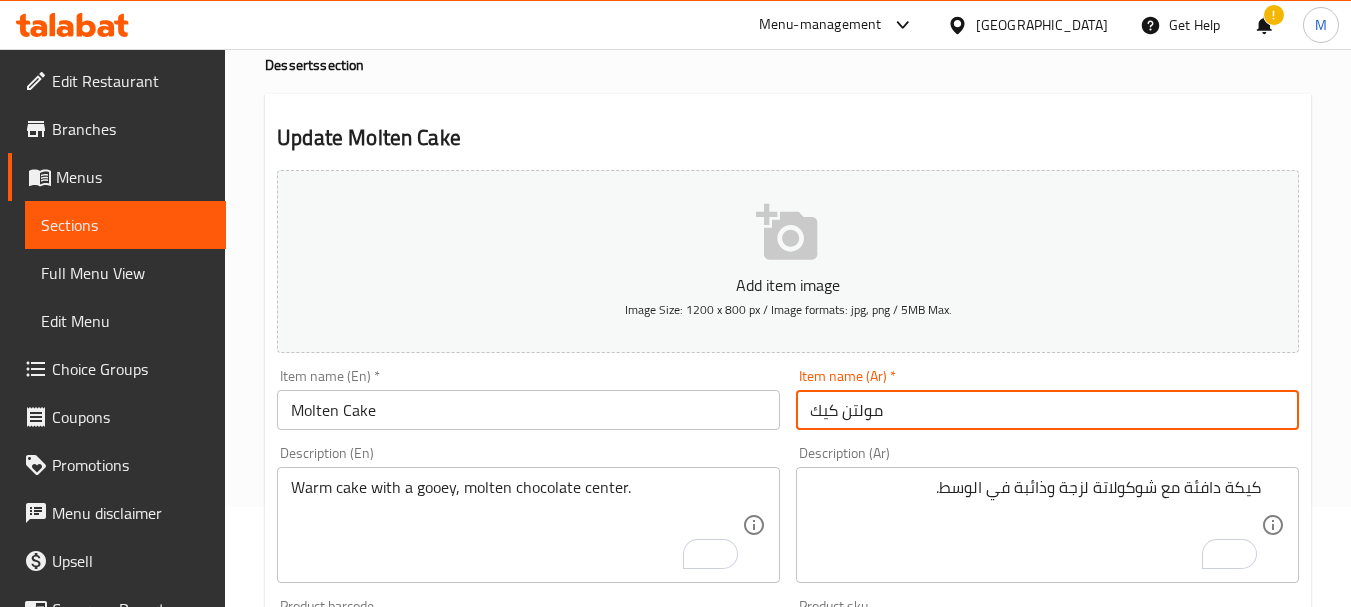 click on "مولتن كيك" at bounding box center [1047, 410] 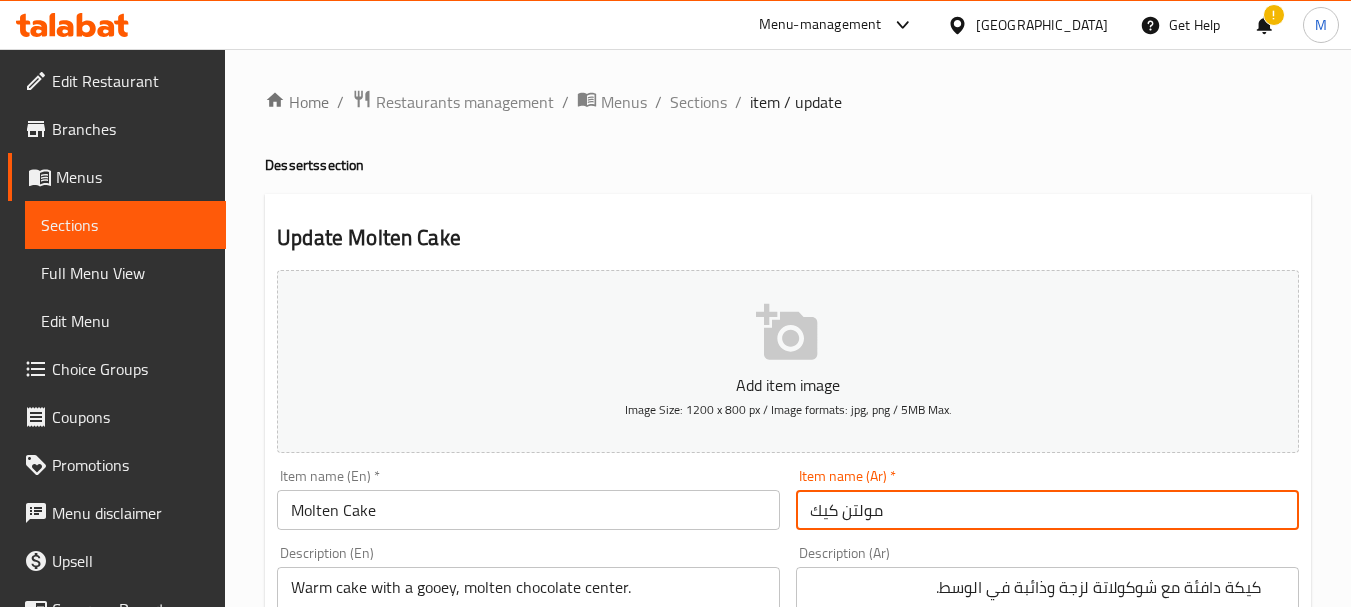 scroll, scrollTop: 300, scrollLeft: 0, axis: vertical 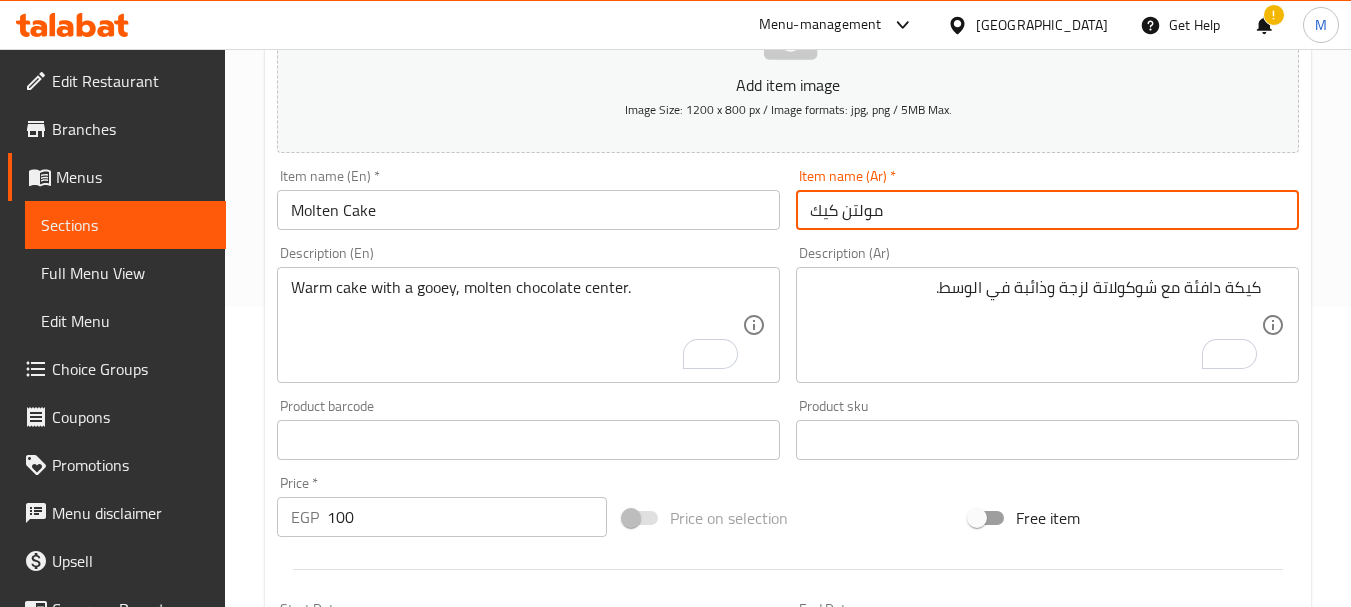 click on "Molten Cake" at bounding box center [528, 210] 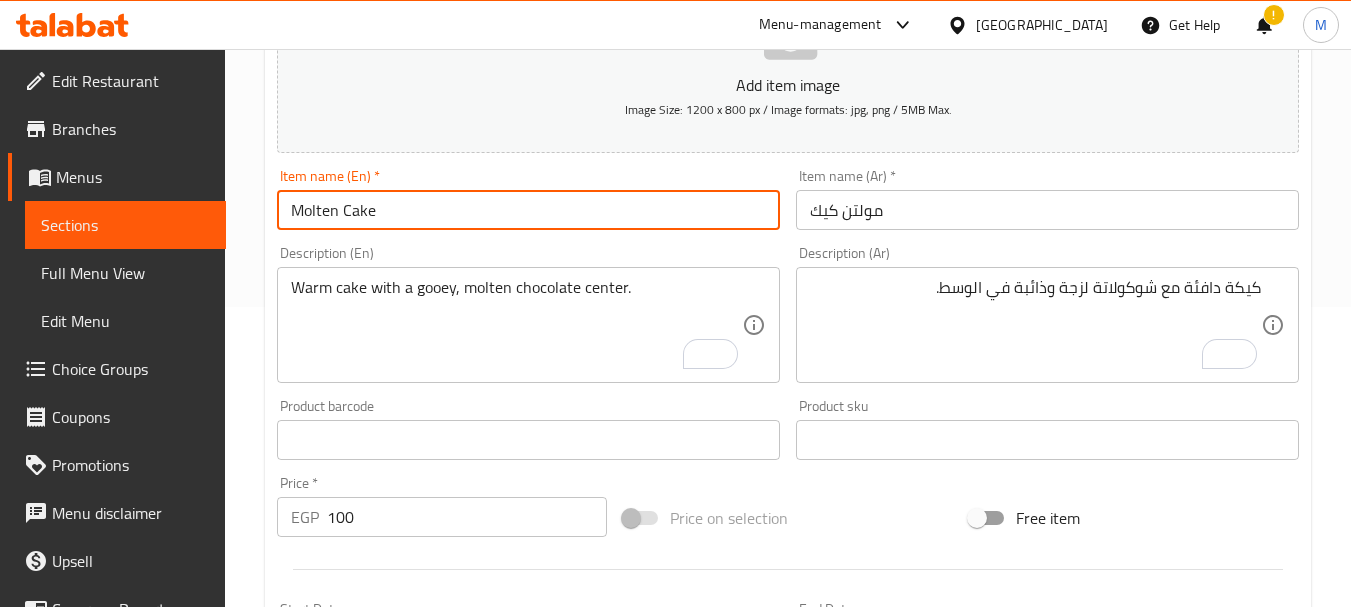 click on "Update" at bounding box center (398, 1026) 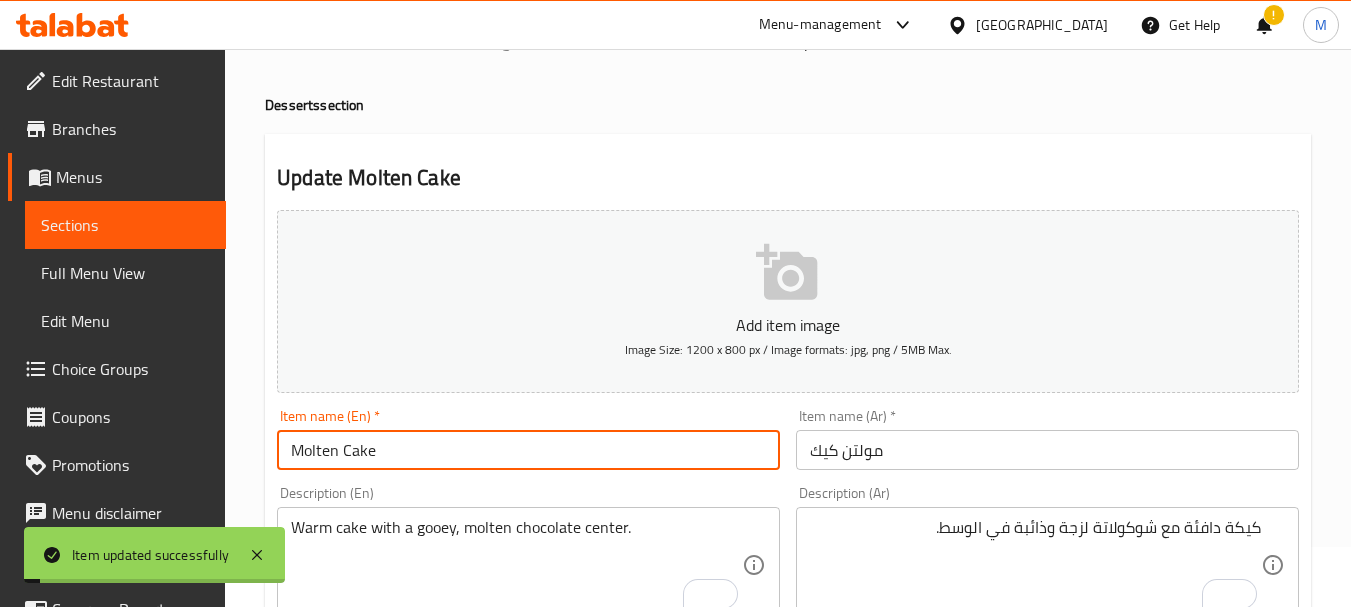 scroll, scrollTop: 0, scrollLeft: 0, axis: both 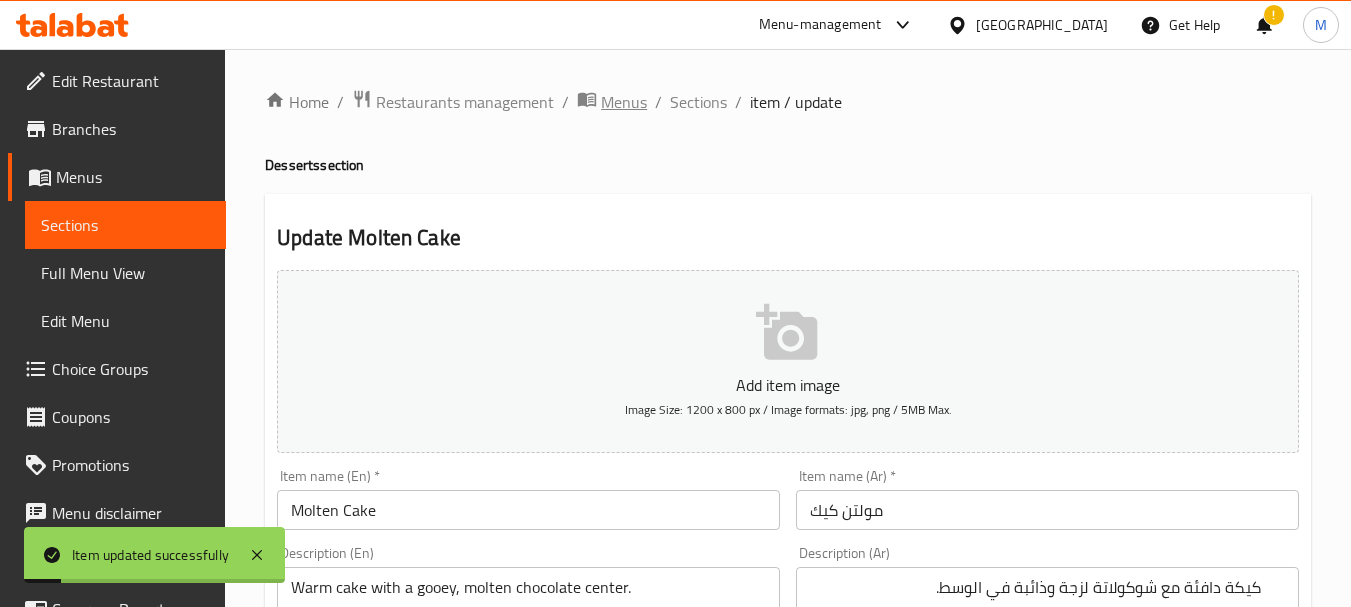 click on "Menus" at bounding box center (624, 102) 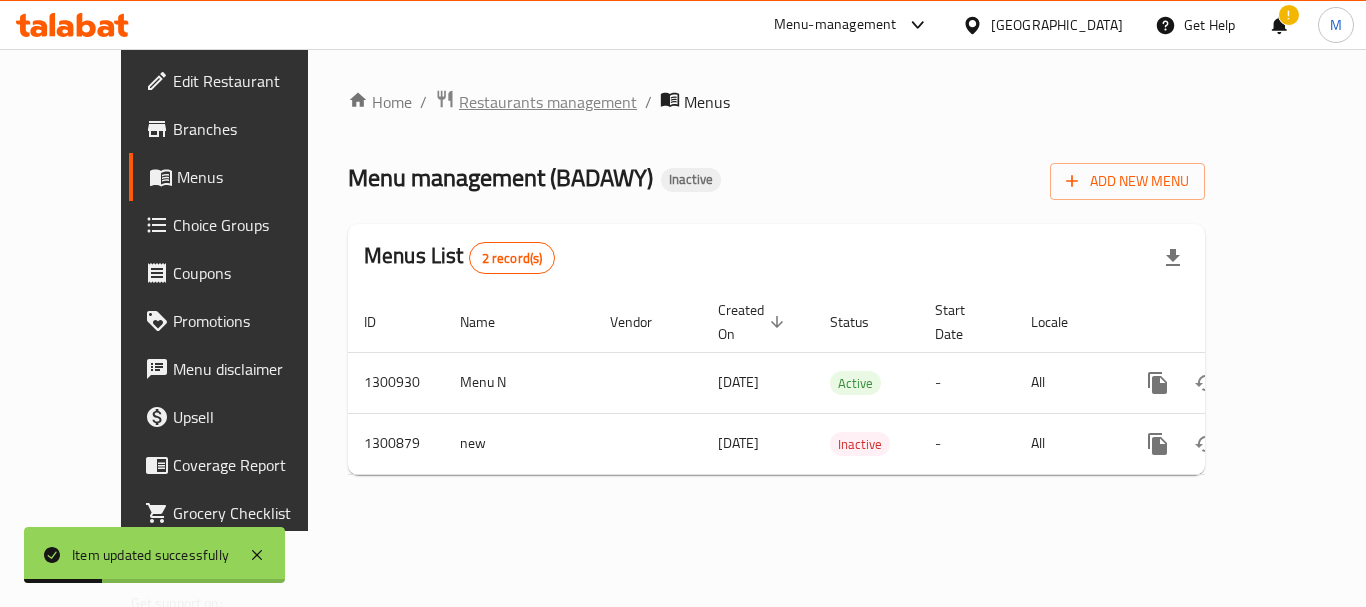 click on "Restaurants management" at bounding box center [548, 102] 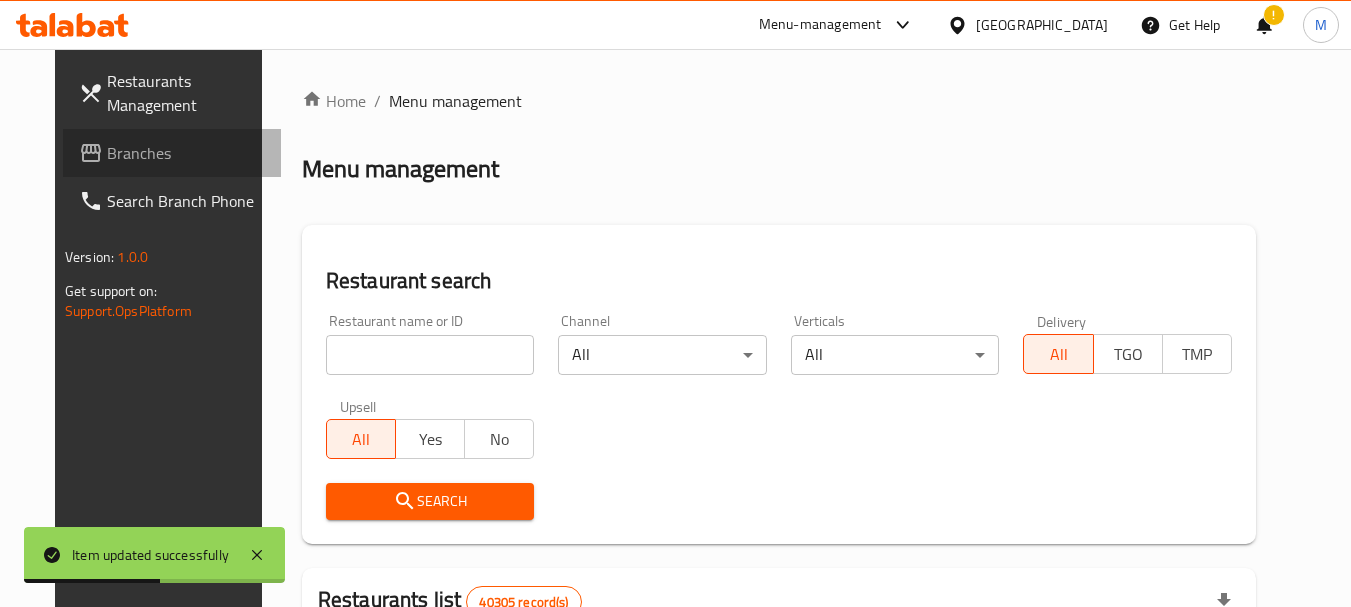 click on "Branches" at bounding box center [186, 153] 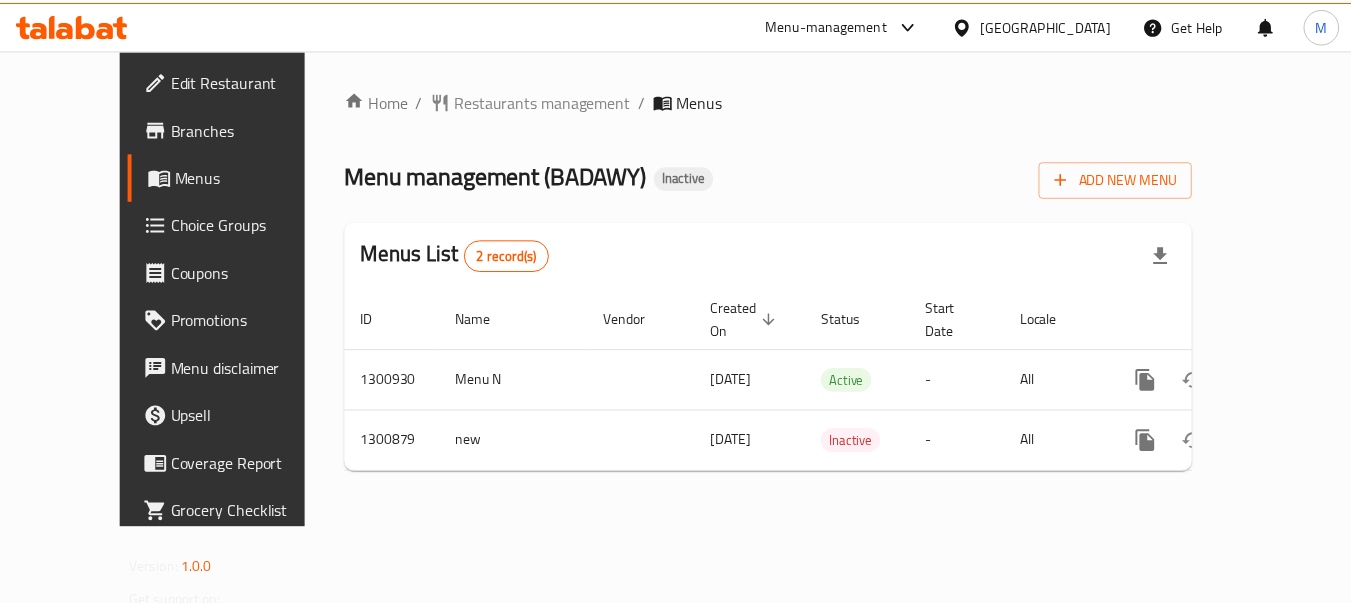 scroll, scrollTop: 0, scrollLeft: 0, axis: both 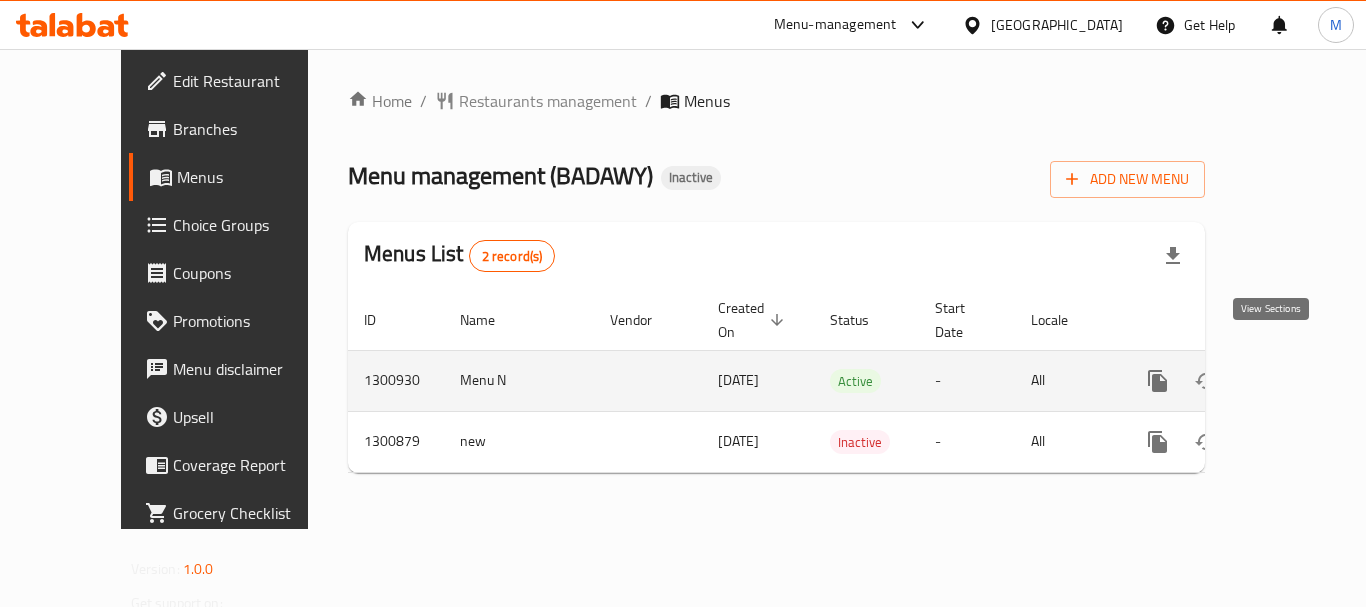 click at bounding box center [1302, 381] 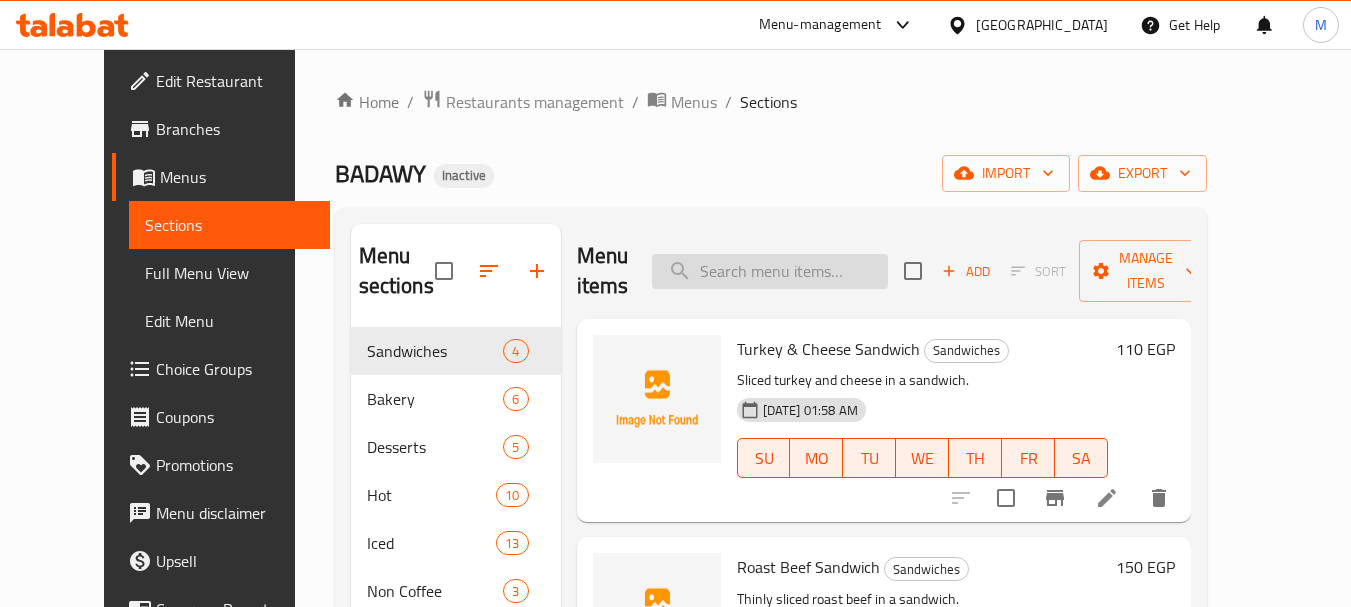 click at bounding box center [770, 271] 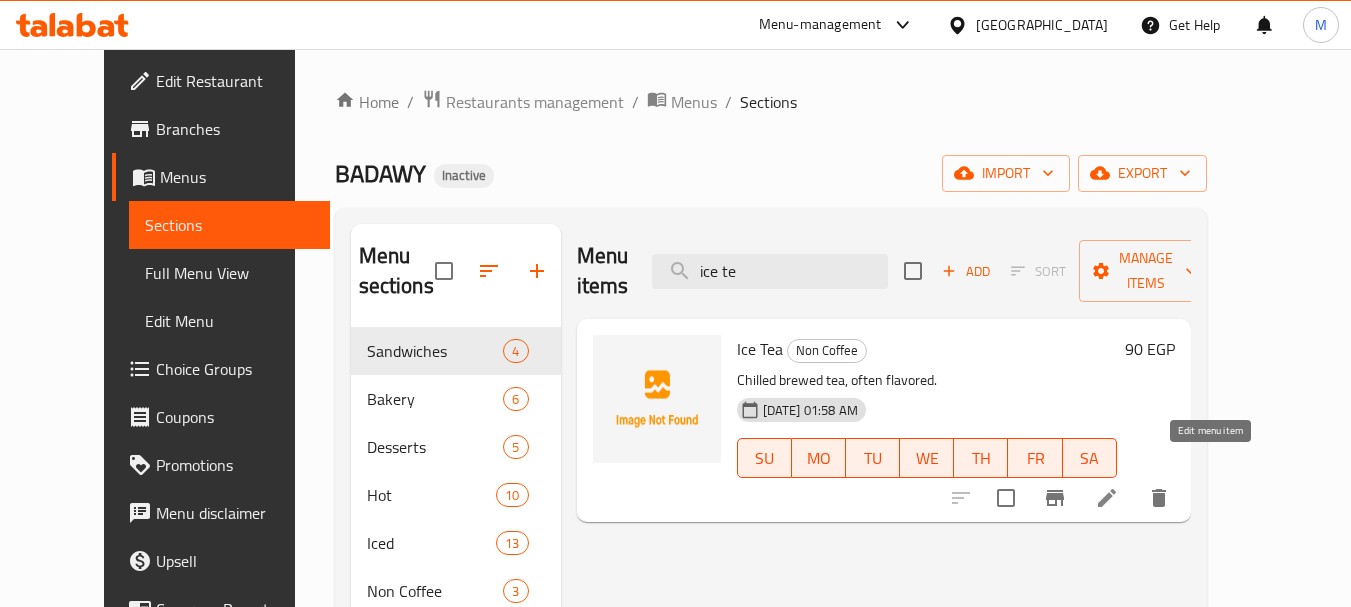 type on "ice te" 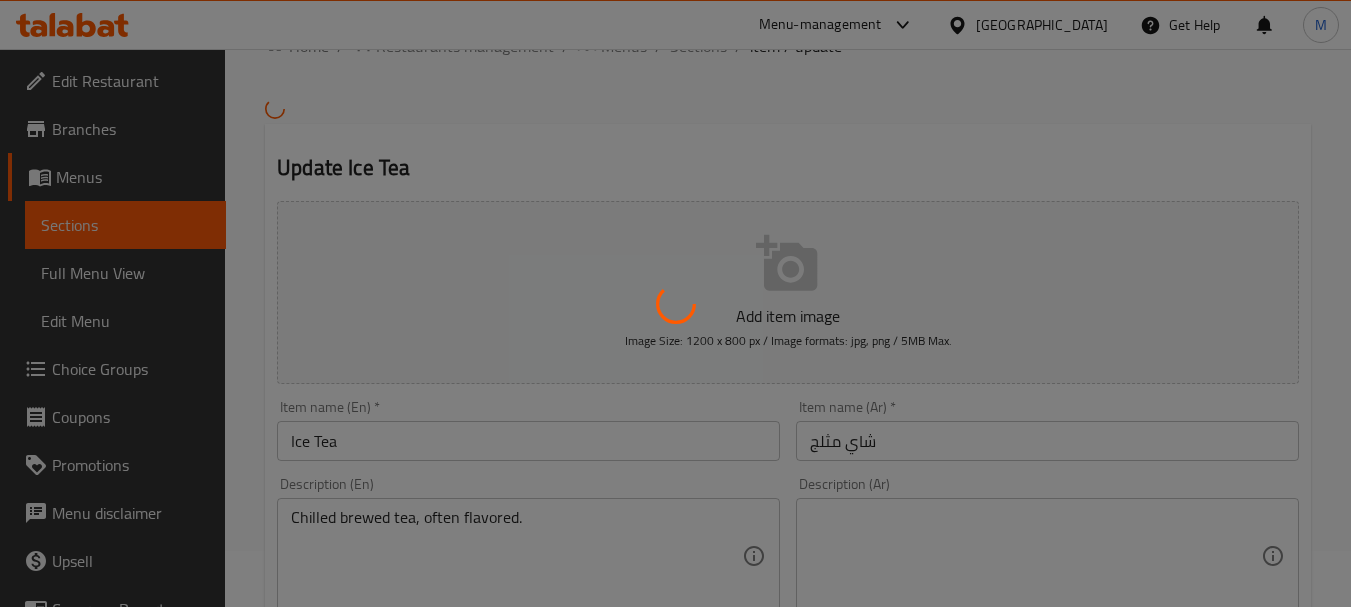 scroll, scrollTop: 200, scrollLeft: 0, axis: vertical 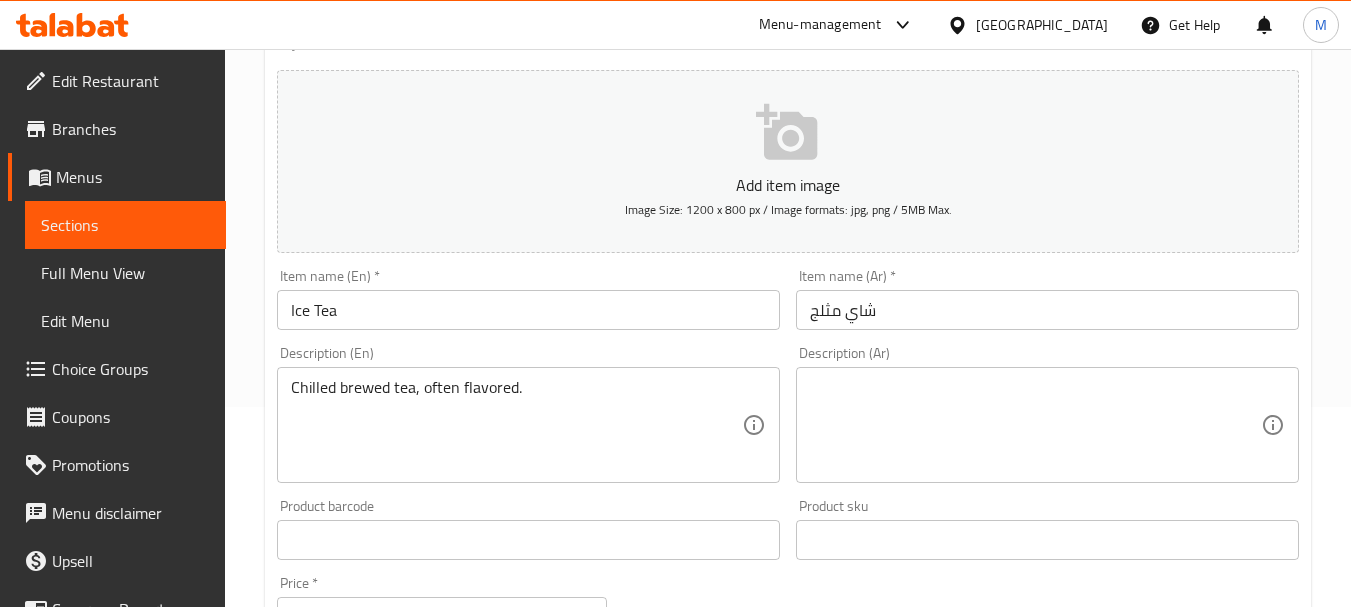click on "Chilled brewed tea, often flavored." at bounding box center [516, 425] 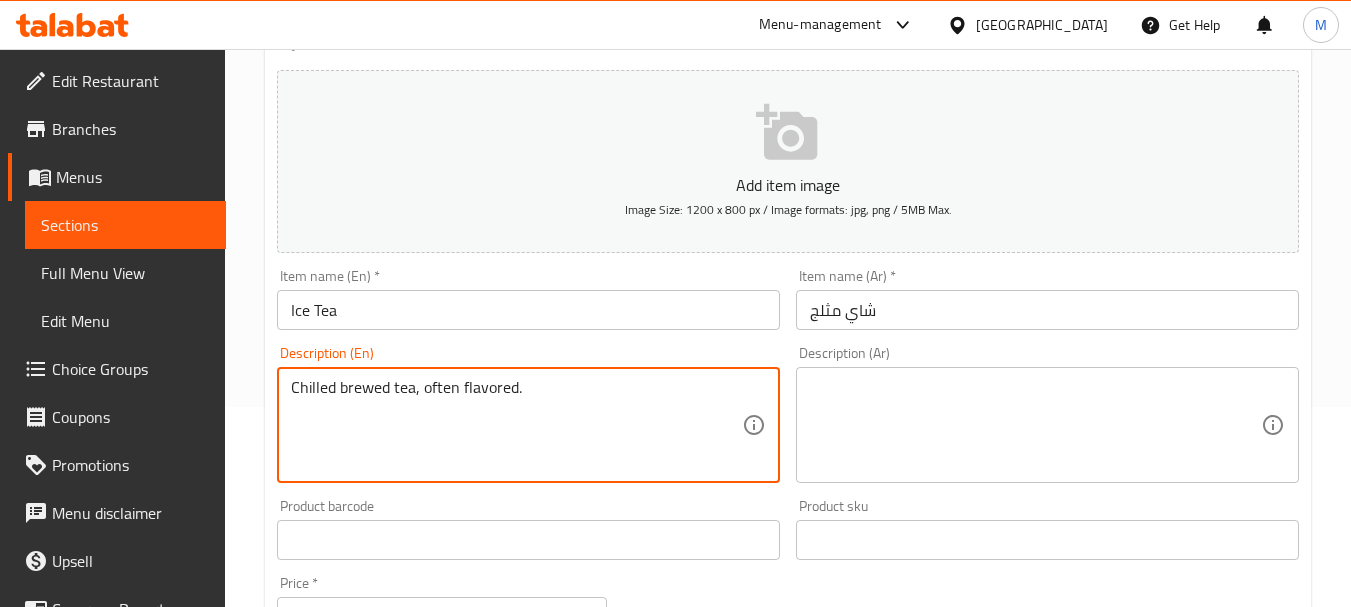 click on "Chilled brewed tea, often flavored." at bounding box center [516, 425] 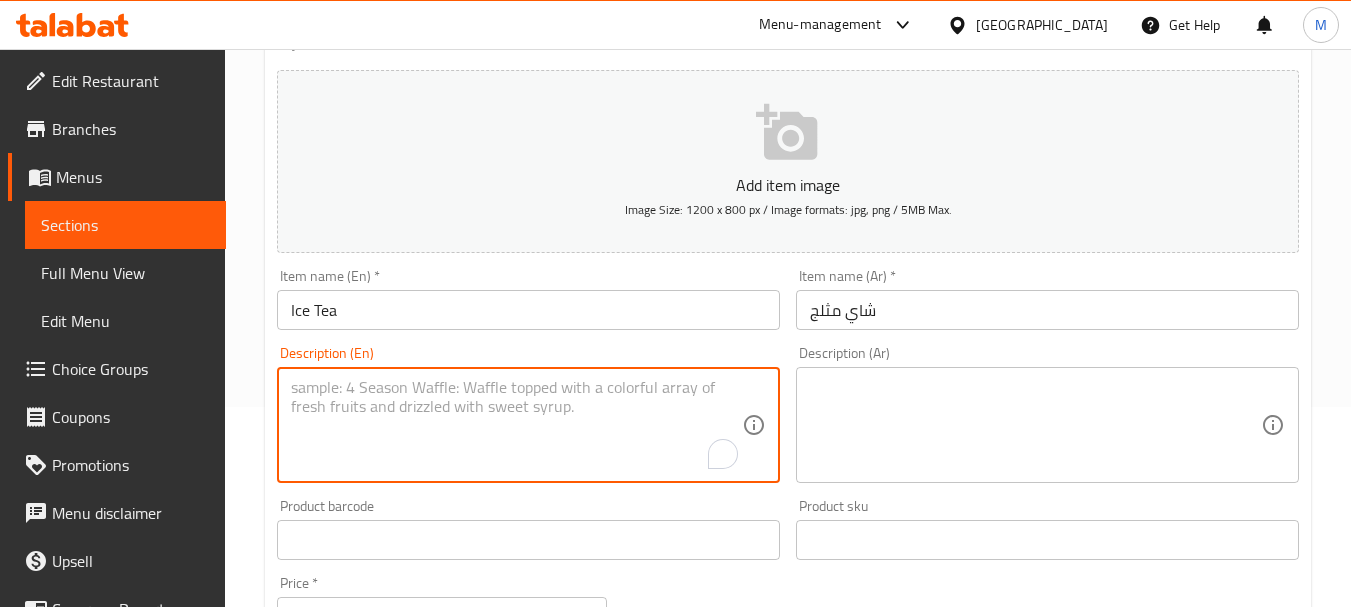 type 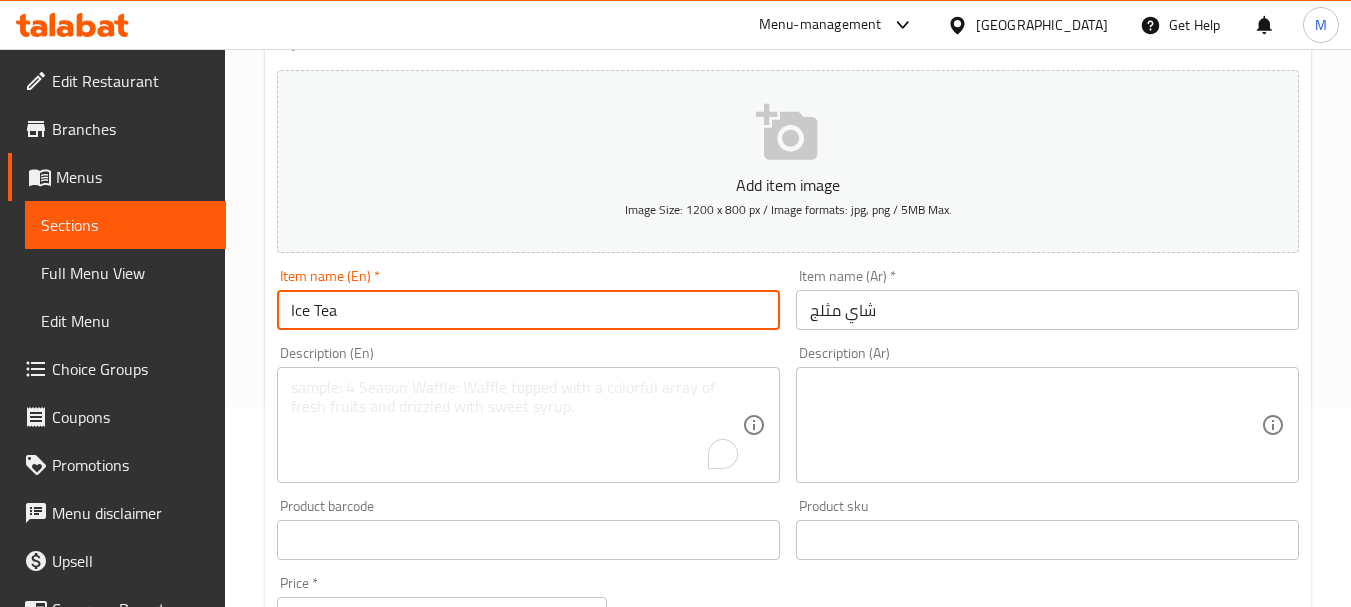 click on "Update" at bounding box center [398, 1126] 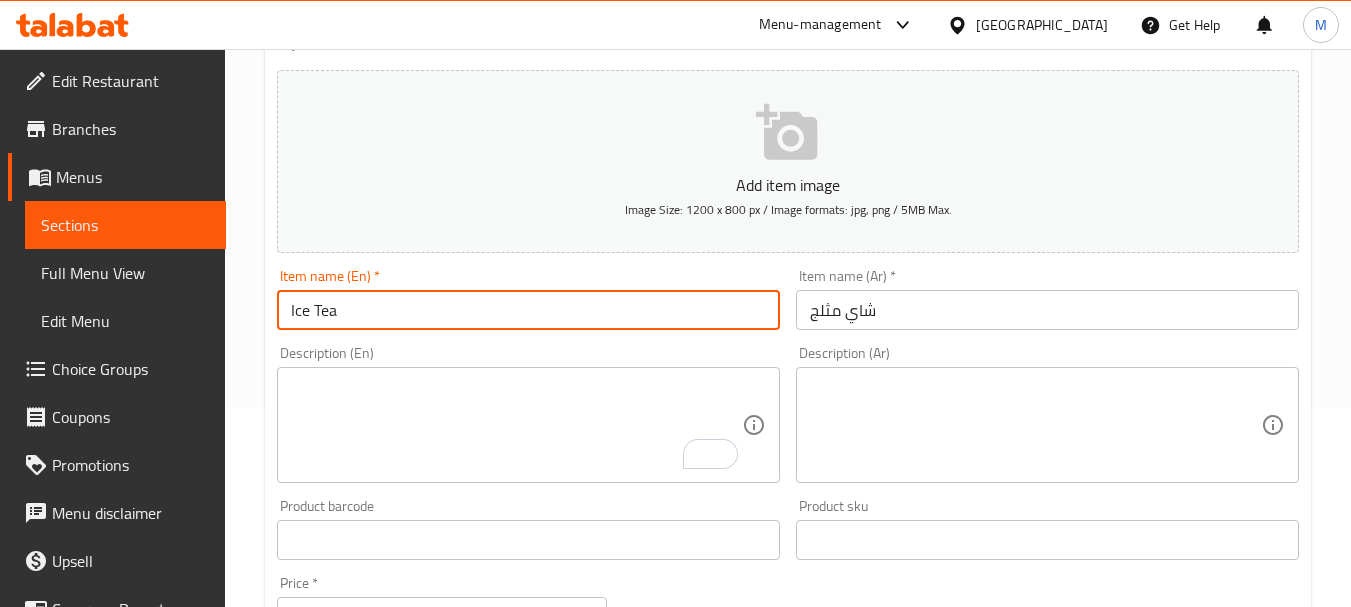 click on "Update" at bounding box center [398, 1126] 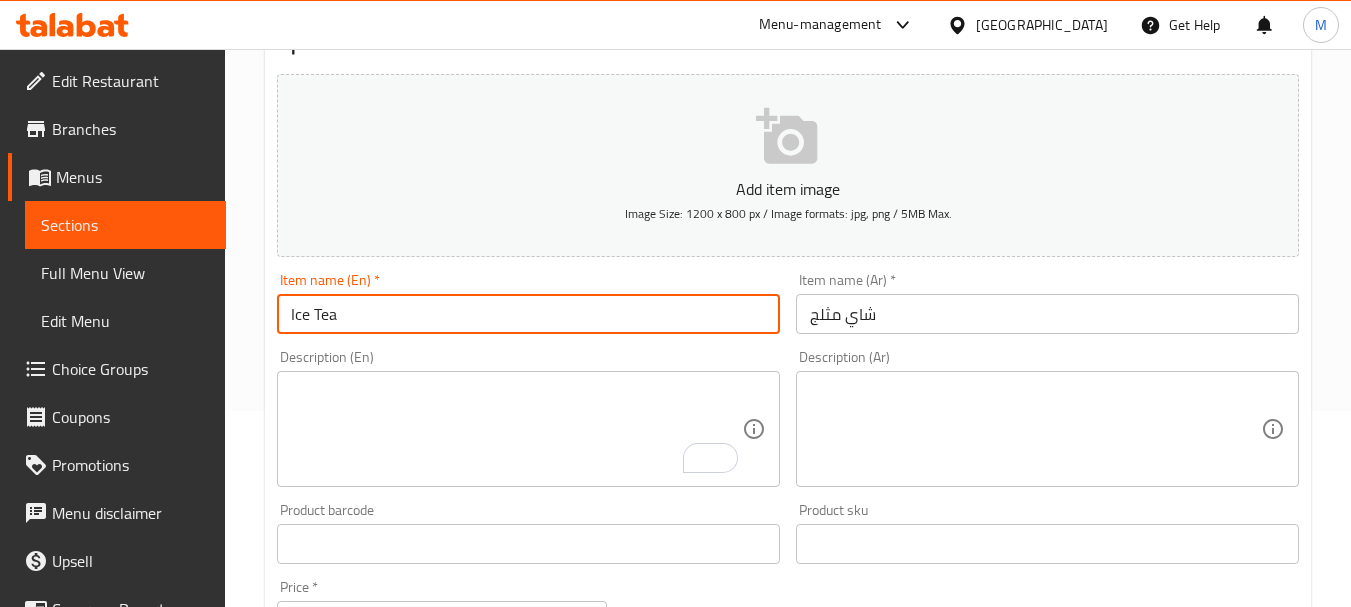 scroll, scrollTop: 0, scrollLeft: 0, axis: both 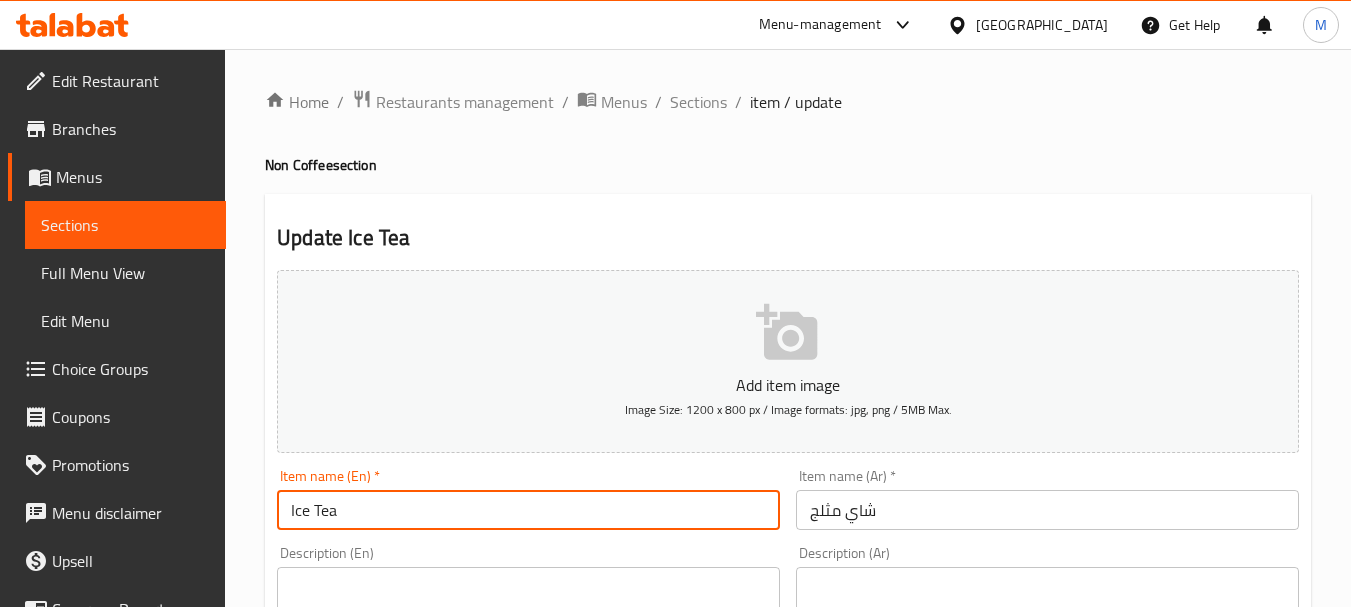 click on "Ice Tea" at bounding box center (528, 510) 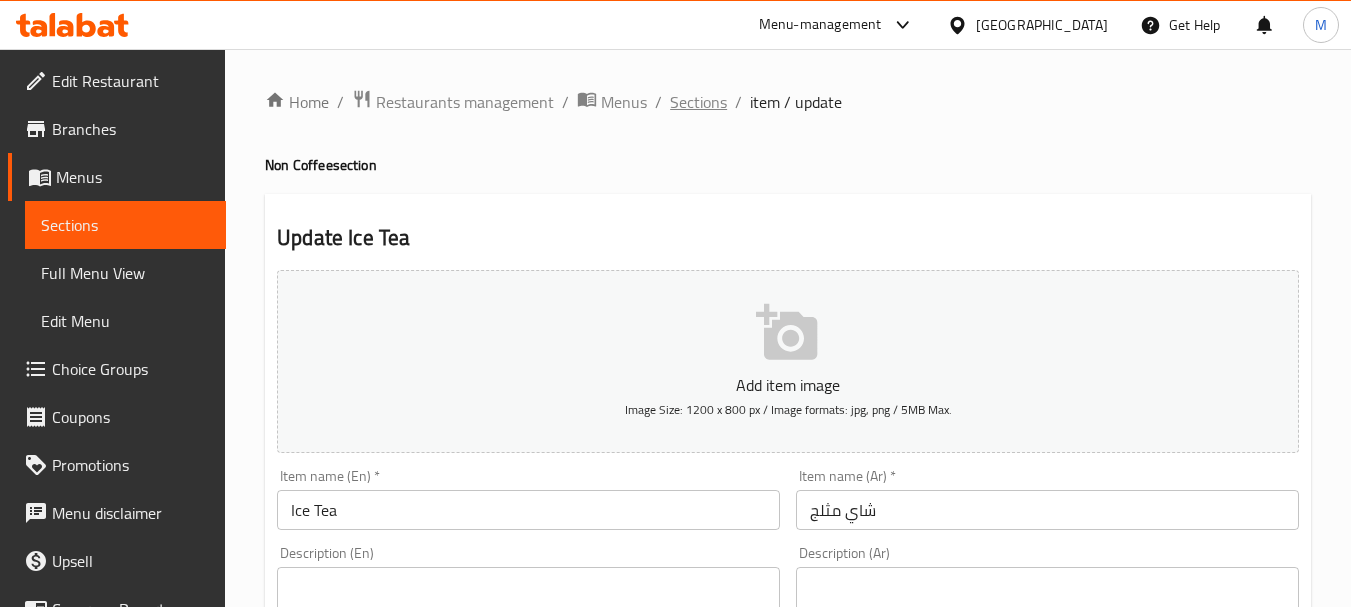 click on "Sections" at bounding box center [698, 102] 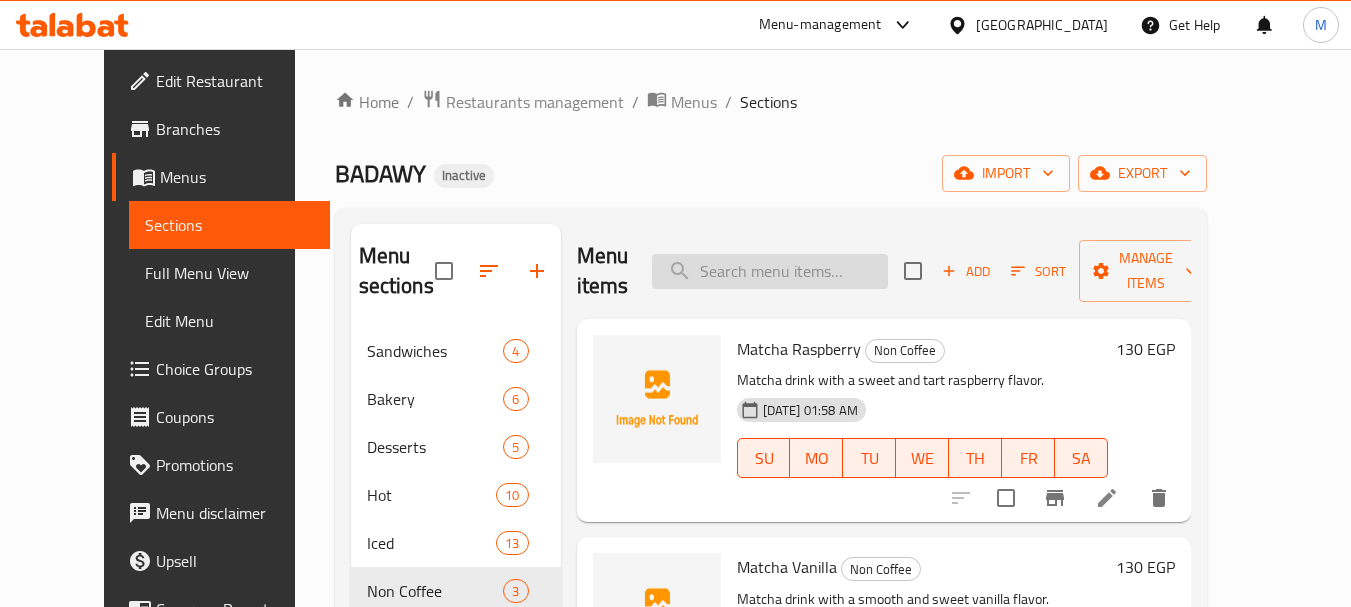 paste on "Ice Tea" 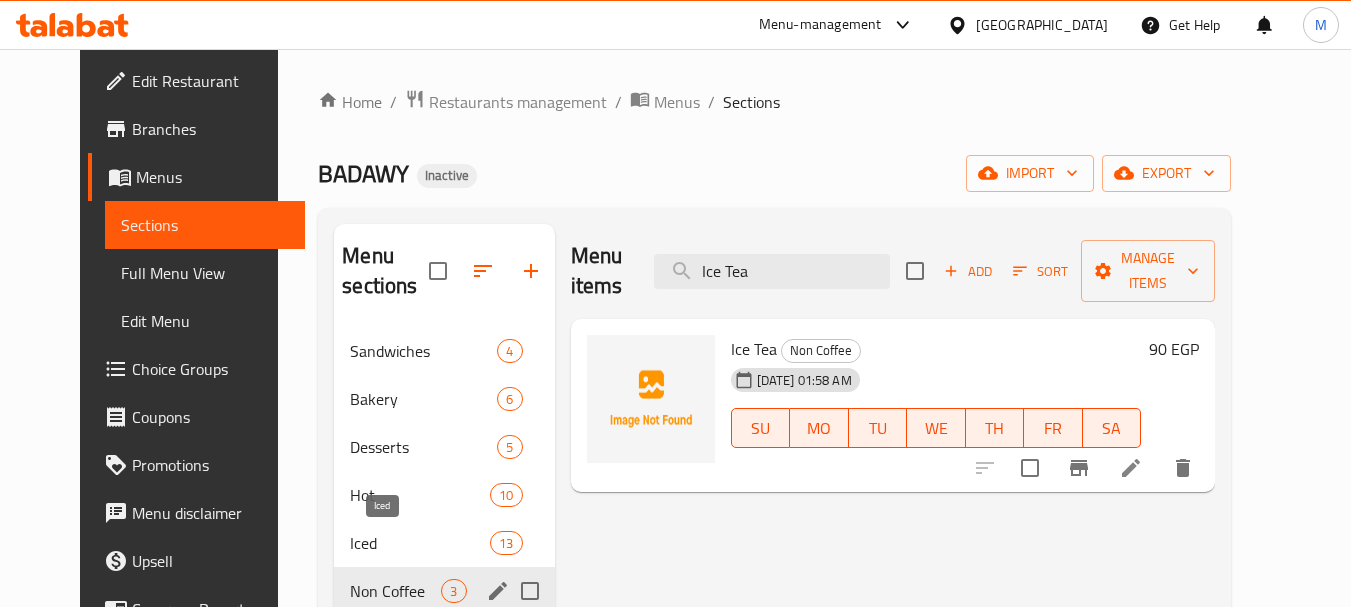 scroll, scrollTop: 280, scrollLeft: 0, axis: vertical 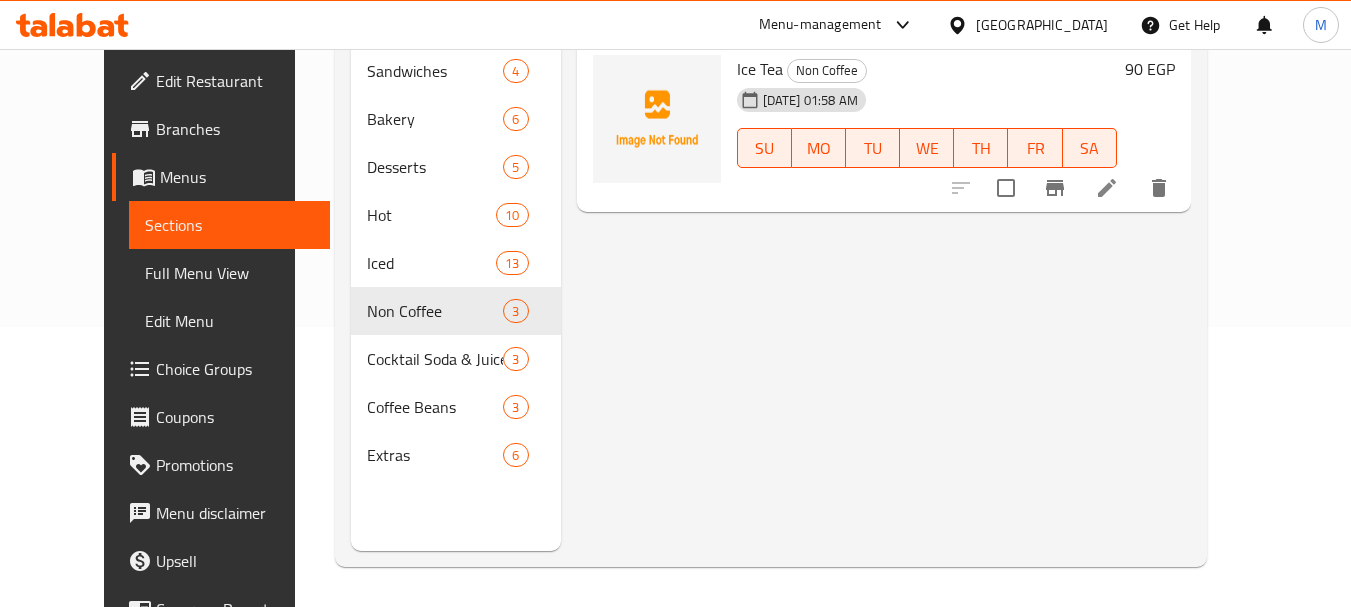 type on "Ice Tea" 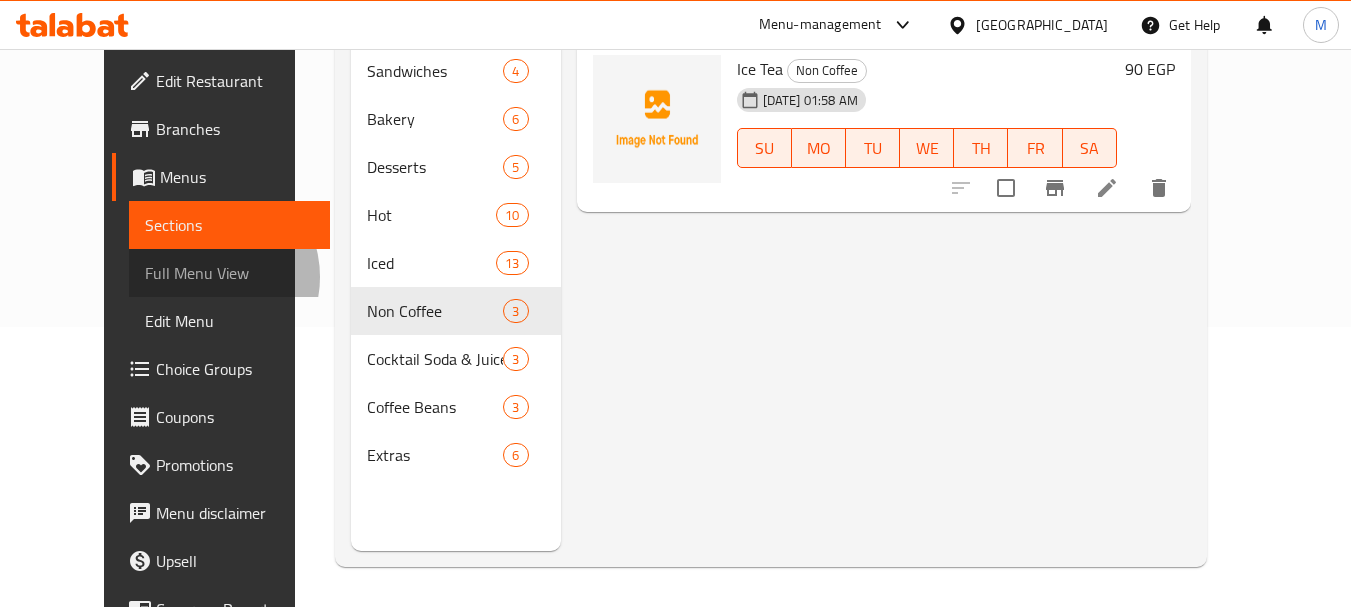click on "Full Menu View" at bounding box center (229, 273) 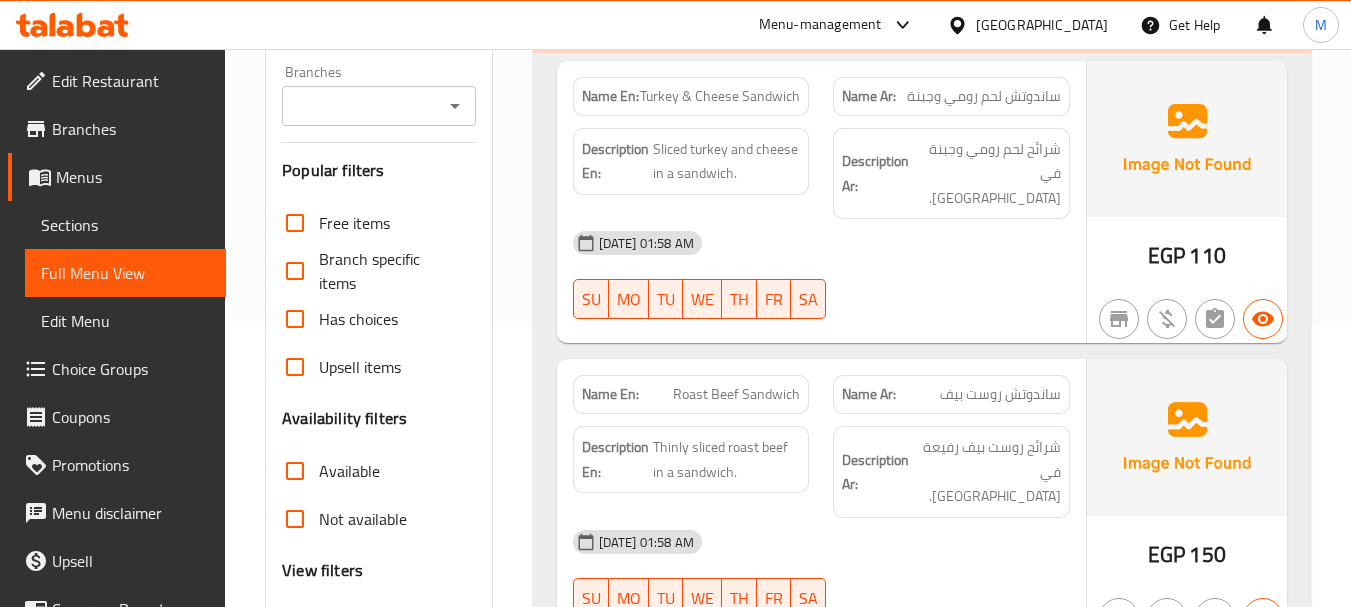 scroll, scrollTop: 0, scrollLeft: 0, axis: both 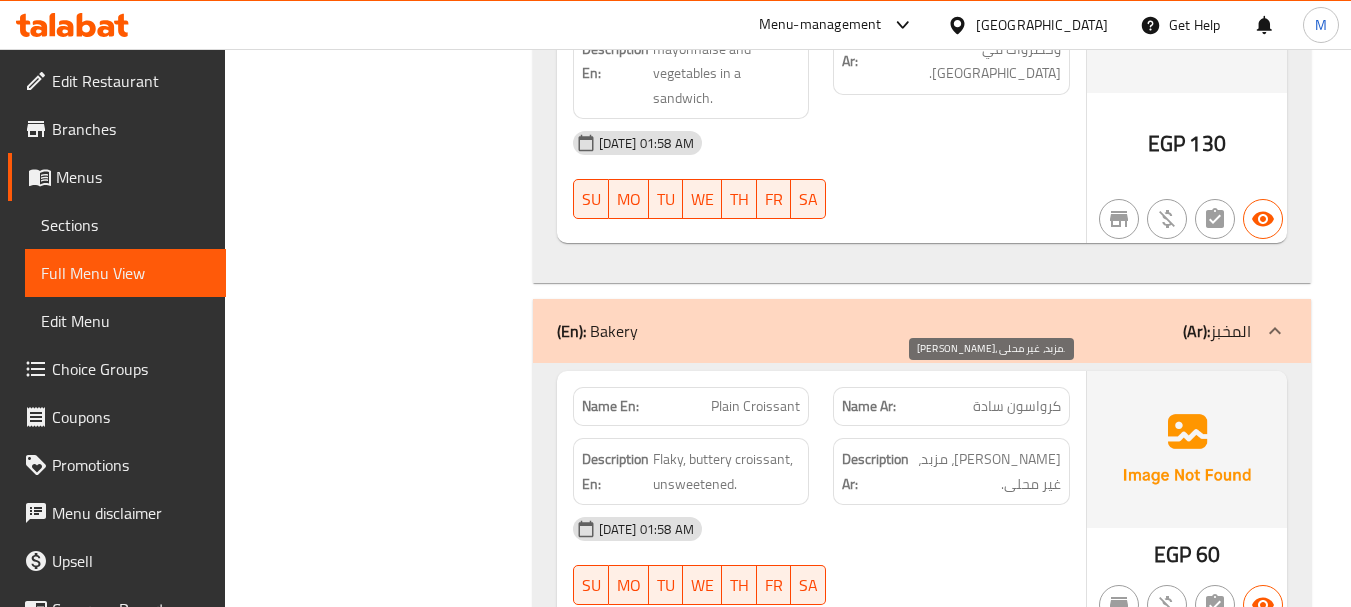 click on "كرواسون فليكي، مزبد، غير محلى." at bounding box center [987, 471] 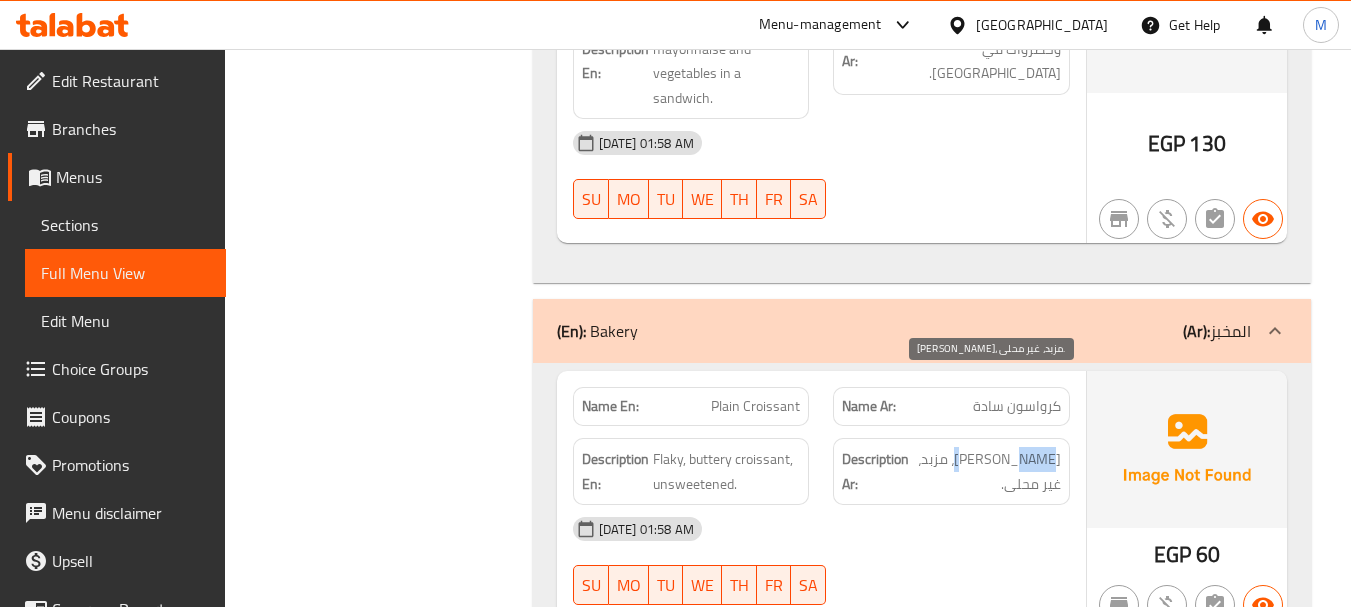click on "كرواسون فليكي، مزبد، غير محلى." at bounding box center (987, 471) 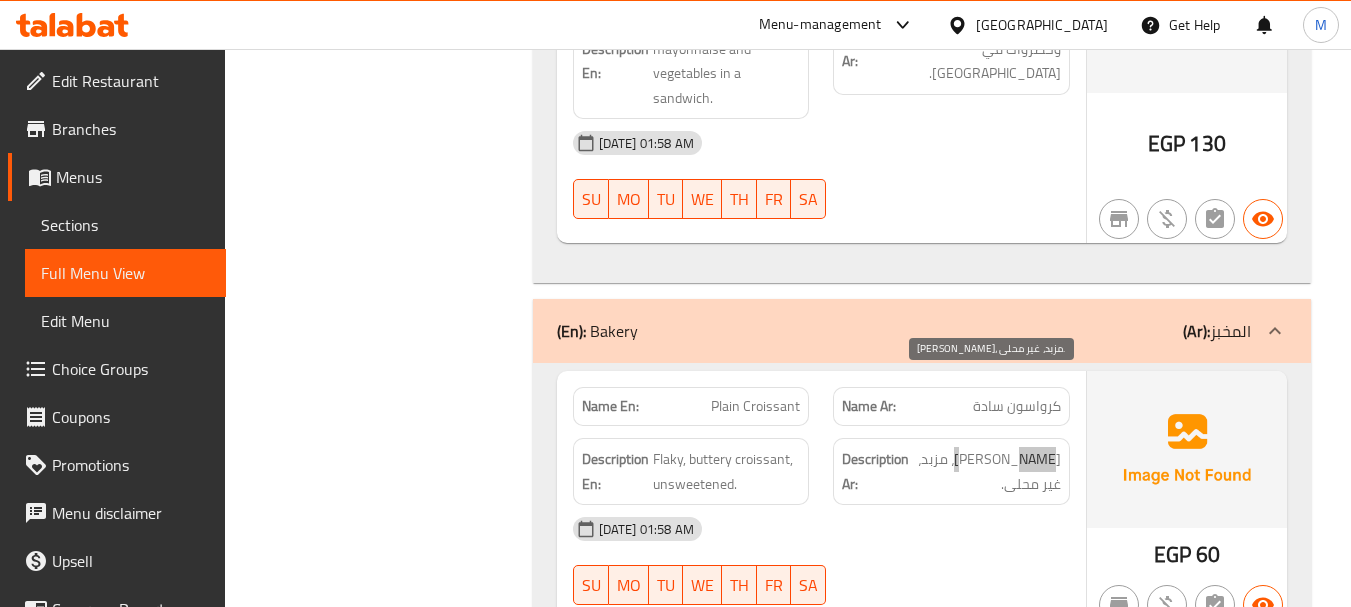scroll, scrollTop: 1657, scrollLeft: 0, axis: vertical 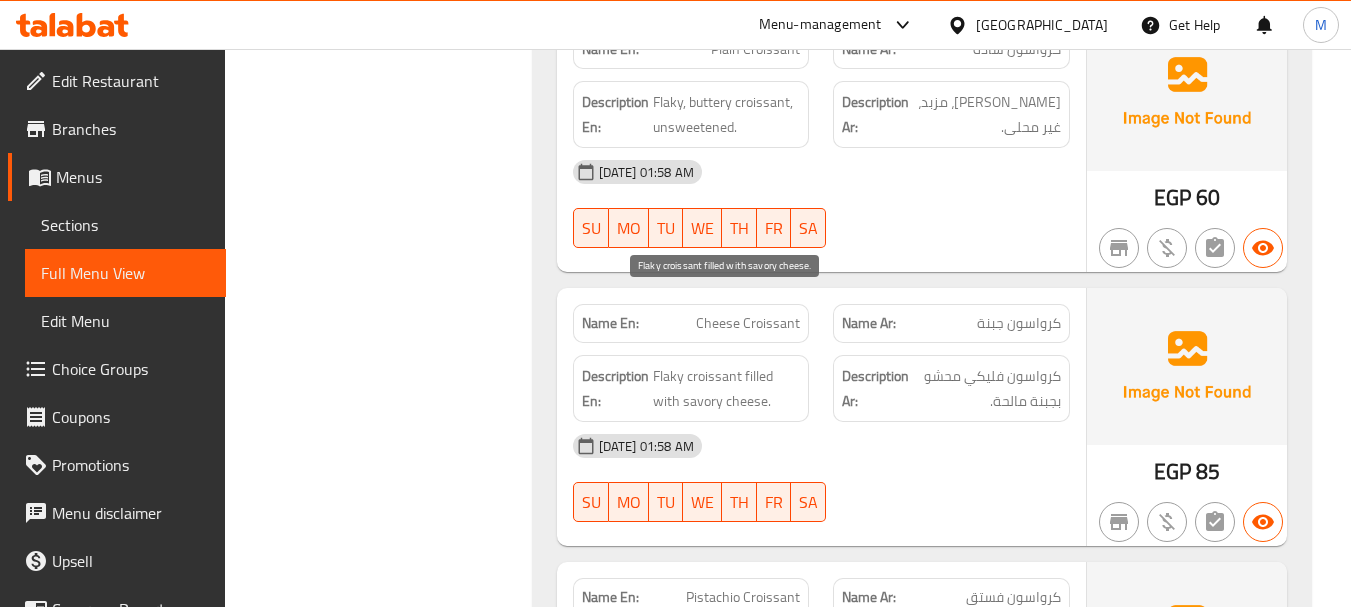 click on "Flaky croissant filled with savory cheese." at bounding box center [727, 388] 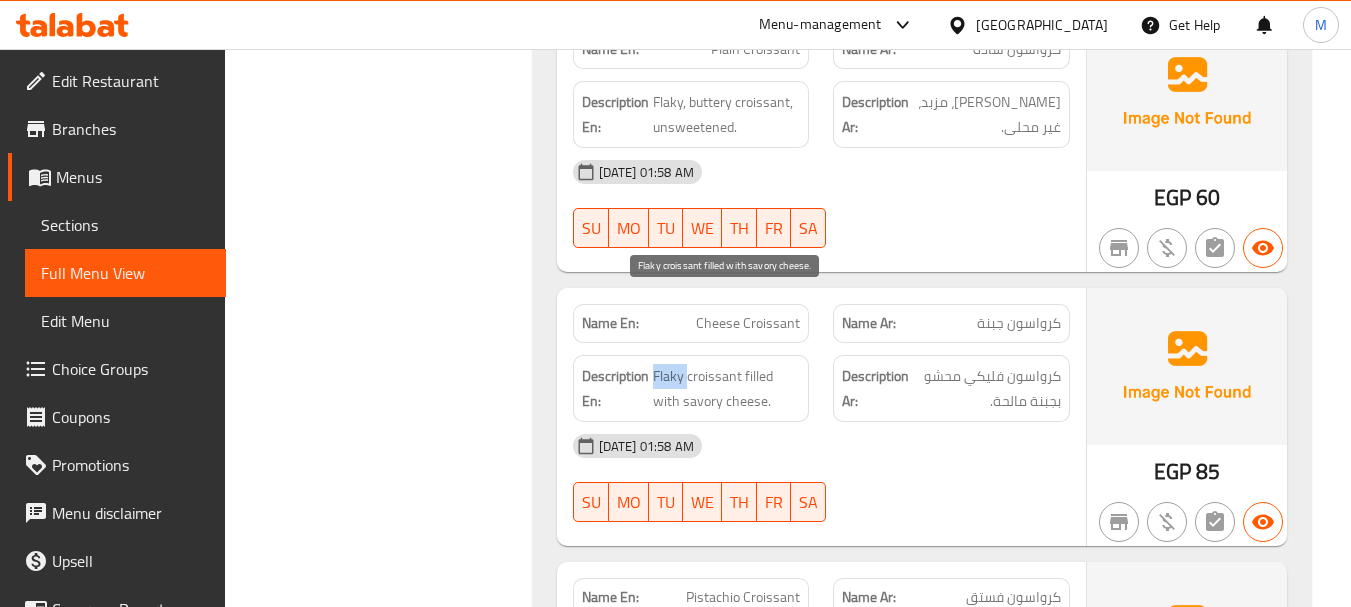 click on "Flaky croissant filled with savory cheese." at bounding box center [727, 388] 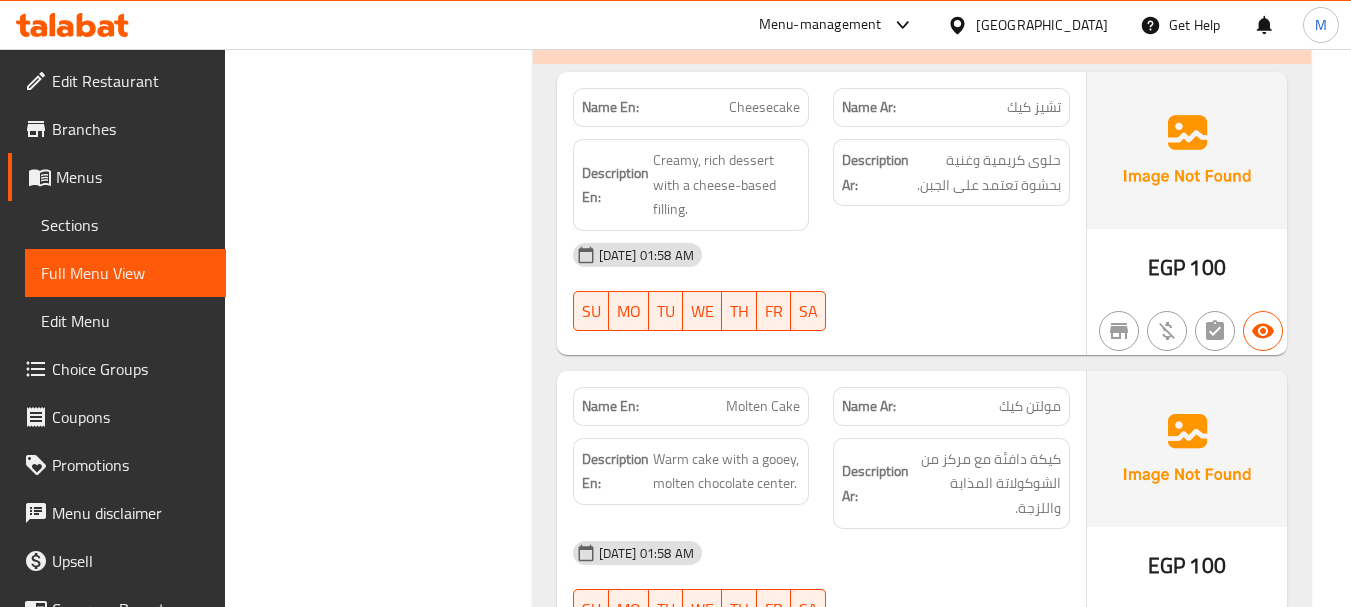 scroll, scrollTop: 3357, scrollLeft: 0, axis: vertical 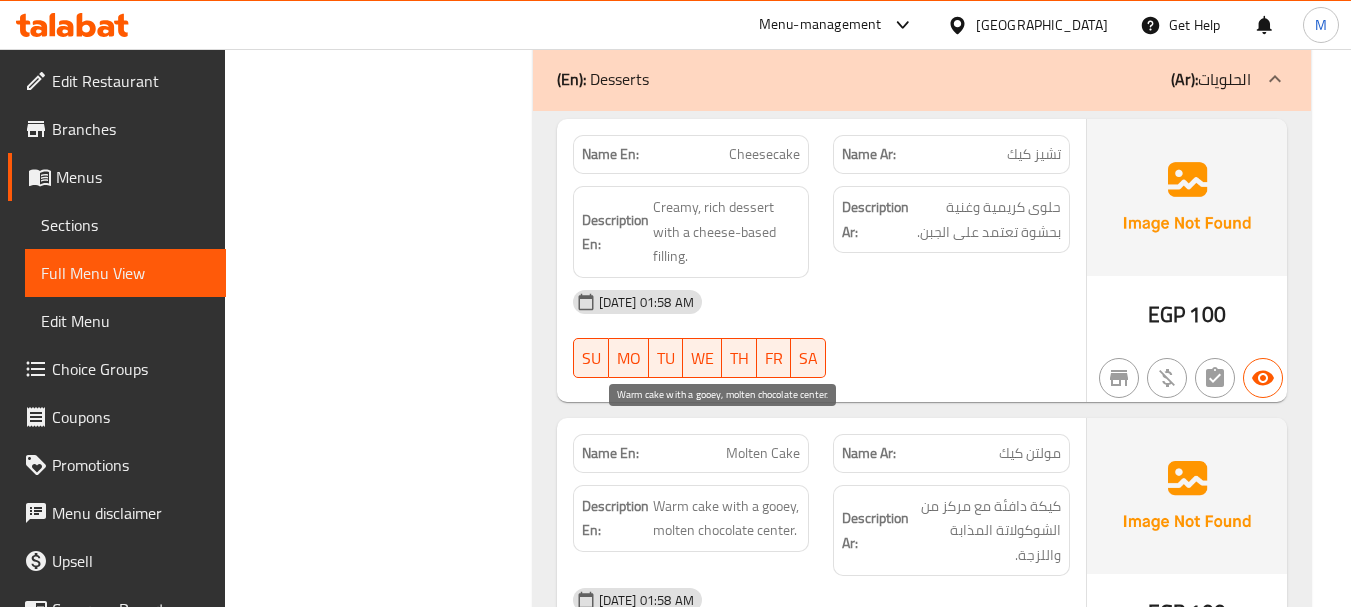click on "Warm cake with a gooey, molten chocolate center." at bounding box center (727, 518) 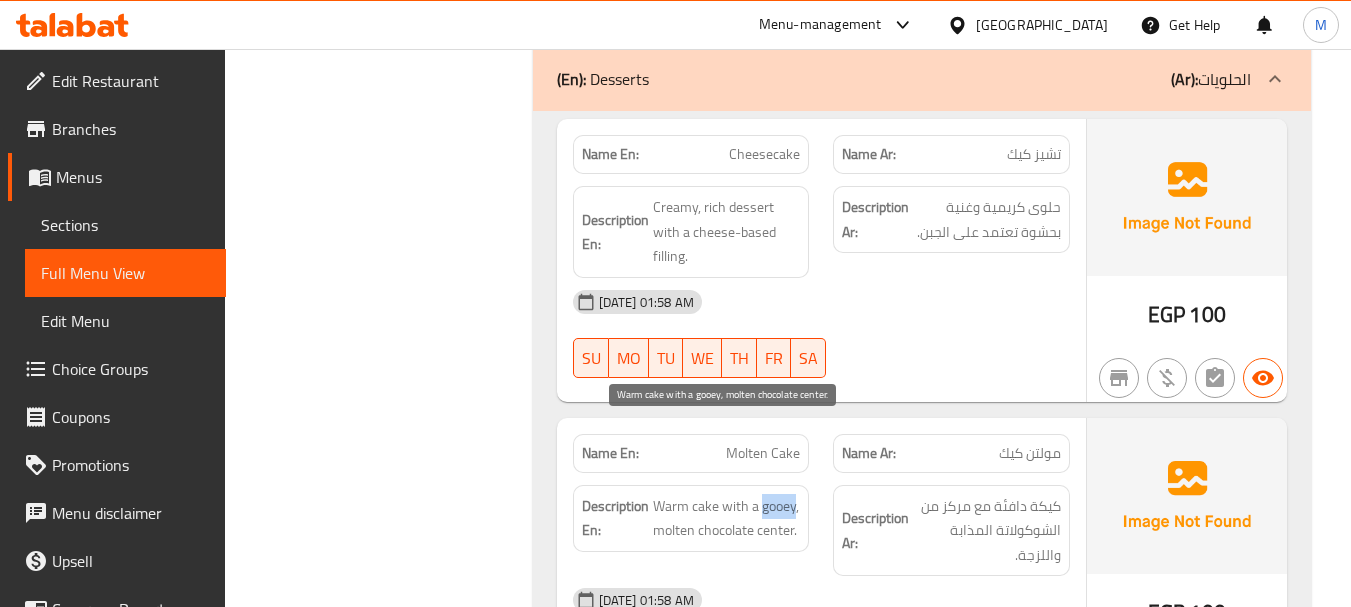 click on "Warm cake with a gooey, molten chocolate center." at bounding box center [727, 518] 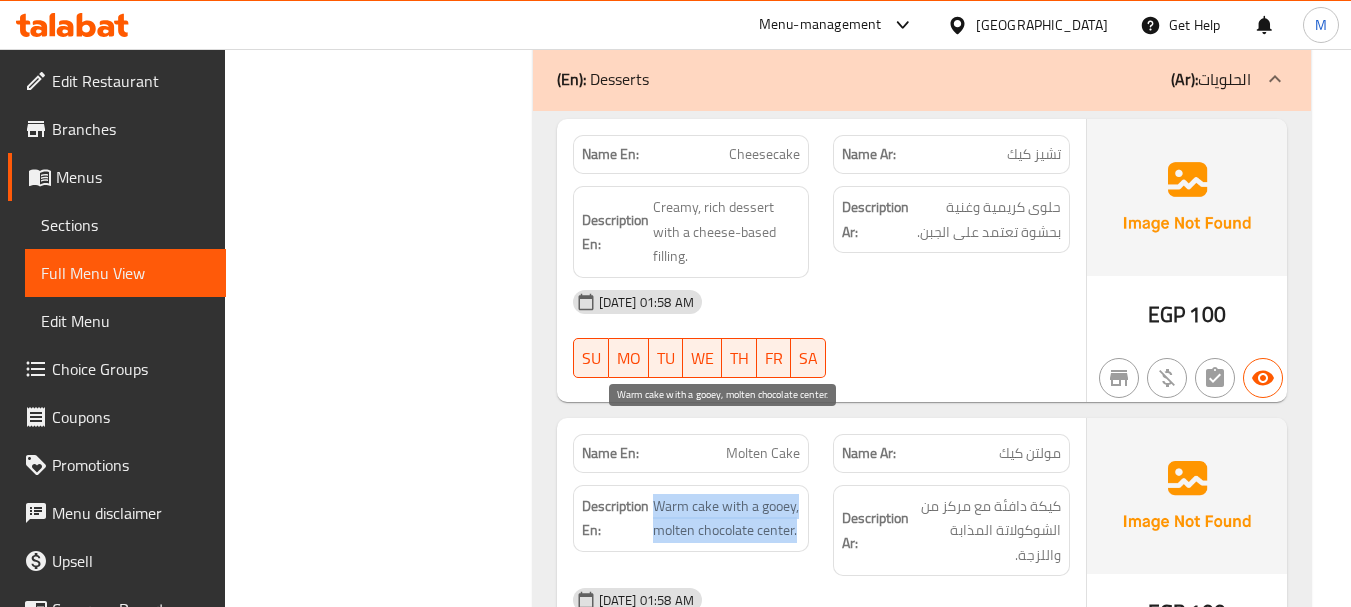 click on "Warm cake with a gooey, molten chocolate center." at bounding box center [727, 518] 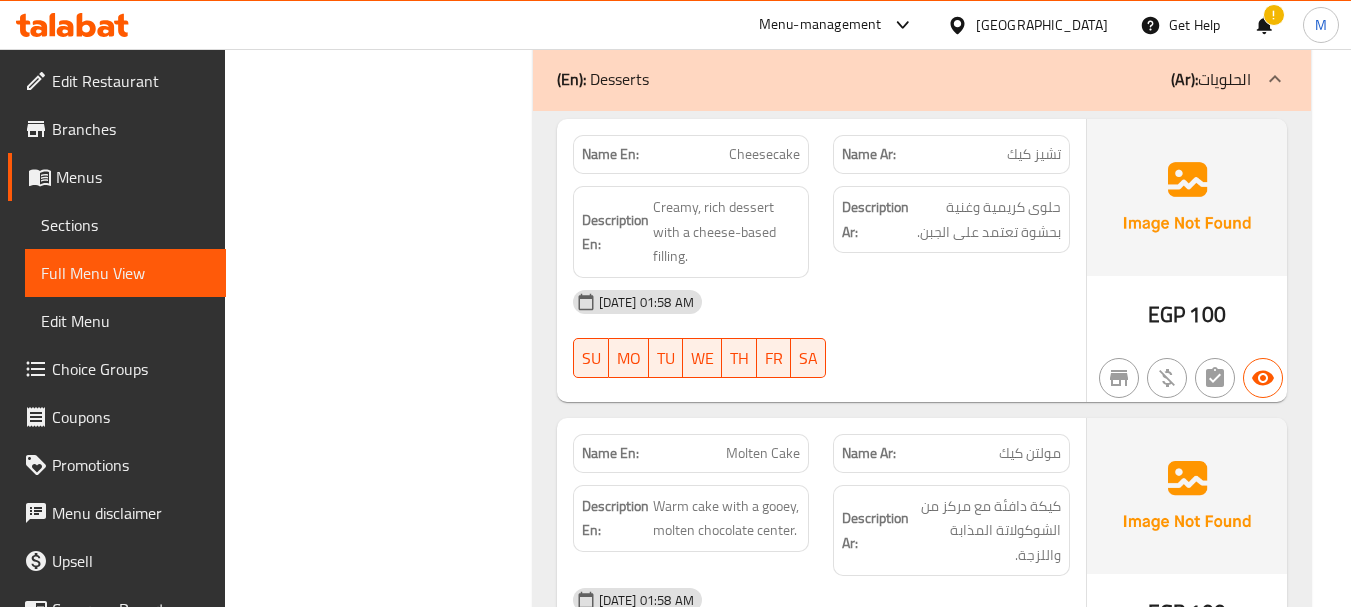 click on "17-07-2025 01:58 AM SU MO TU WE TH FR SA" at bounding box center (821, -2802) 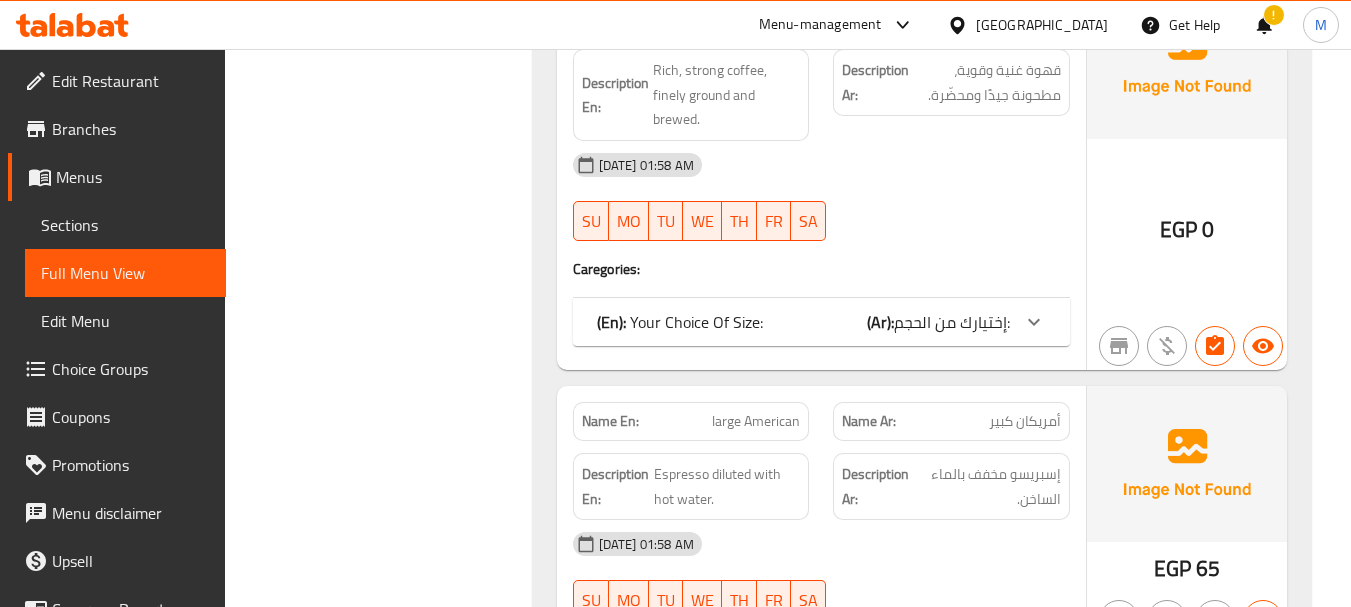scroll, scrollTop: 5357, scrollLeft: 0, axis: vertical 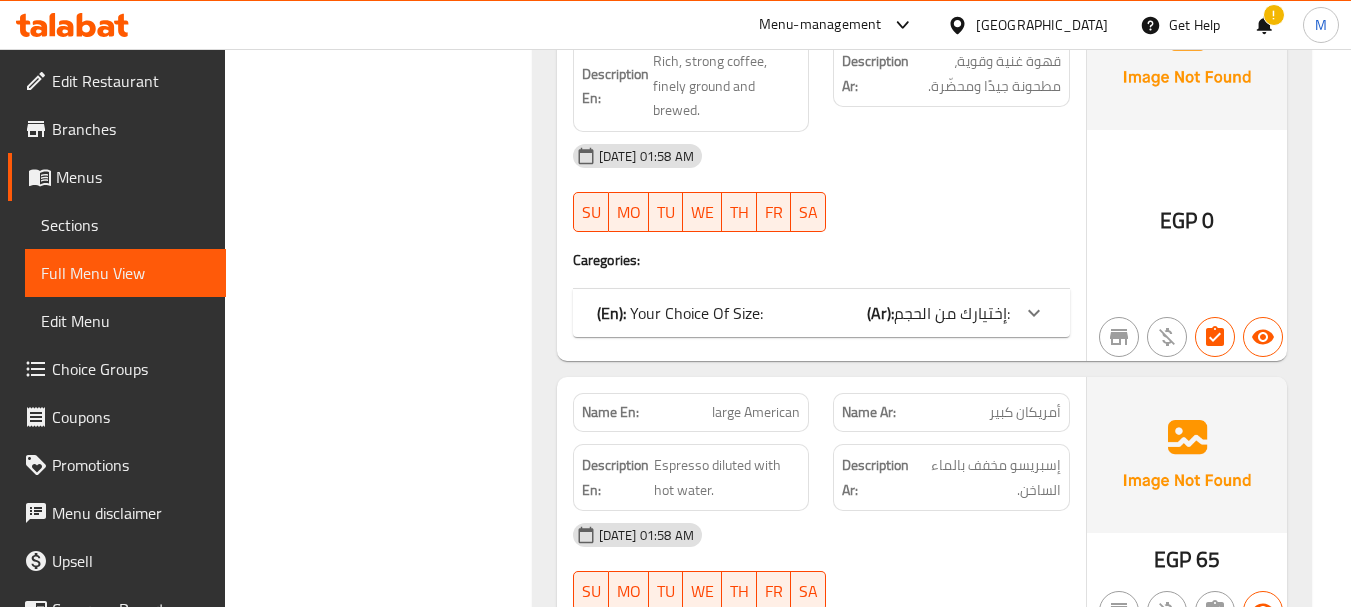 click on "(En):   Your Choice Of Size: (Ar): إختيارك من الحجم:" at bounding box center (821, 313) 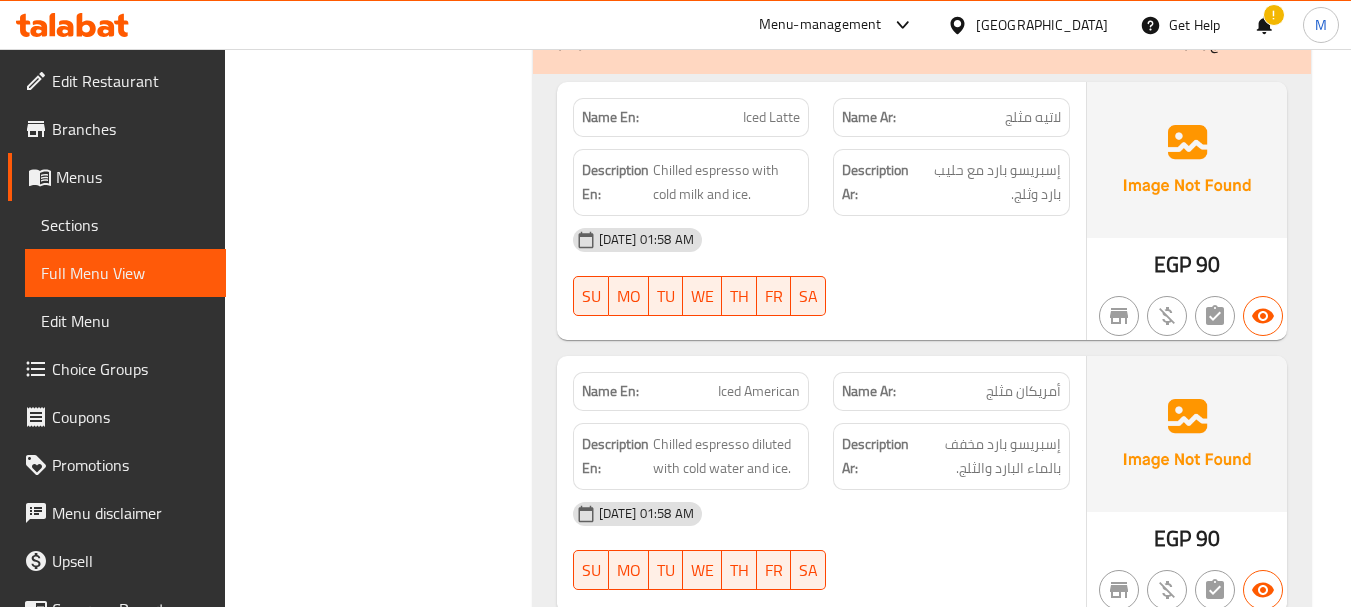 scroll, scrollTop: 8657, scrollLeft: 0, axis: vertical 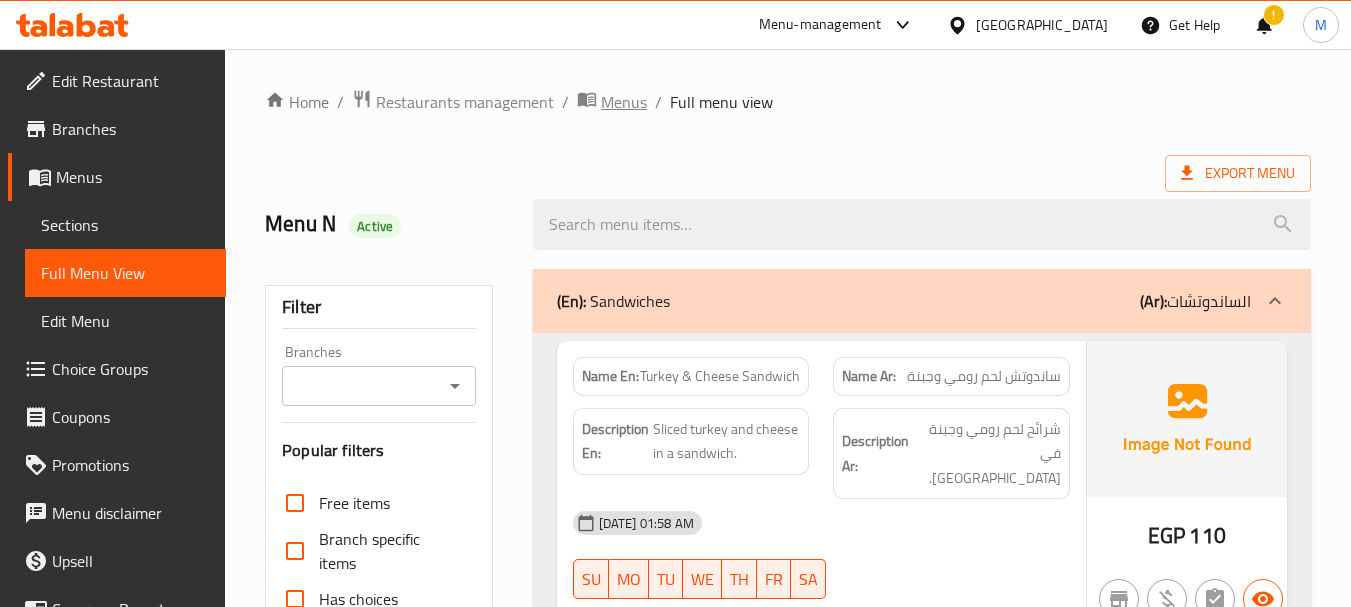 click on "Menus" at bounding box center [624, 102] 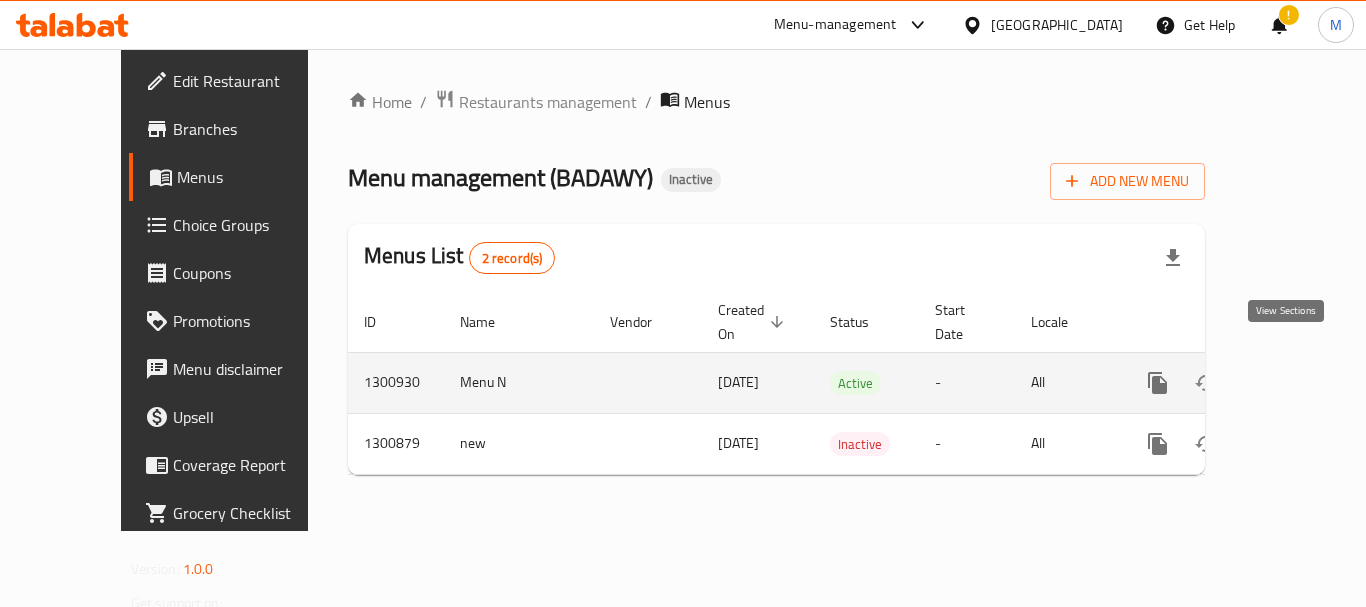 click 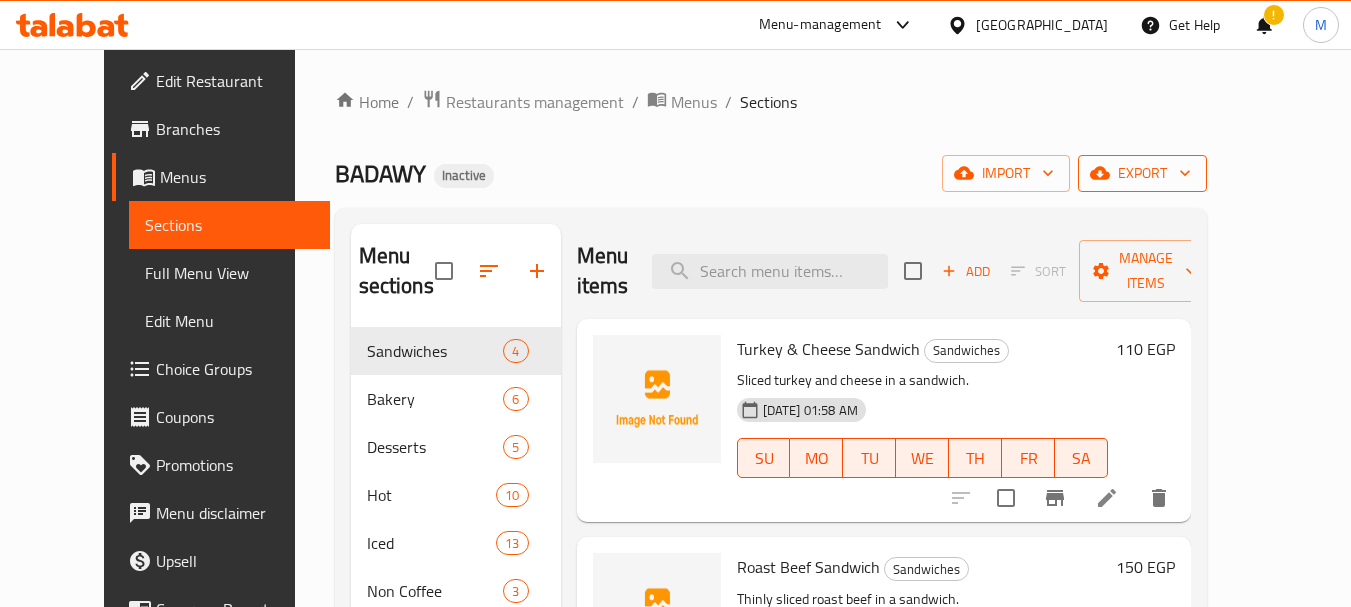 click on "export" at bounding box center (1142, 173) 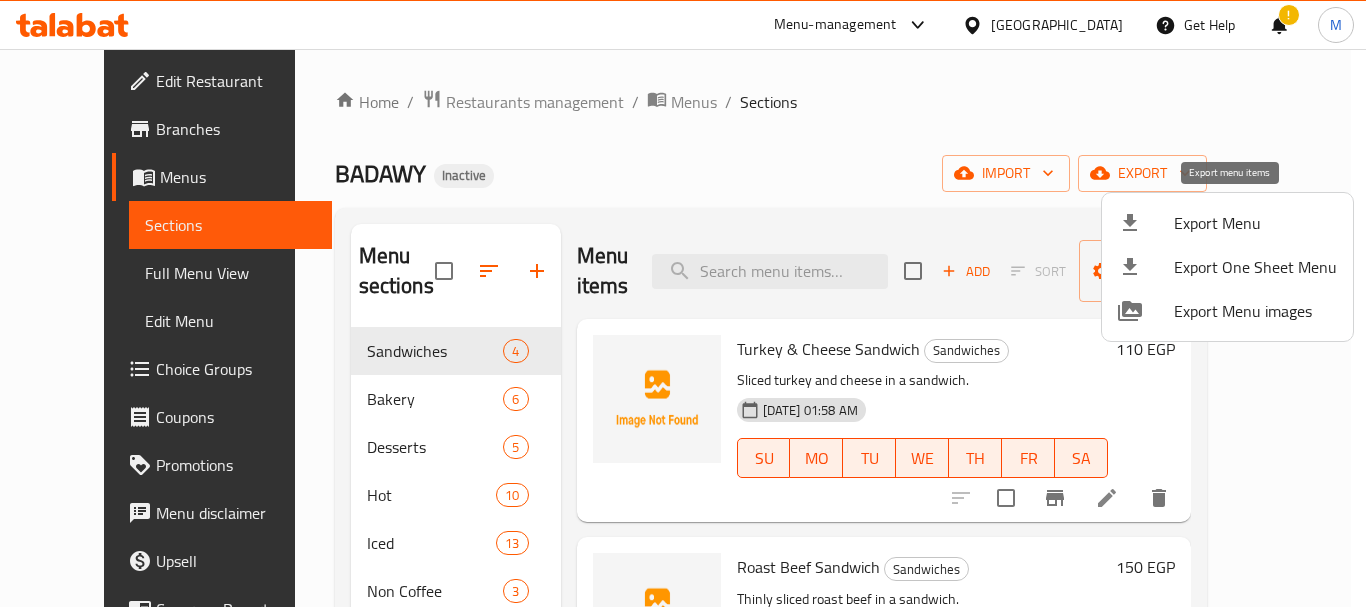 click on "Export Menu" at bounding box center [1227, 223] 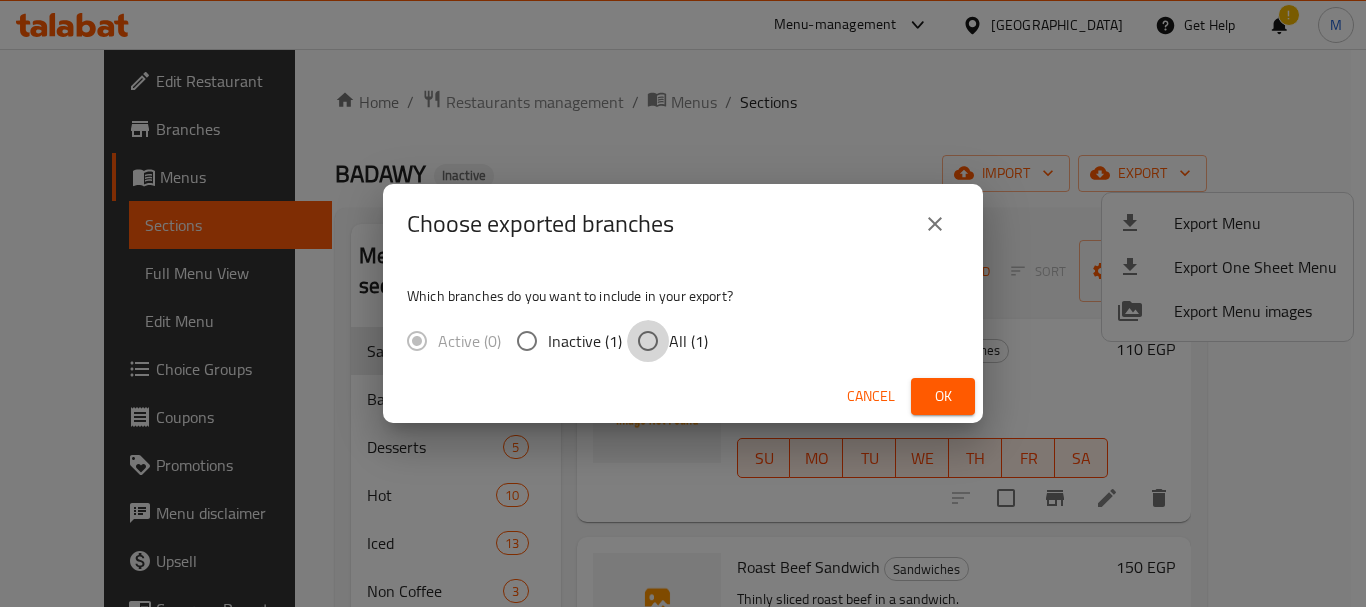 drag, startPoint x: 661, startPoint y: 345, endPoint x: 938, endPoint y: 409, distance: 284.2974 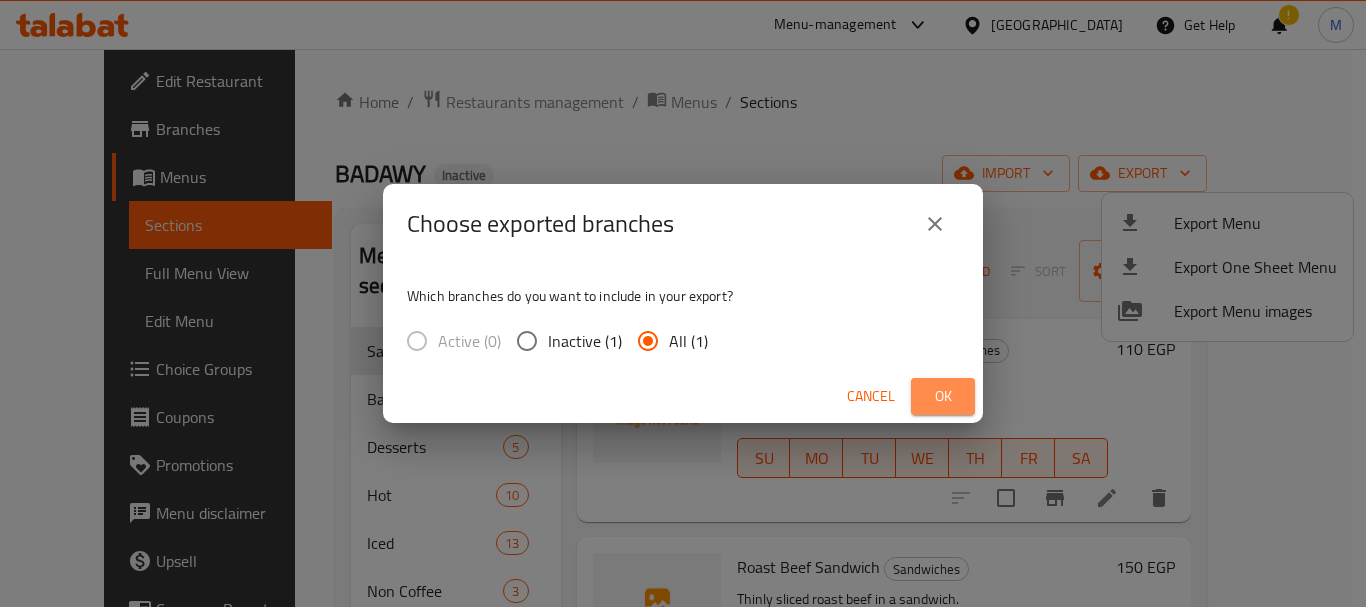 drag, startPoint x: 954, startPoint y: 399, endPoint x: 826, endPoint y: 538, distance: 188.95767 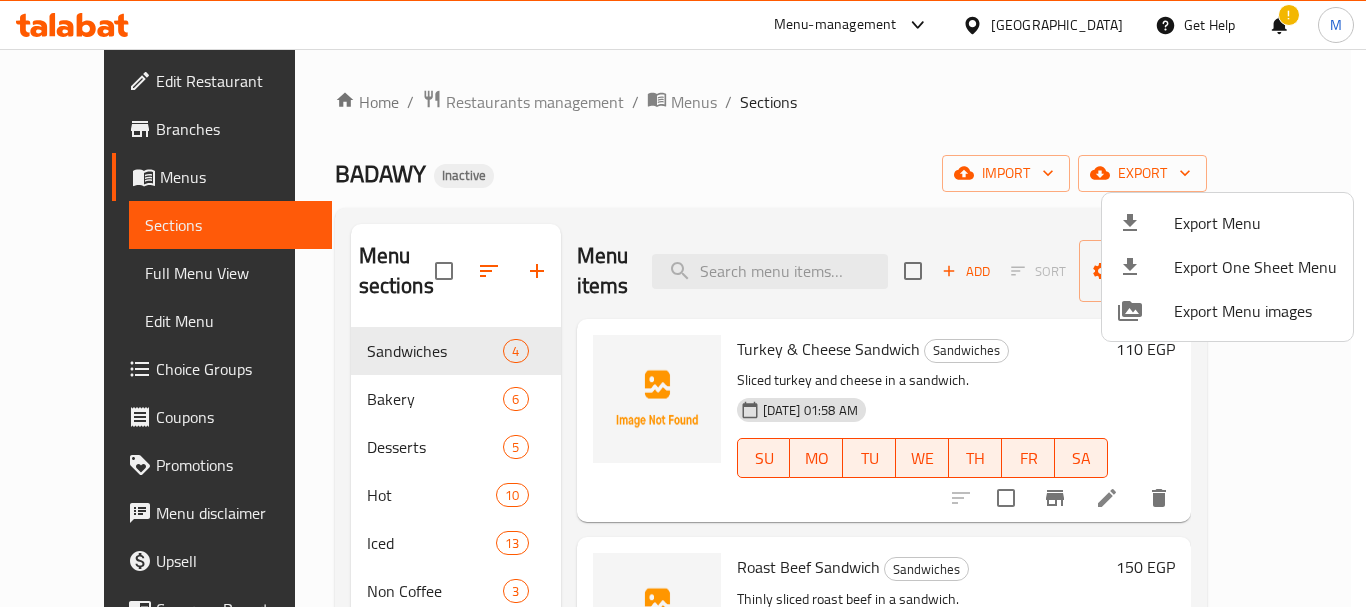 click at bounding box center (683, 303) 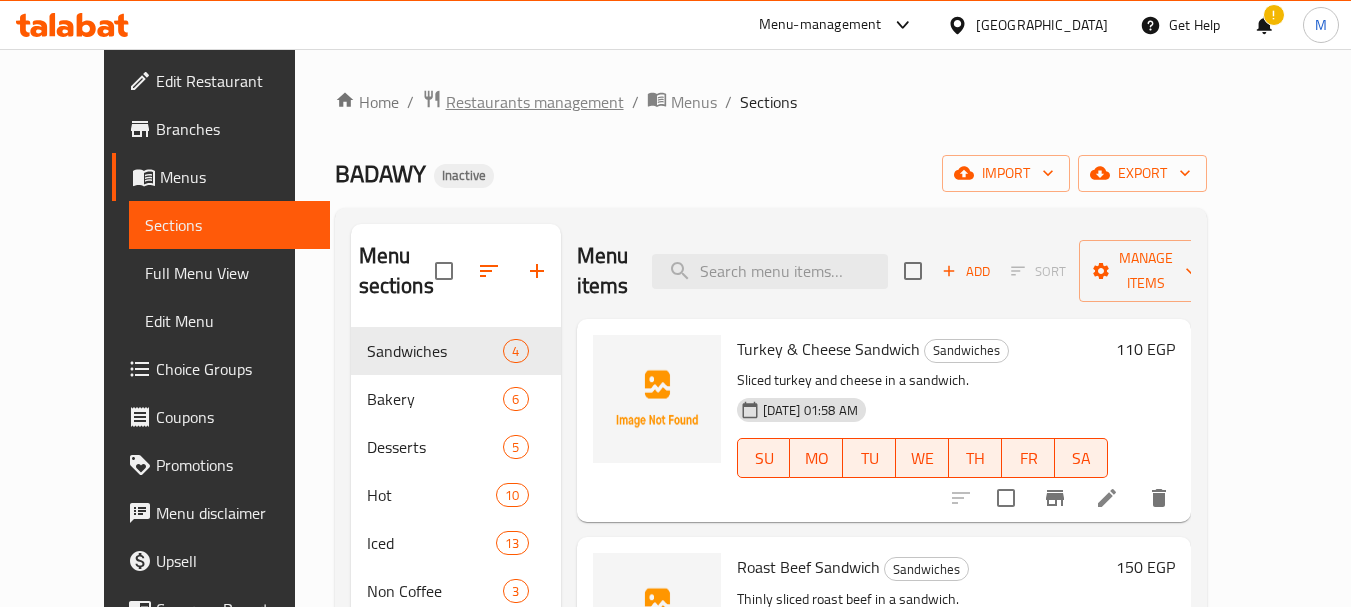 click on "Restaurants management" at bounding box center [535, 102] 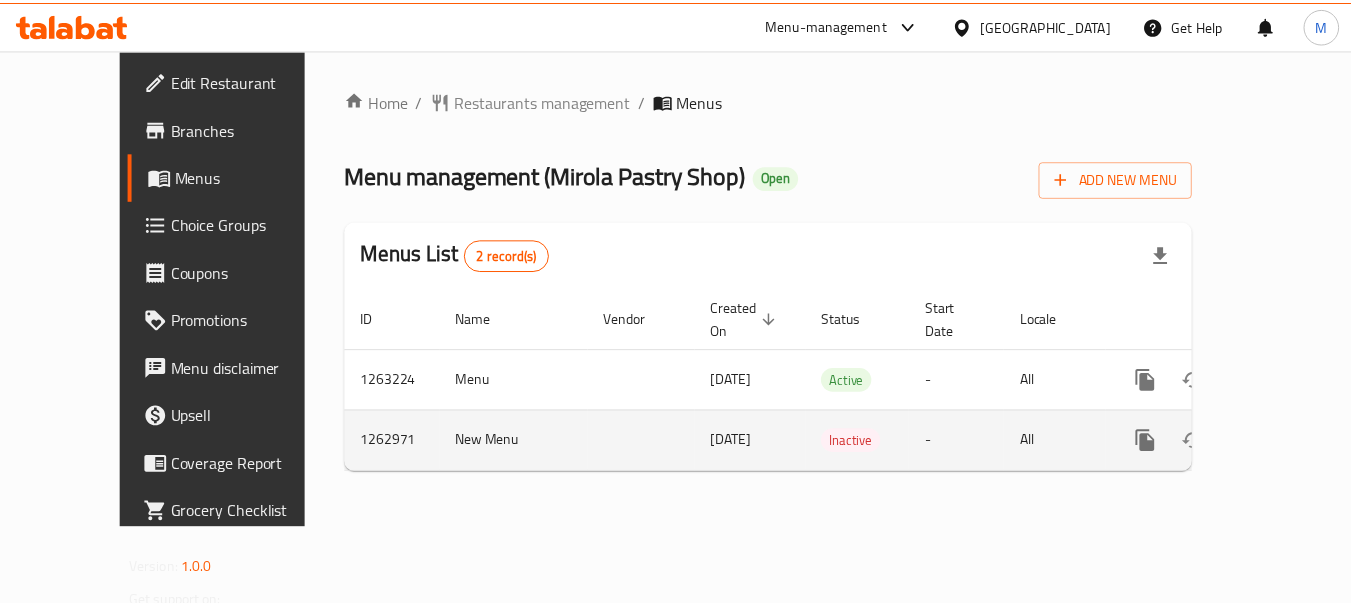 scroll, scrollTop: 0, scrollLeft: 0, axis: both 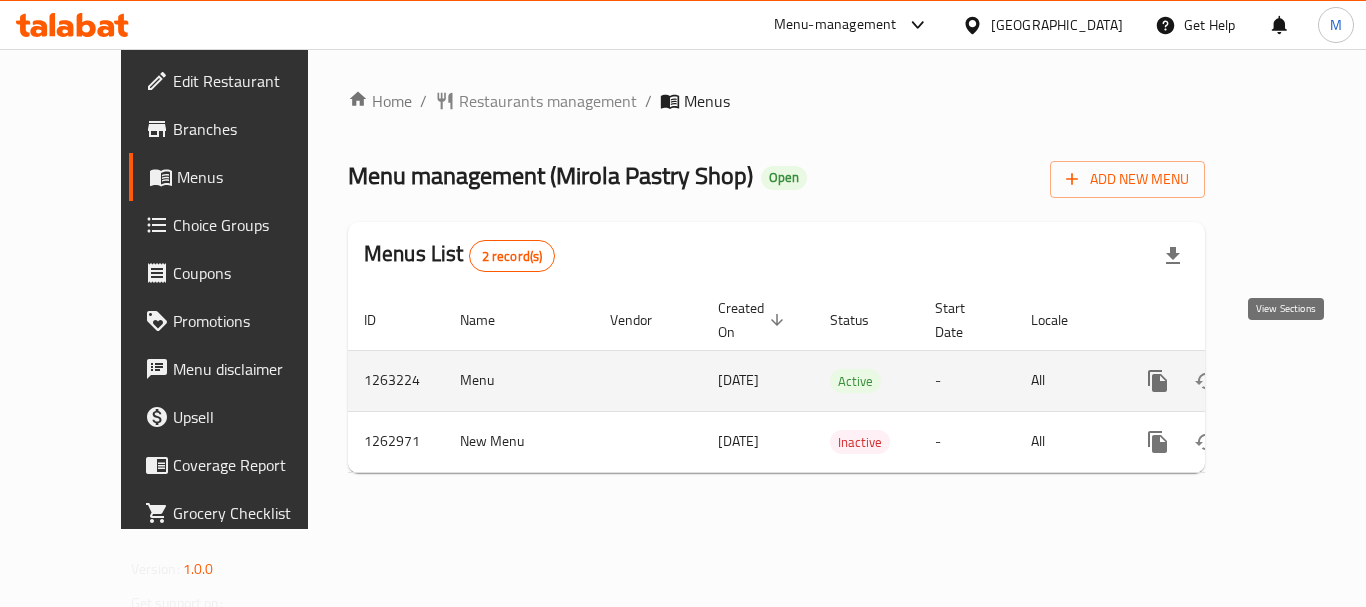 click 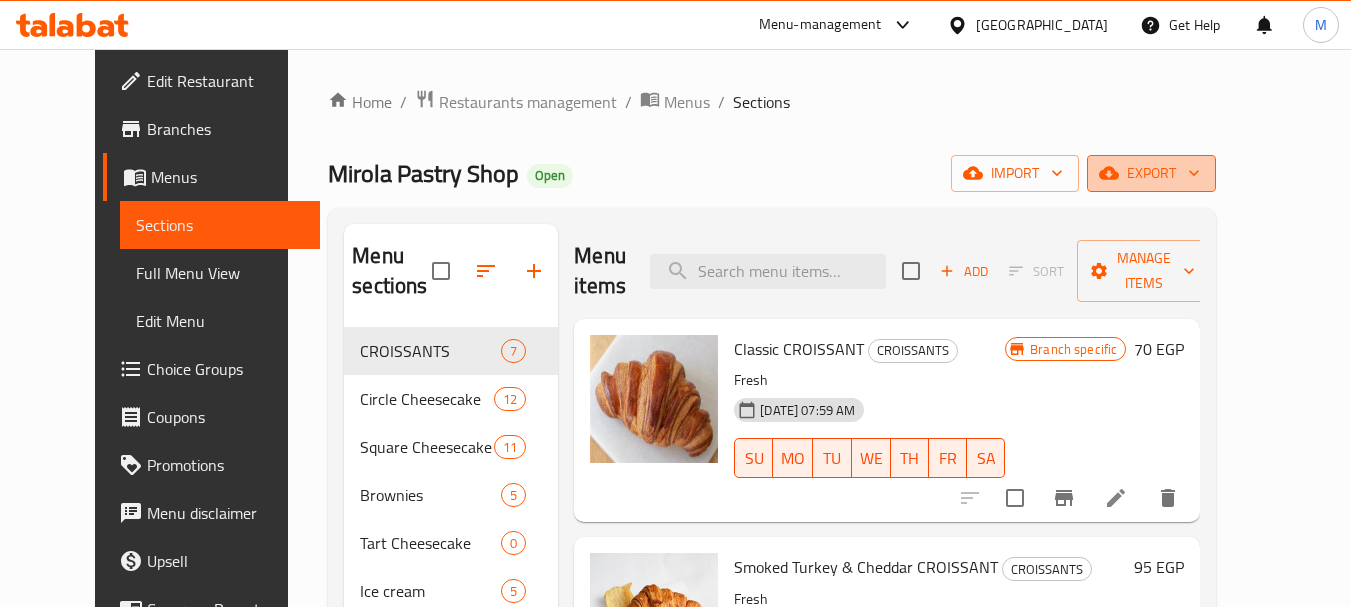 click on "export" at bounding box center [1151, 173] 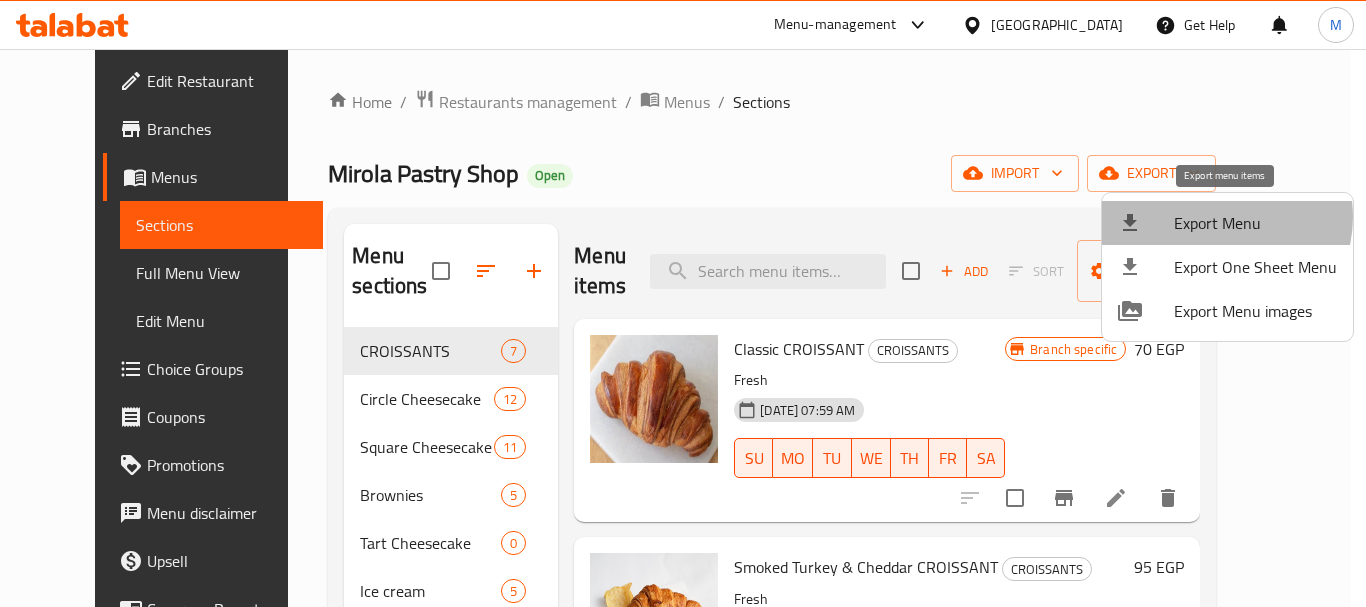 click on "Export Menu" at bounding box center (1255, 223) 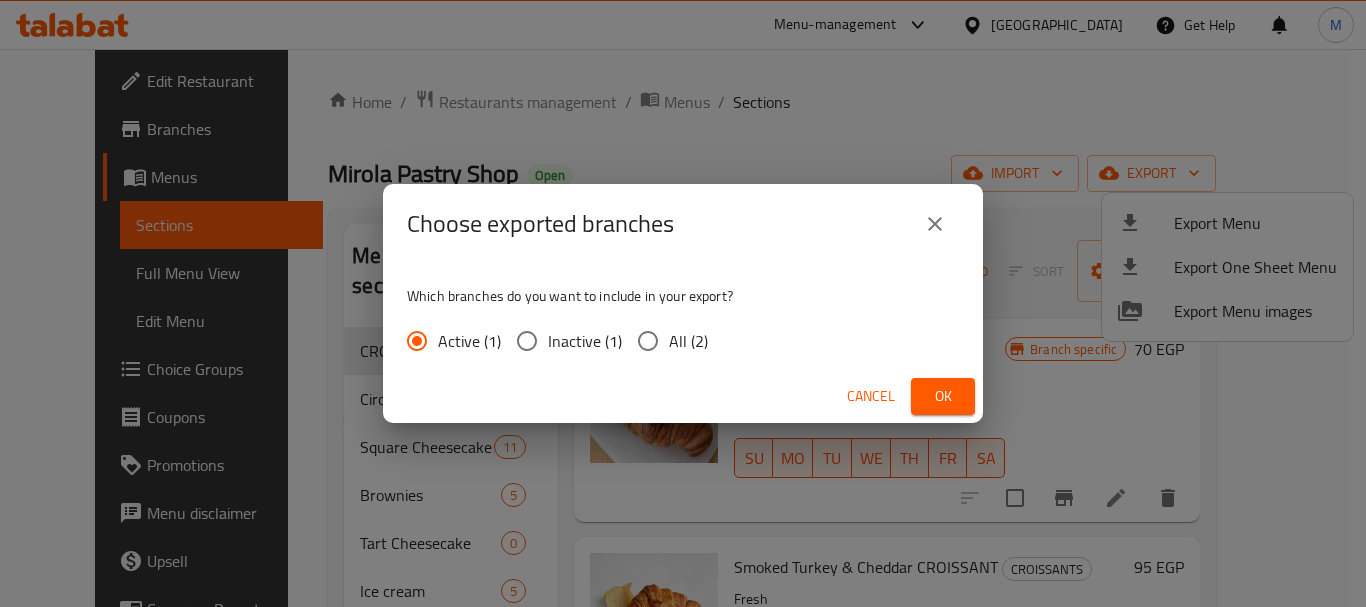 click on "All (2)" at bounding box center [648, 341] 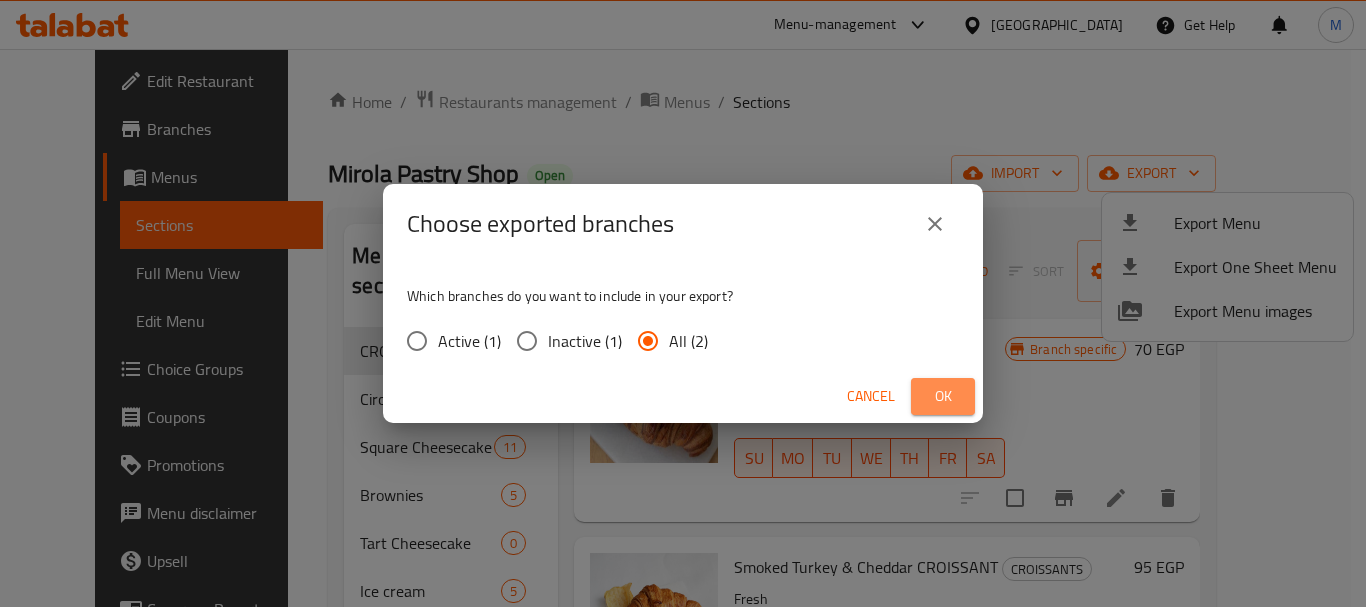 click on "Ok" at bounding box center [943, 396] 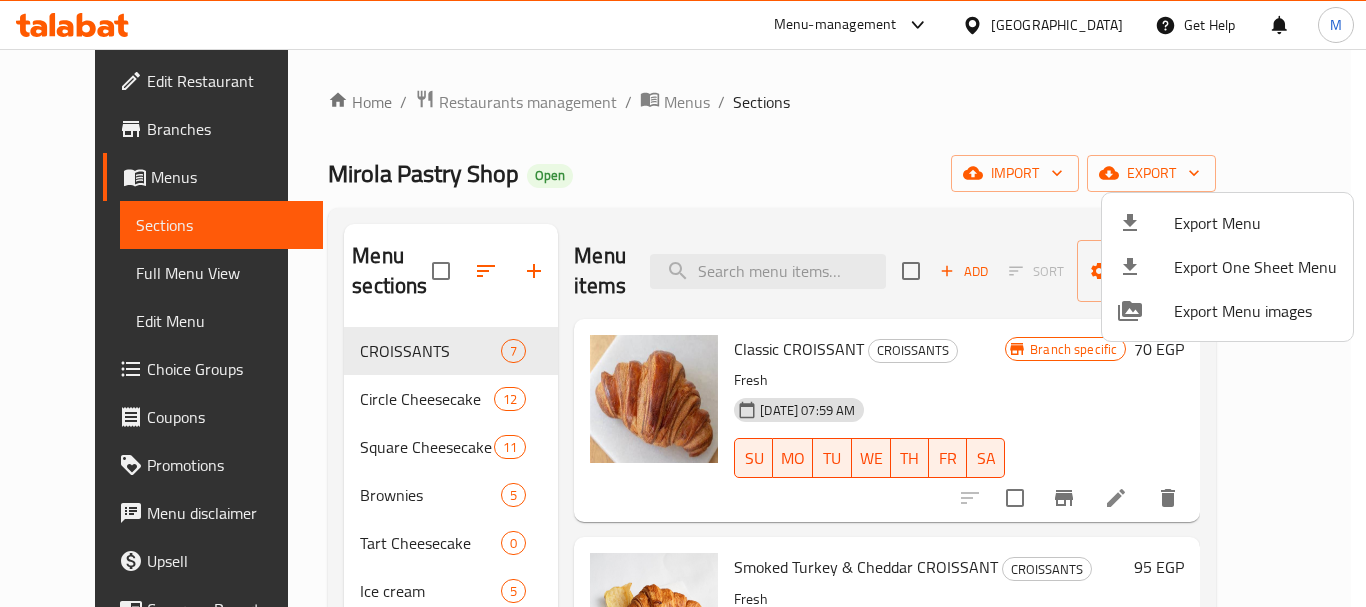 drag, startPoint x: 703, startPoint y: 144, endPoint x: 283, endPoint y: 7, distance: 441.77936 